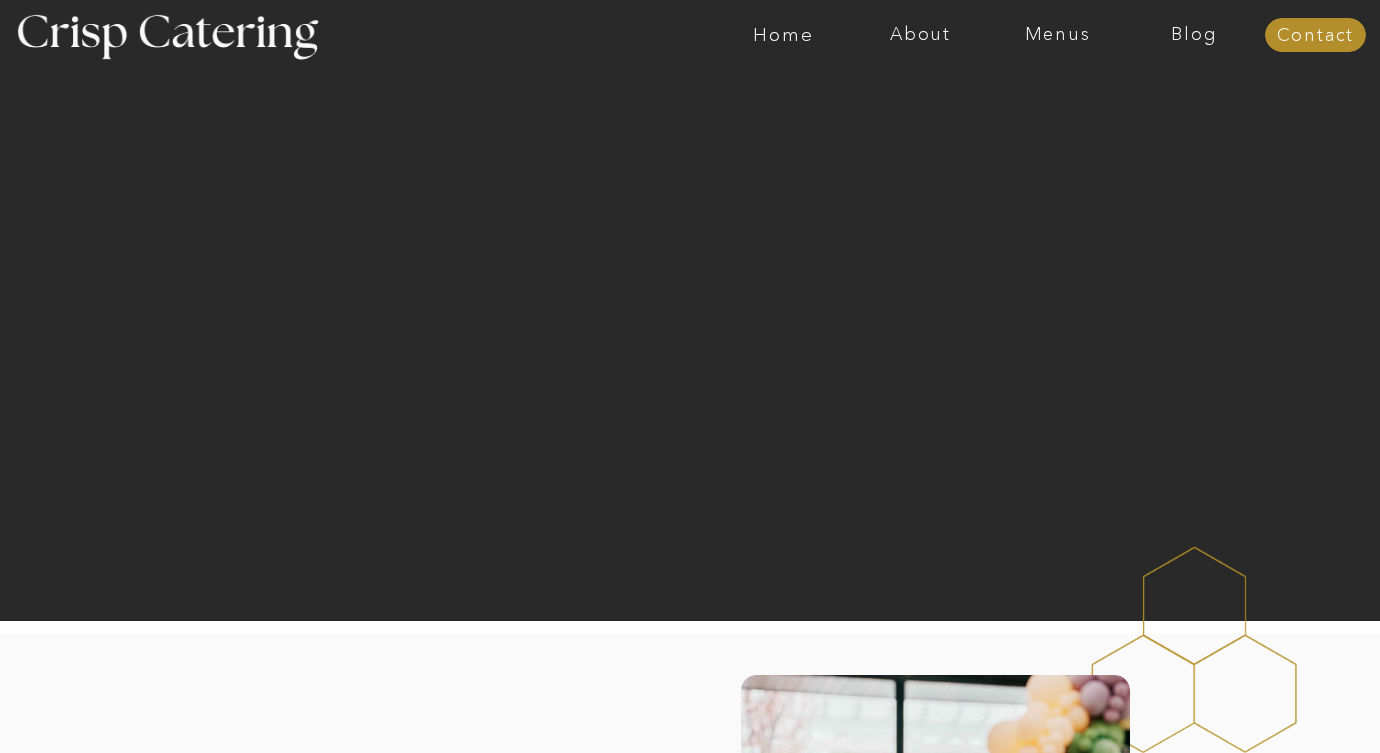 scroll, scrollTop: 0, scrollLeft: 0, axis: both 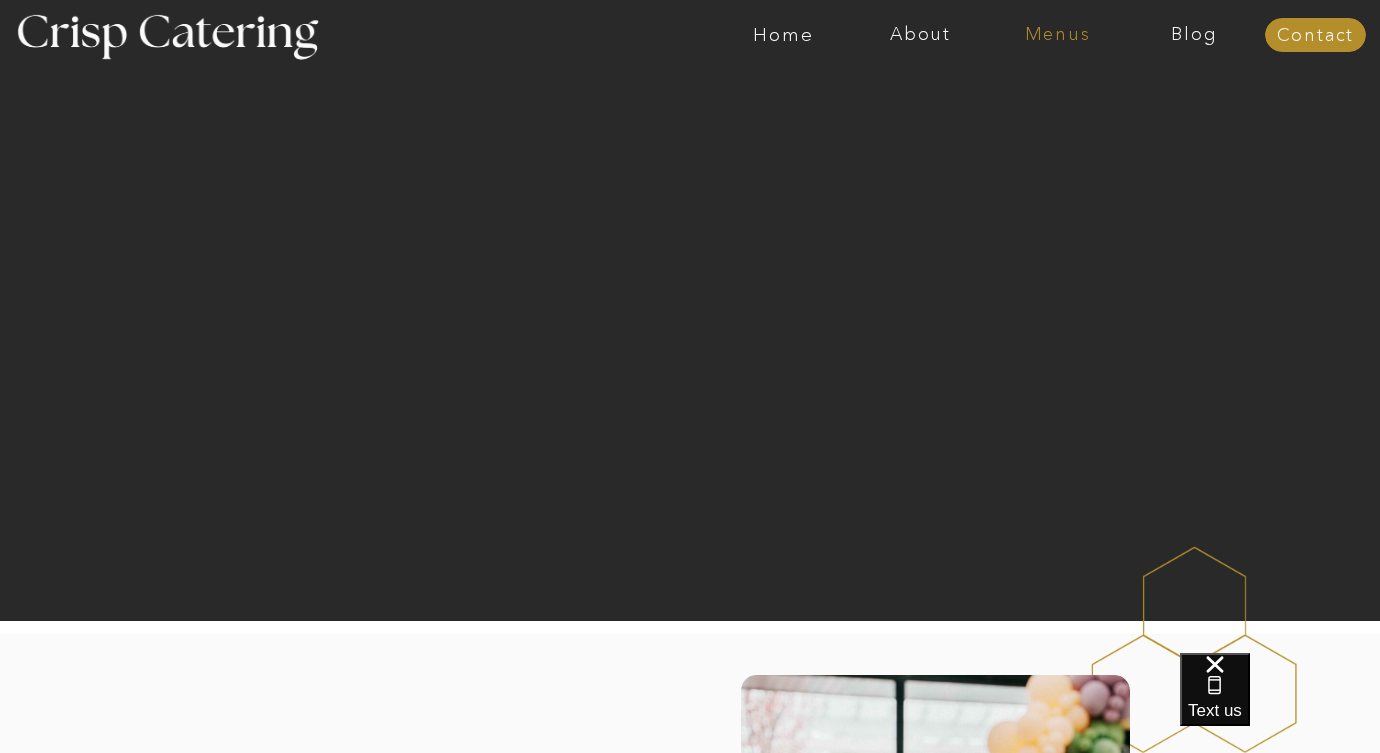 click on "Menus" at bounding box center [1057, 35] 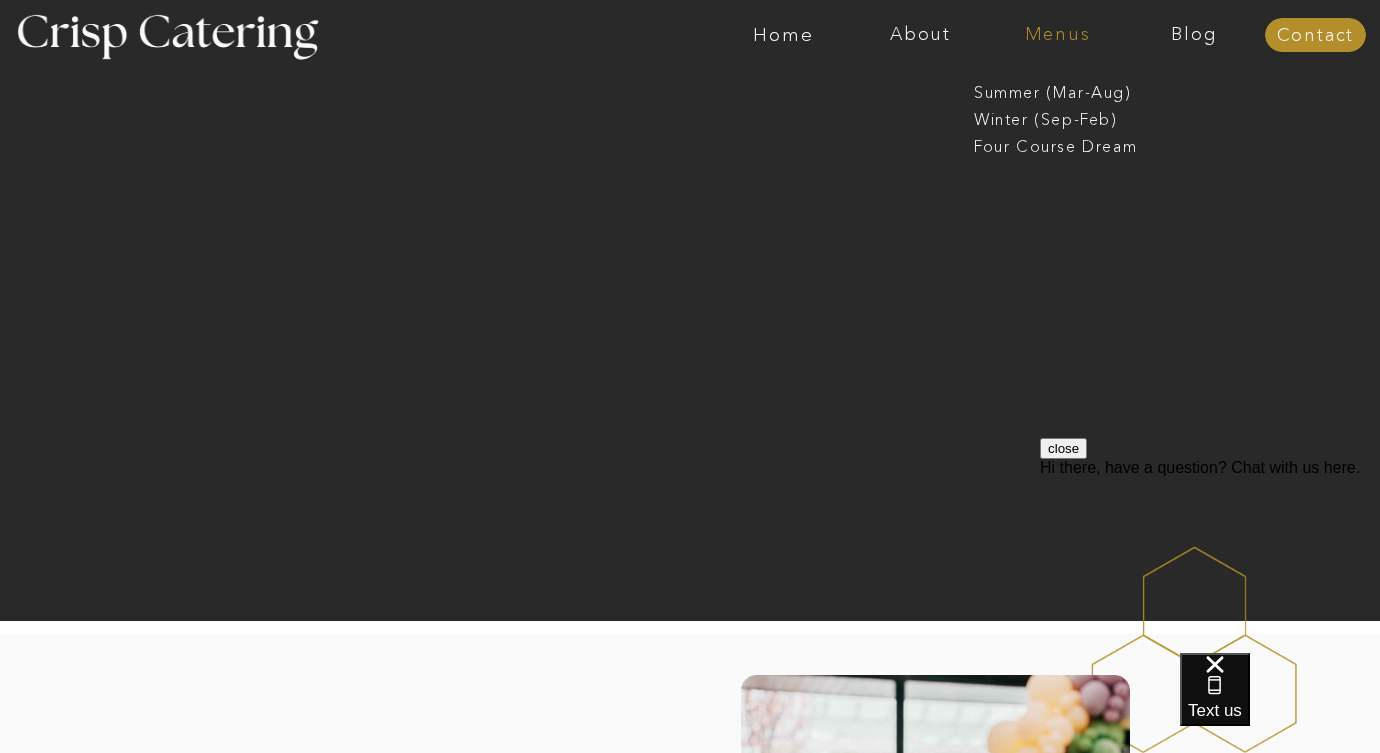 scroll, scrollTop: 0, scrollLeft: 0, axis: both 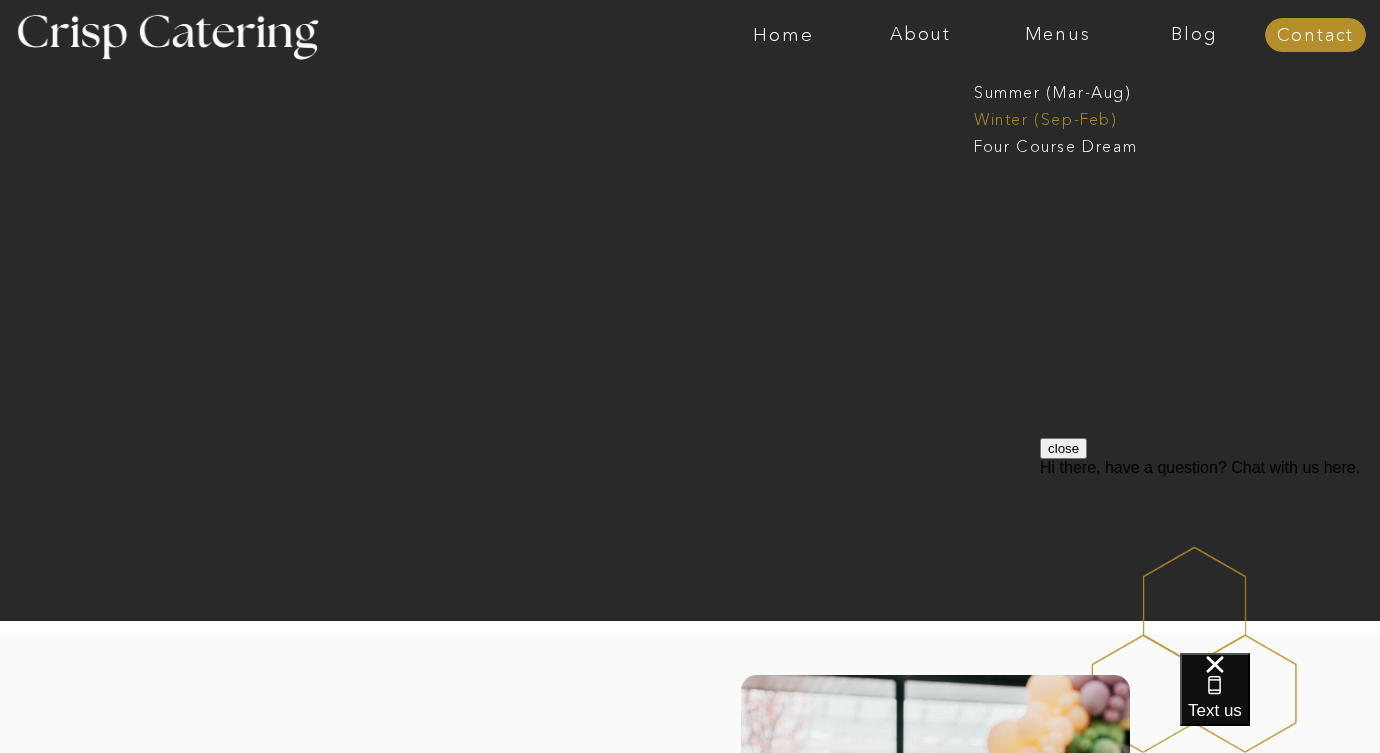 click on "Winter (Sep-Feb)" at bounding box center (1056, 117) 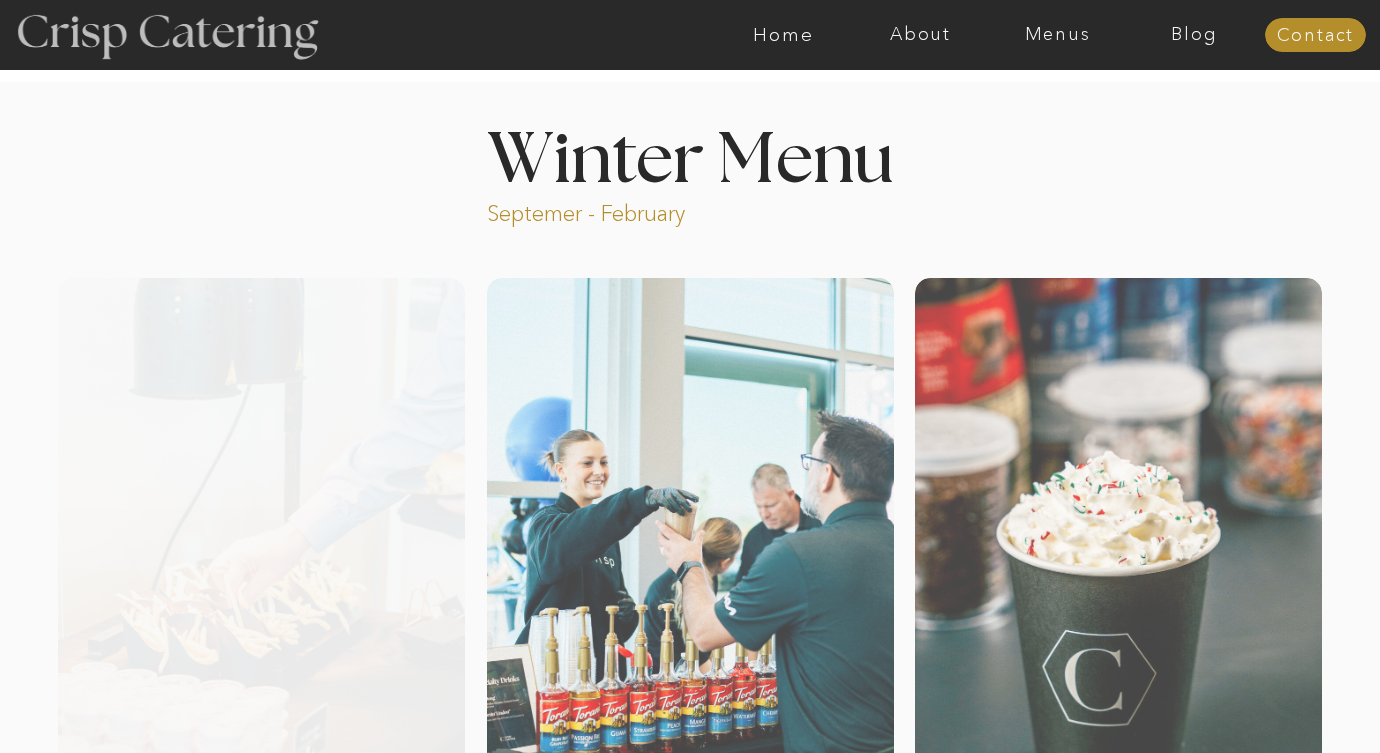 scroll, scrollTop: 0, scrollLeft: 0, axis: both 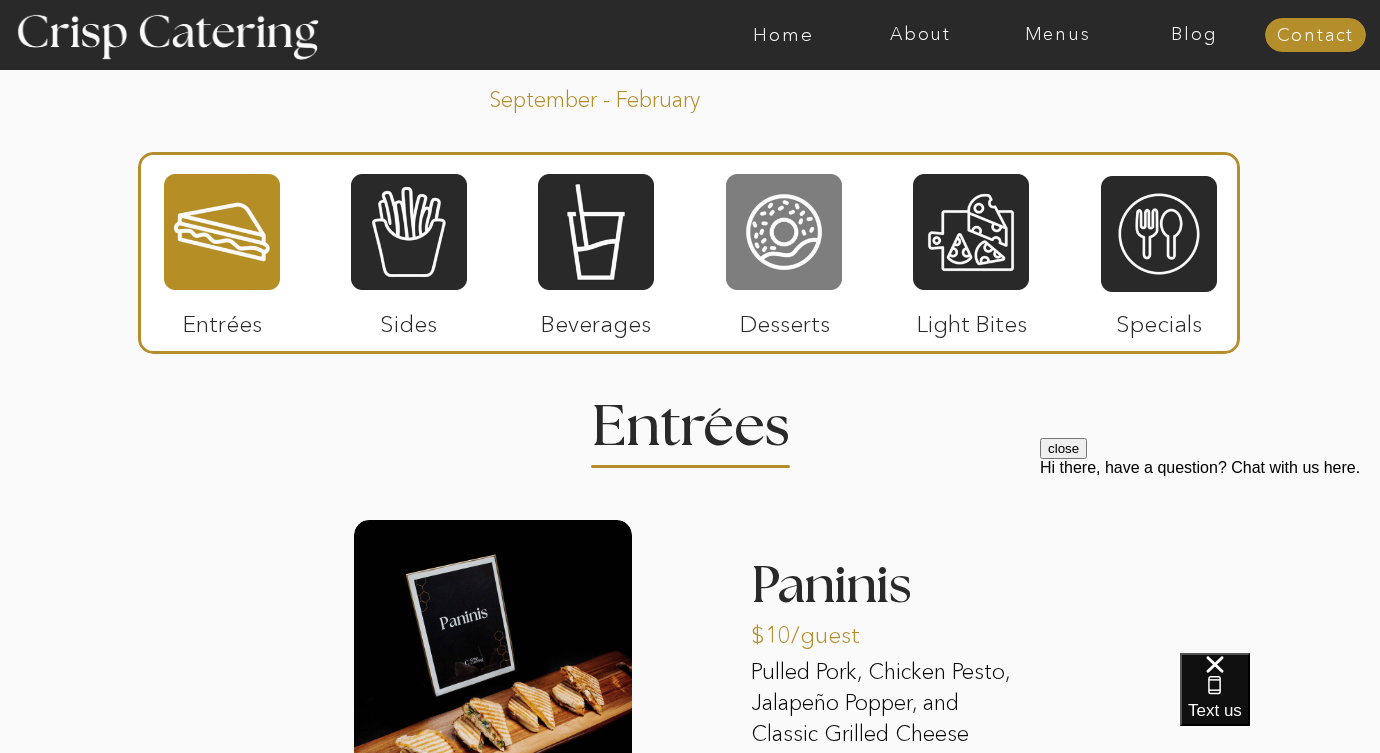 click at bounding box center (784, 232) 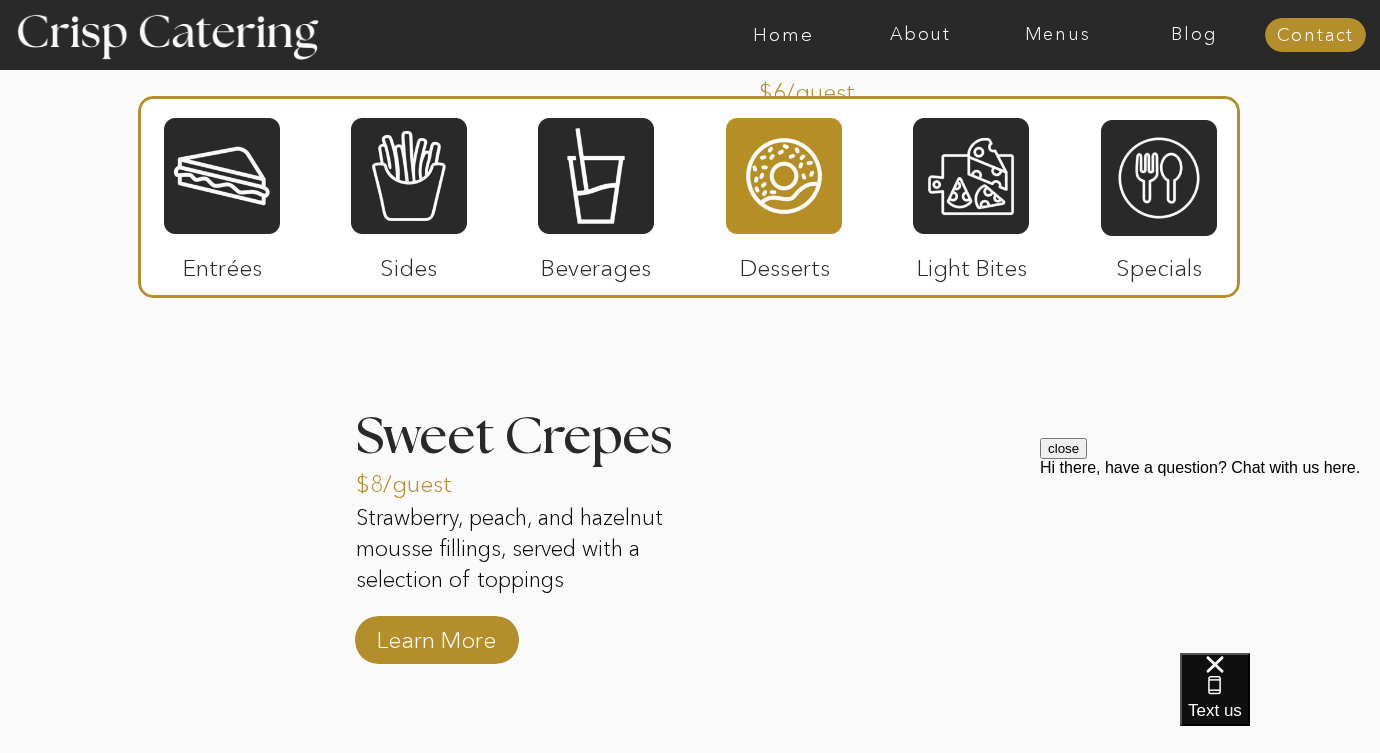 scroll, scrollTop: 2823, scrollLeft: 0, axis: vertical 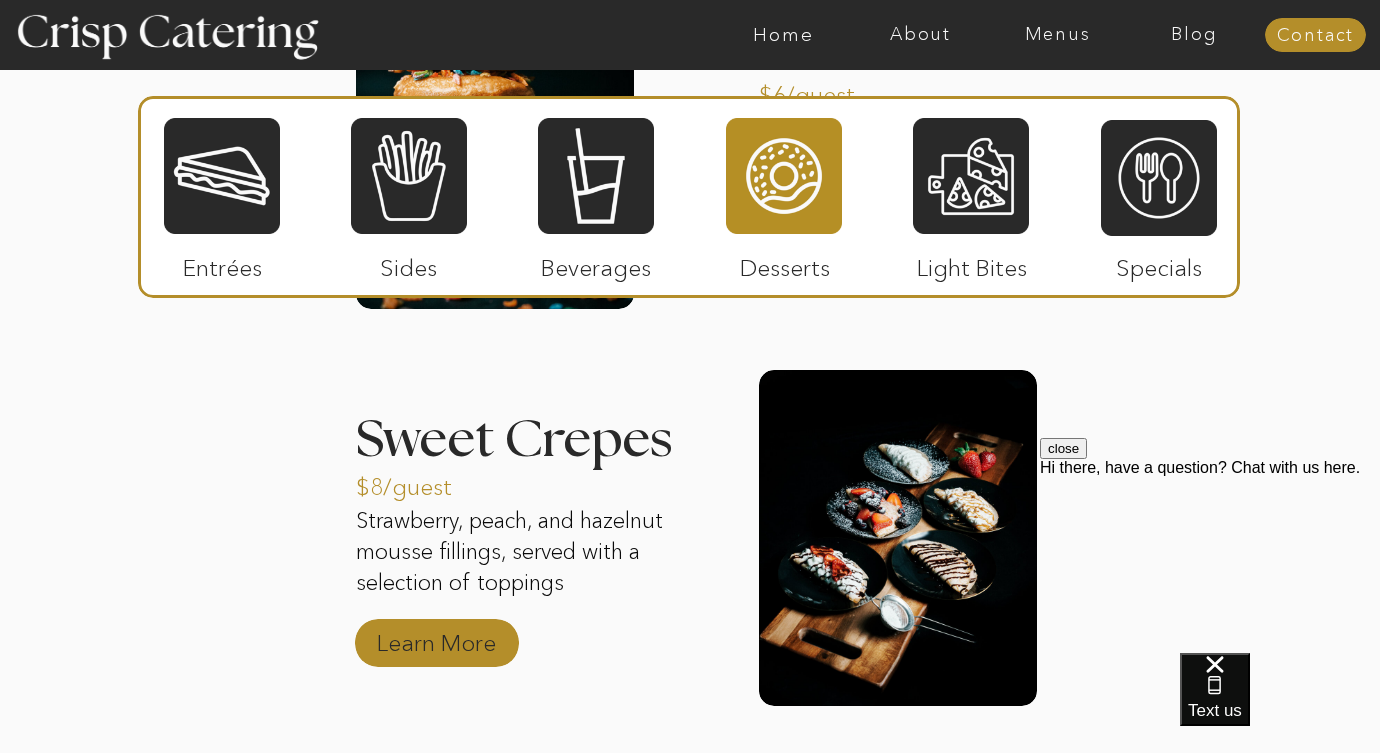 click on "Learn More" at bounding box center (436, 638) 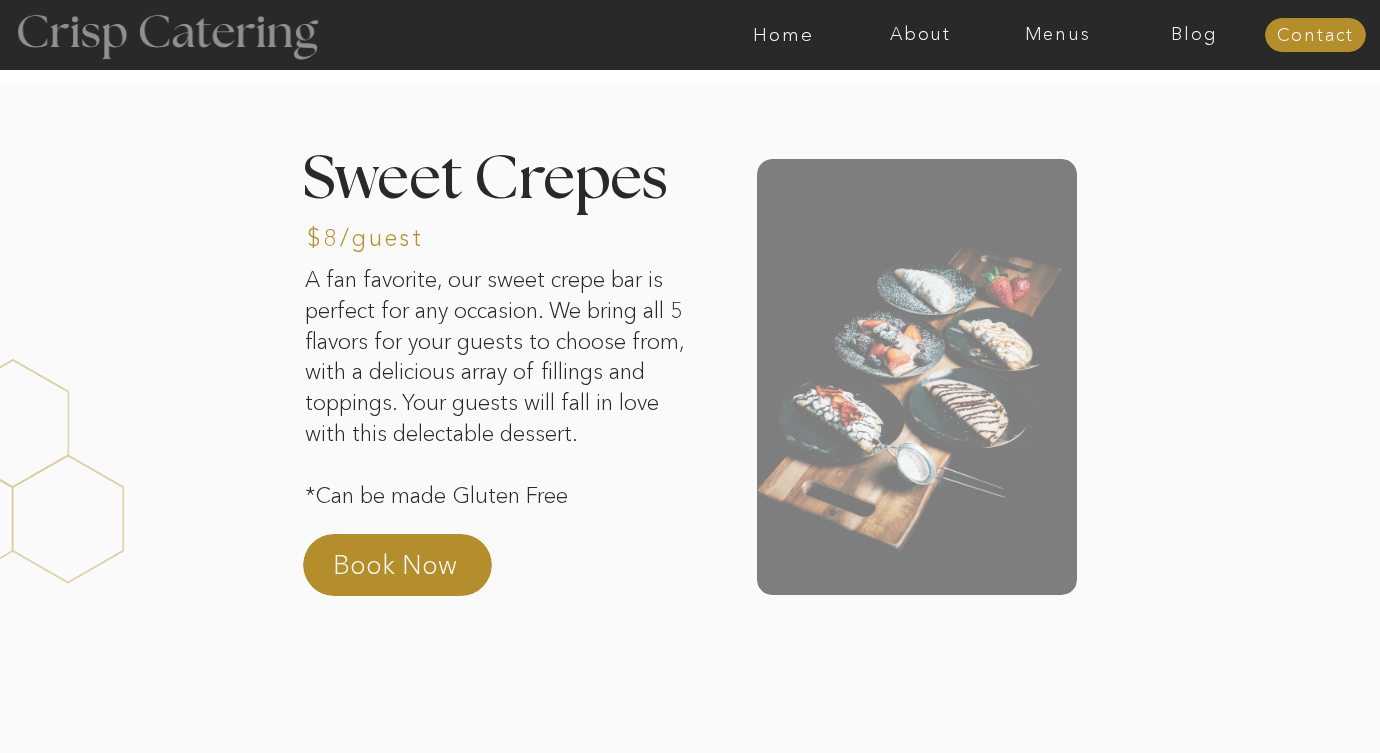 scroll, scrollTop: 0, scrollLeft: 0, axis: both 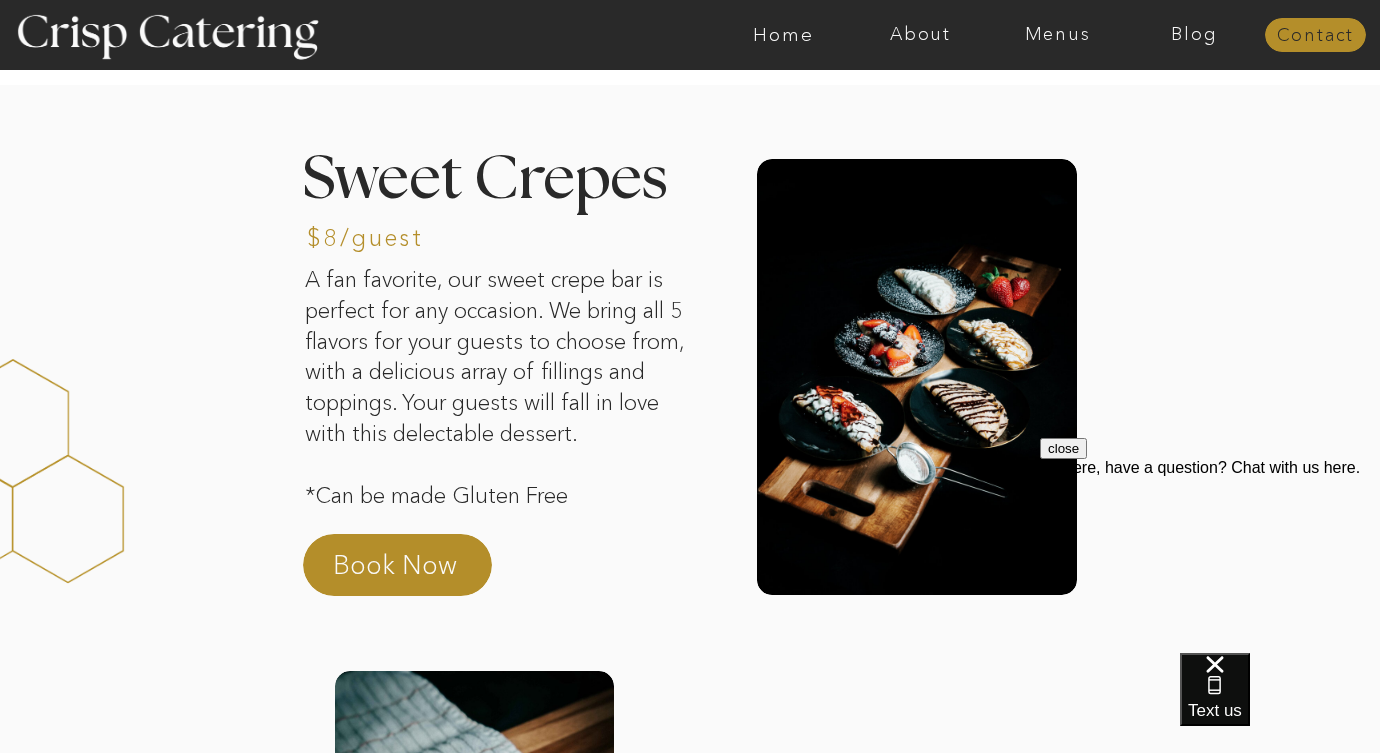 click on "Contact" at bounding box center [1315, 36] 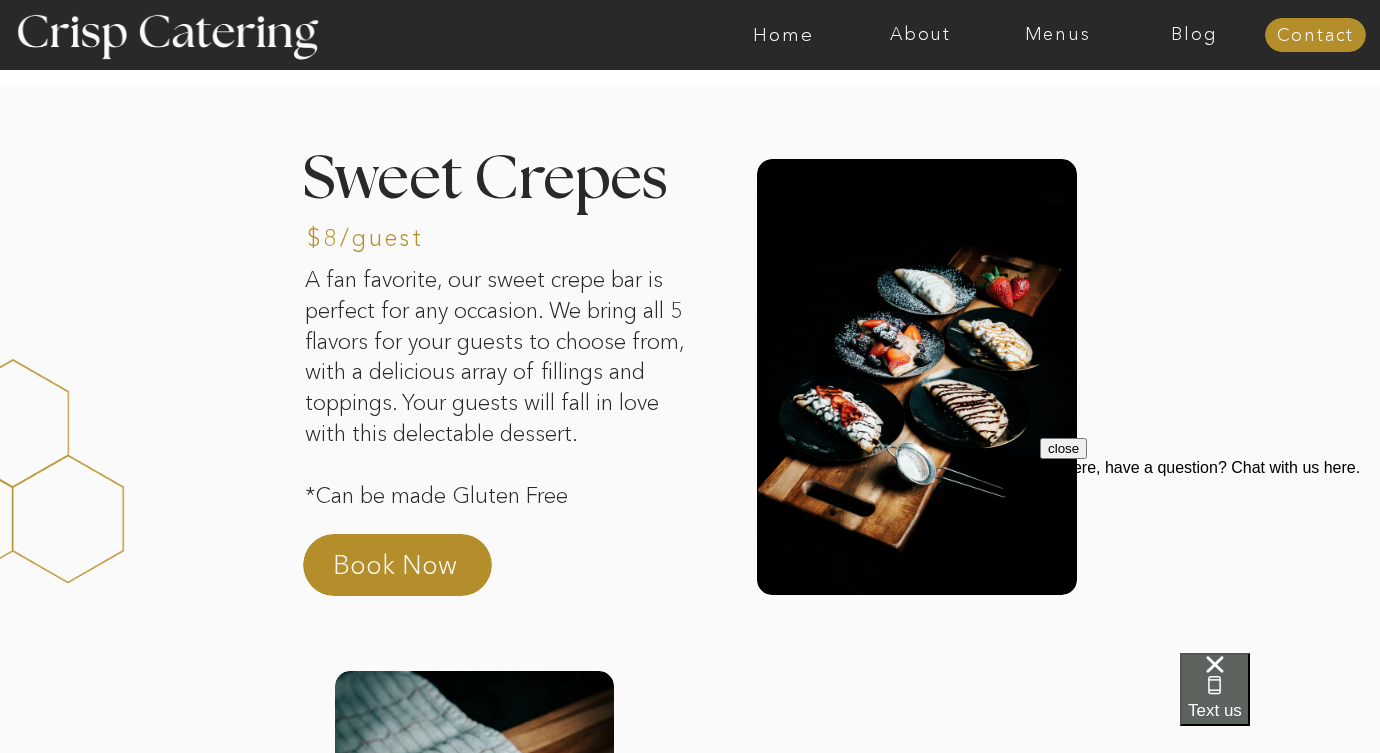 click on "Text us" at bounding box center [1215, 689] 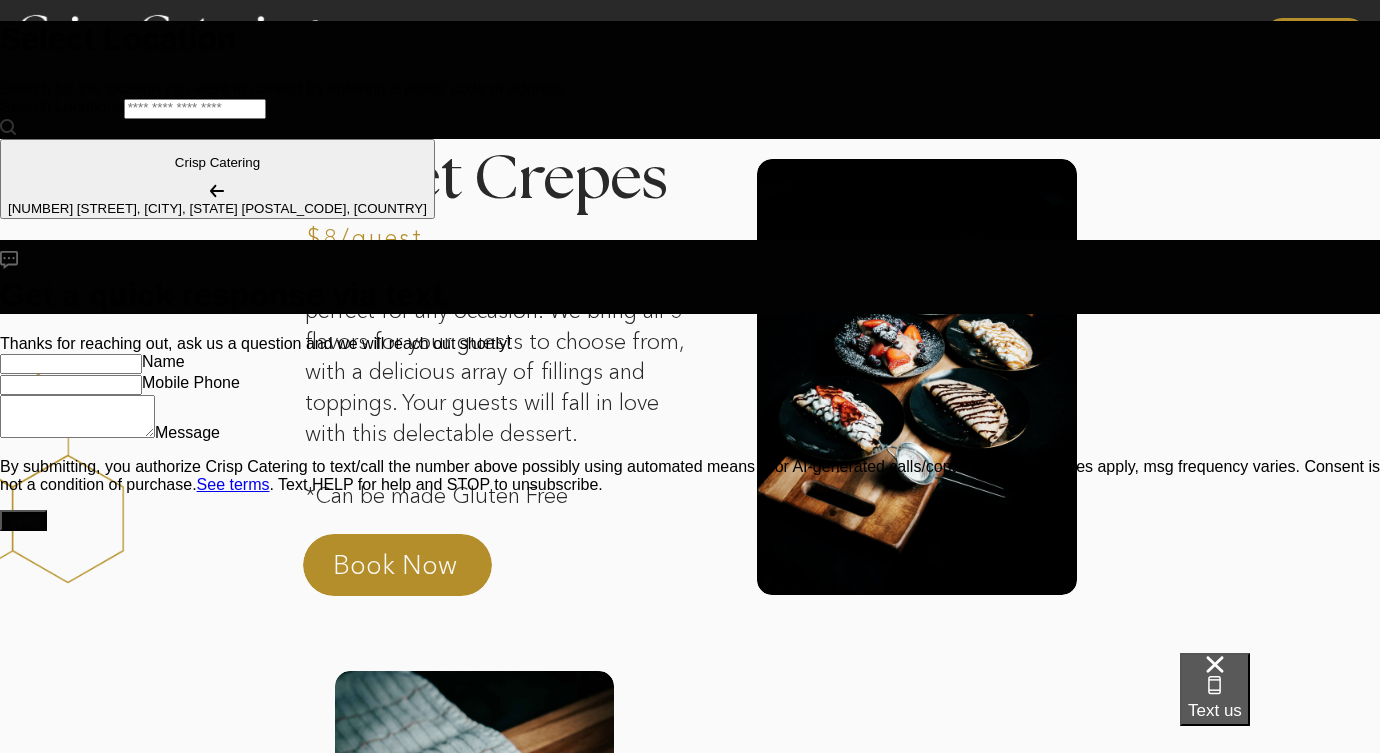 scroll, scrollTop: 0, scrollLeft: 0, axis: both 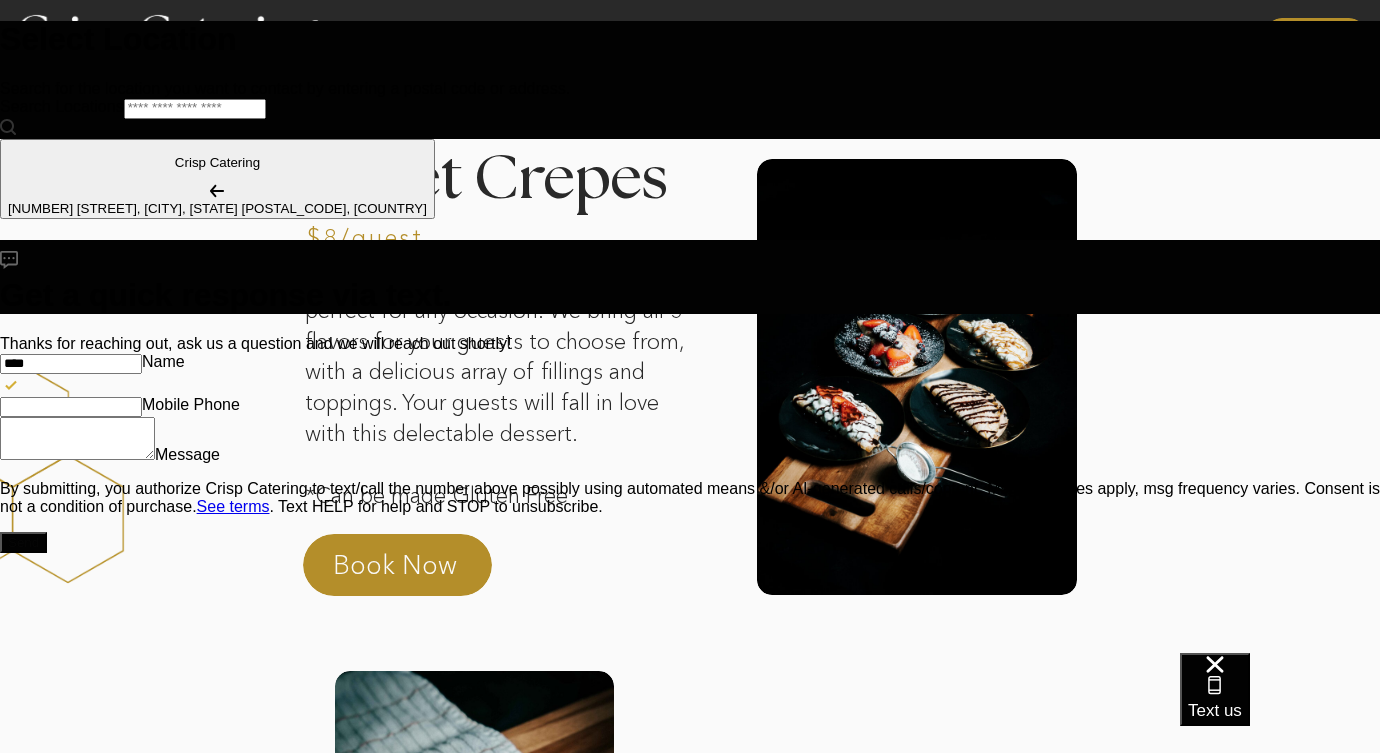 type on "****" 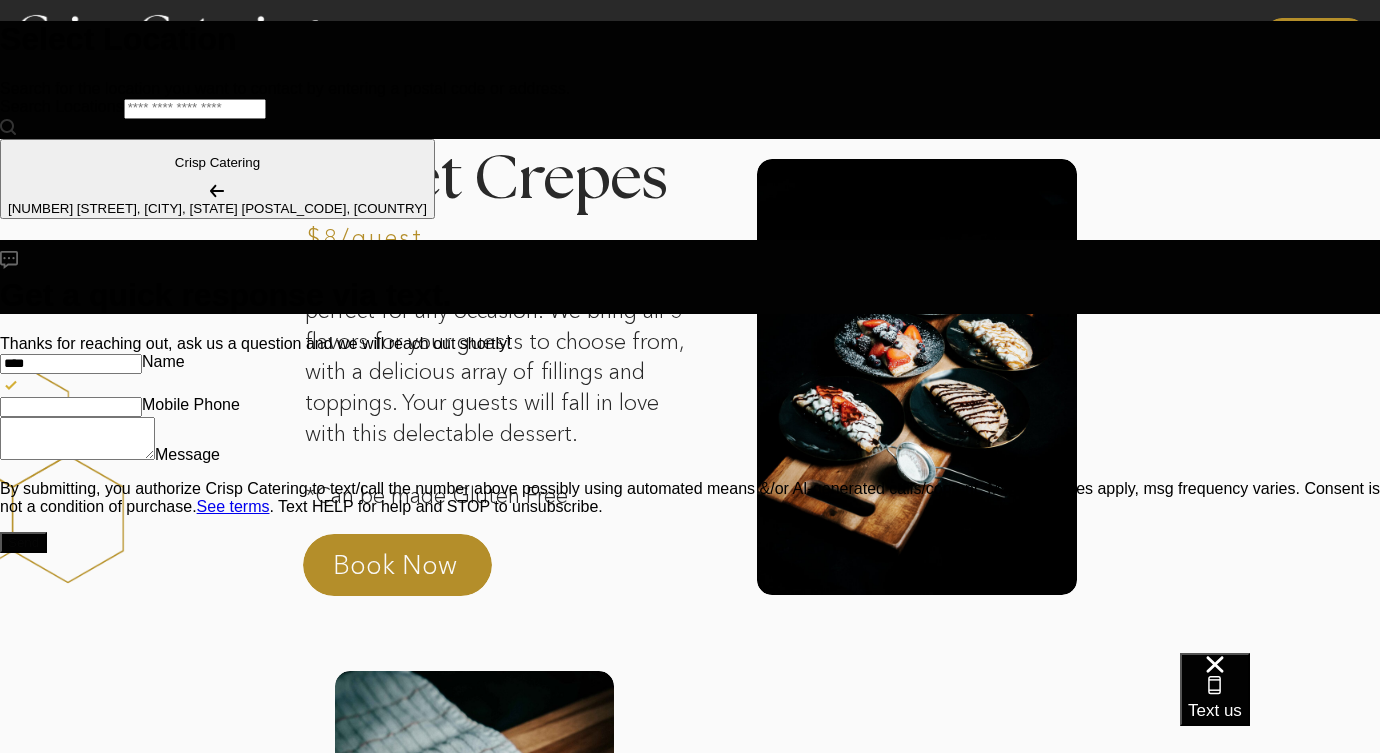 click on "Message" at bounding box center (77, 438) 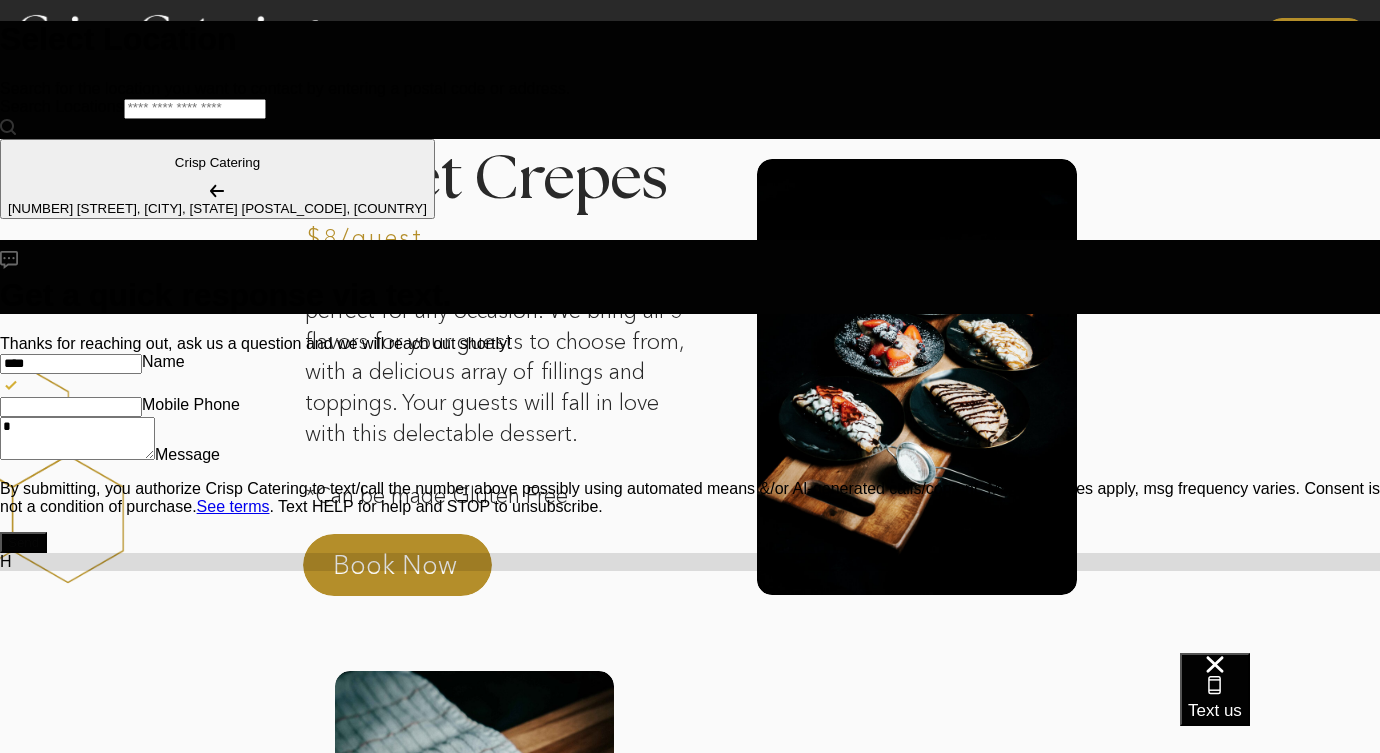 type on "*" 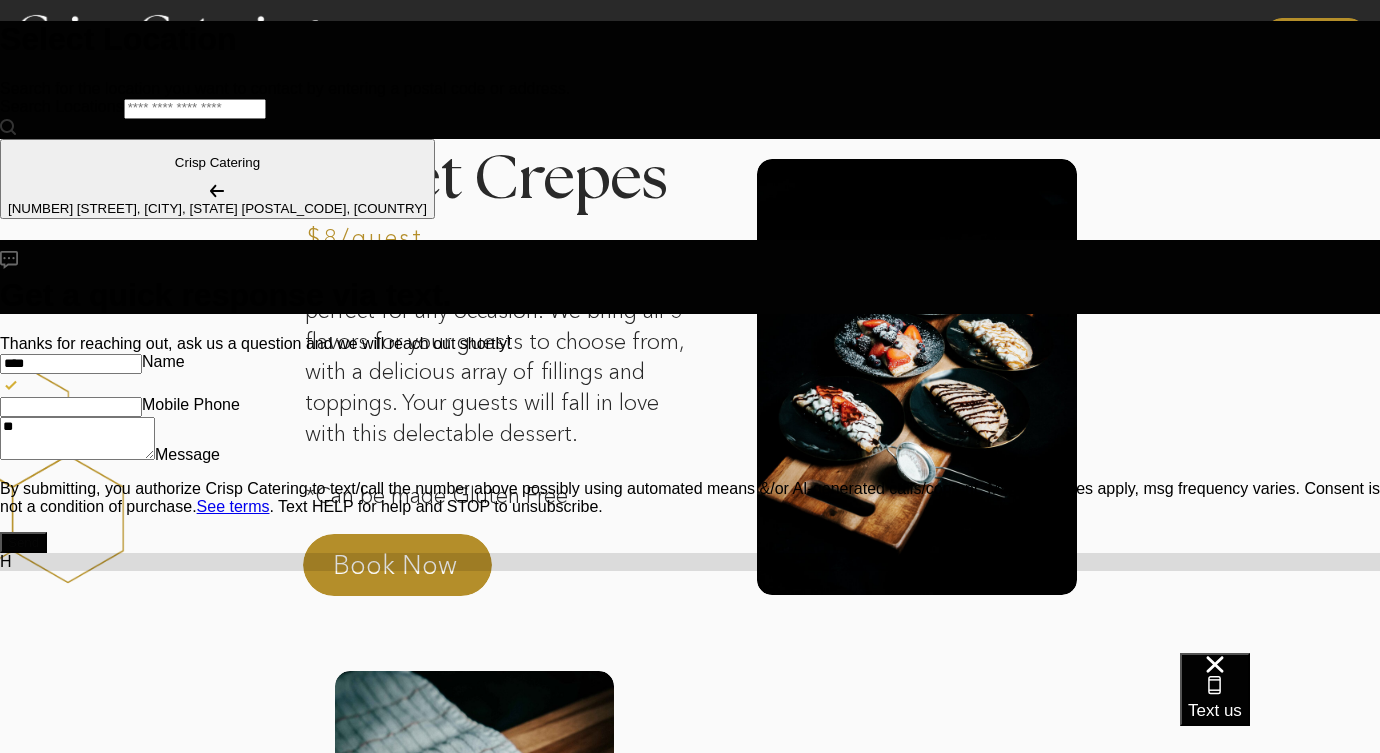 type on "**" 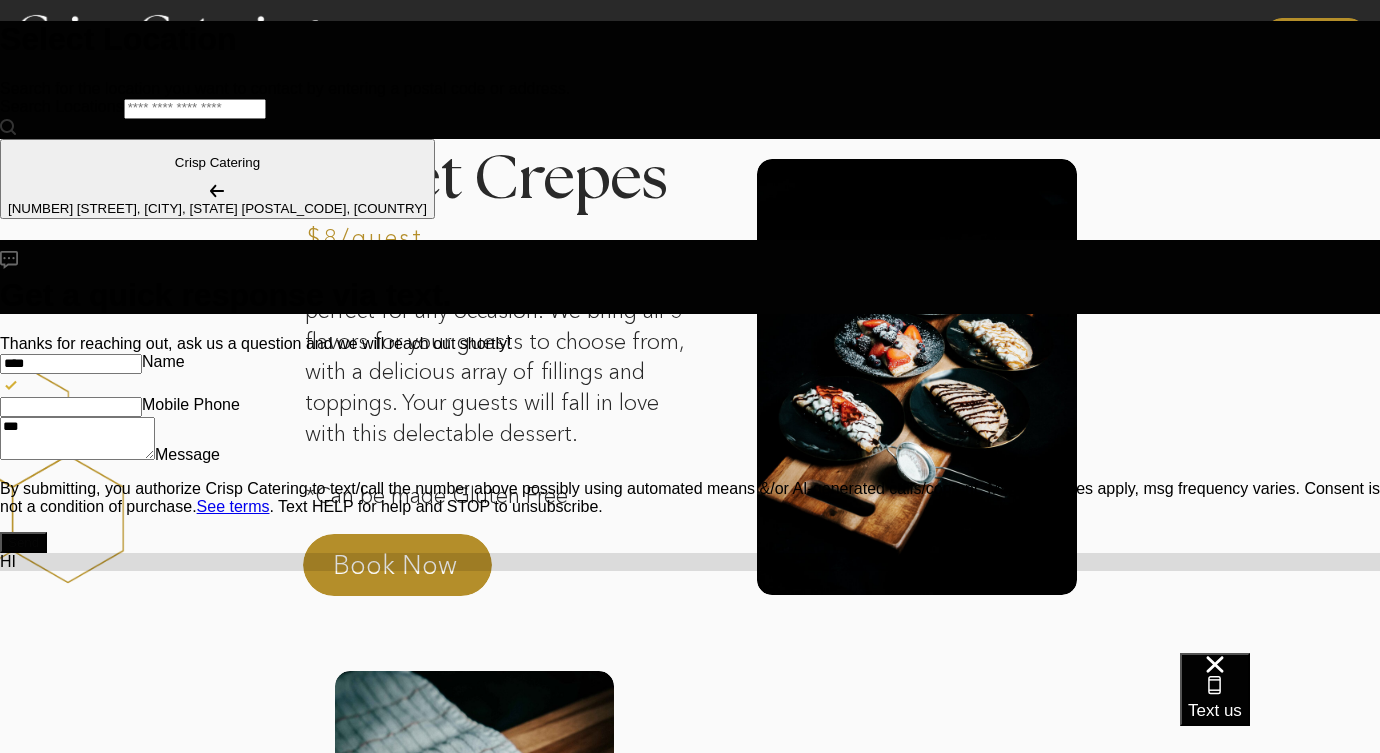 type on "*" 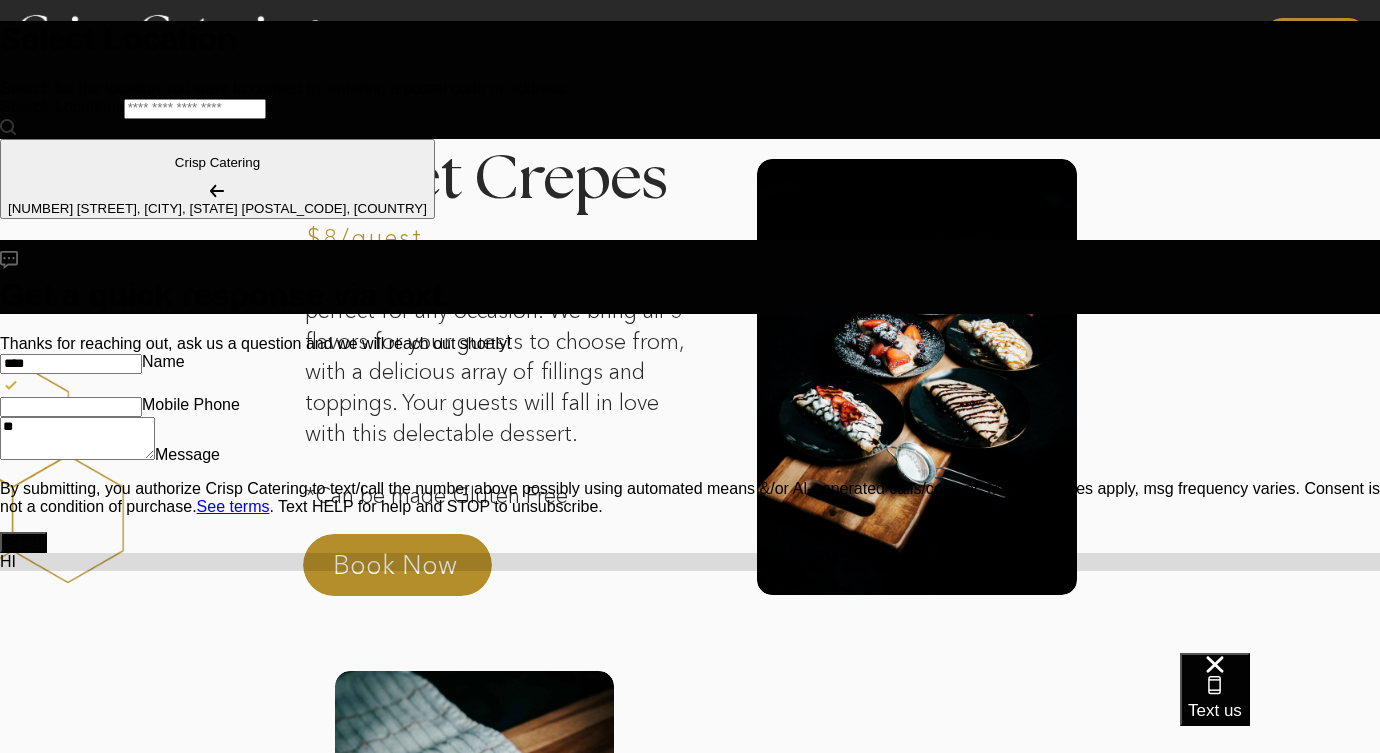 type on "*" 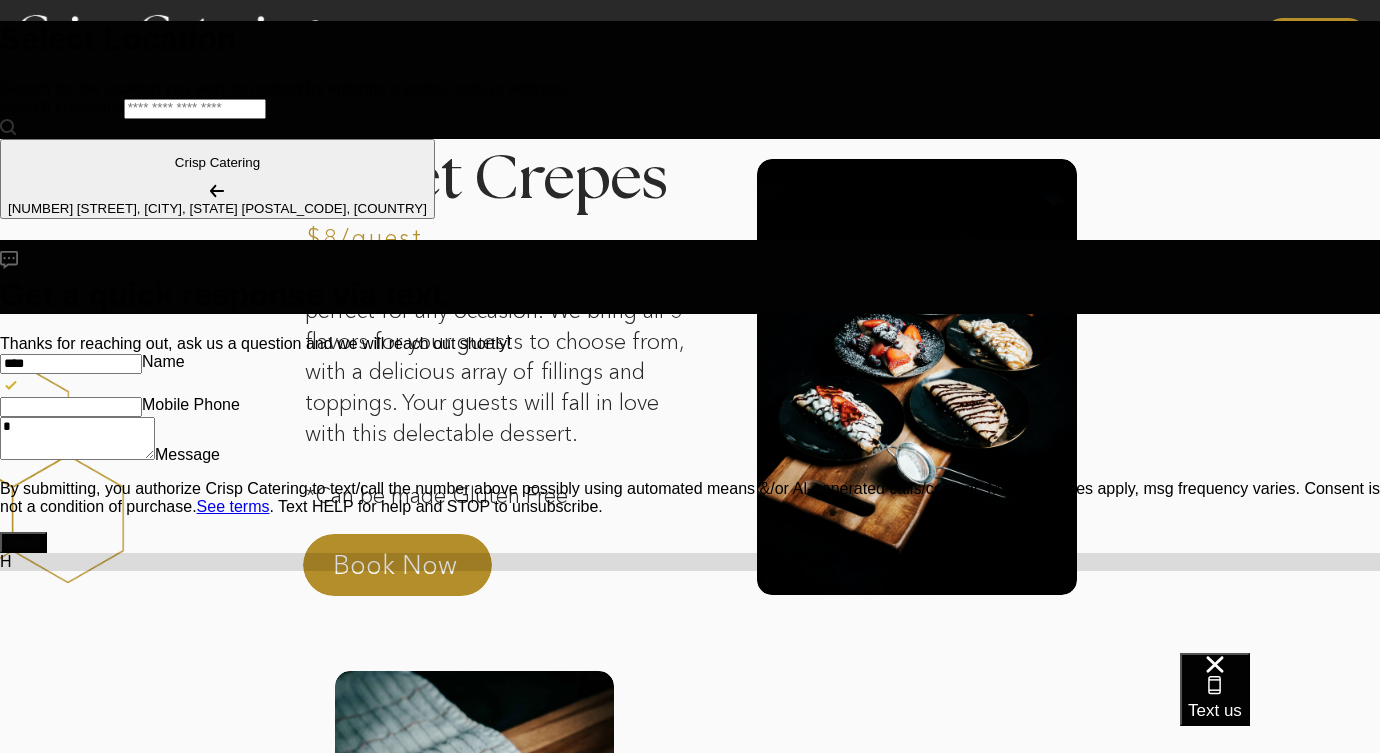 type 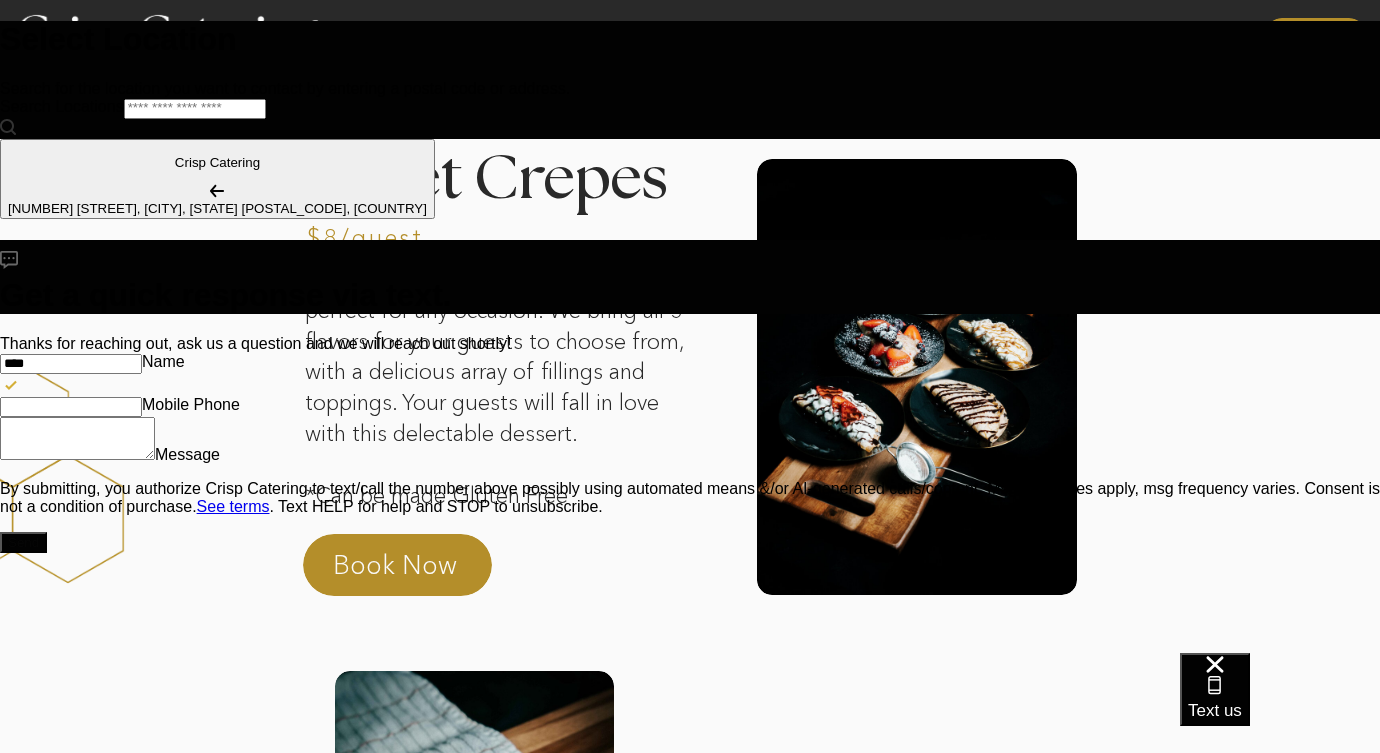 type on "*" 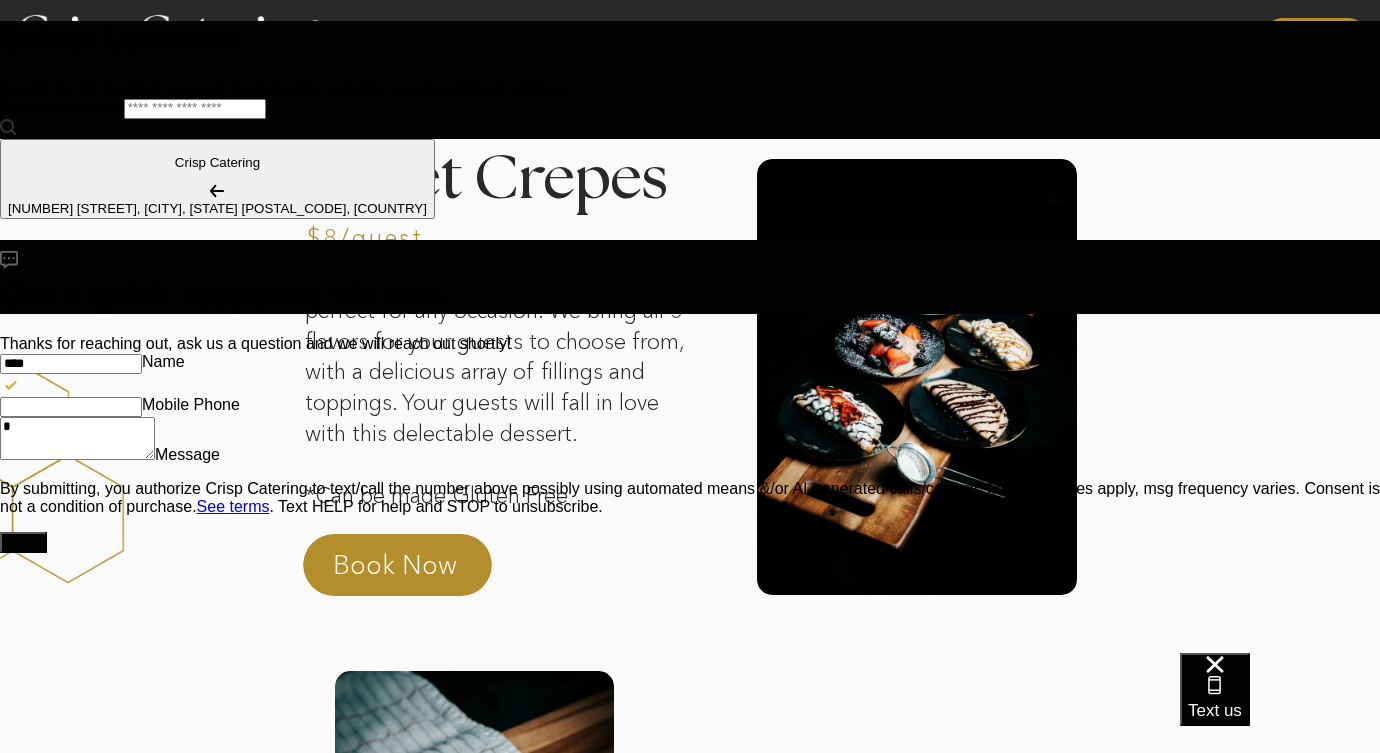 type on "**" 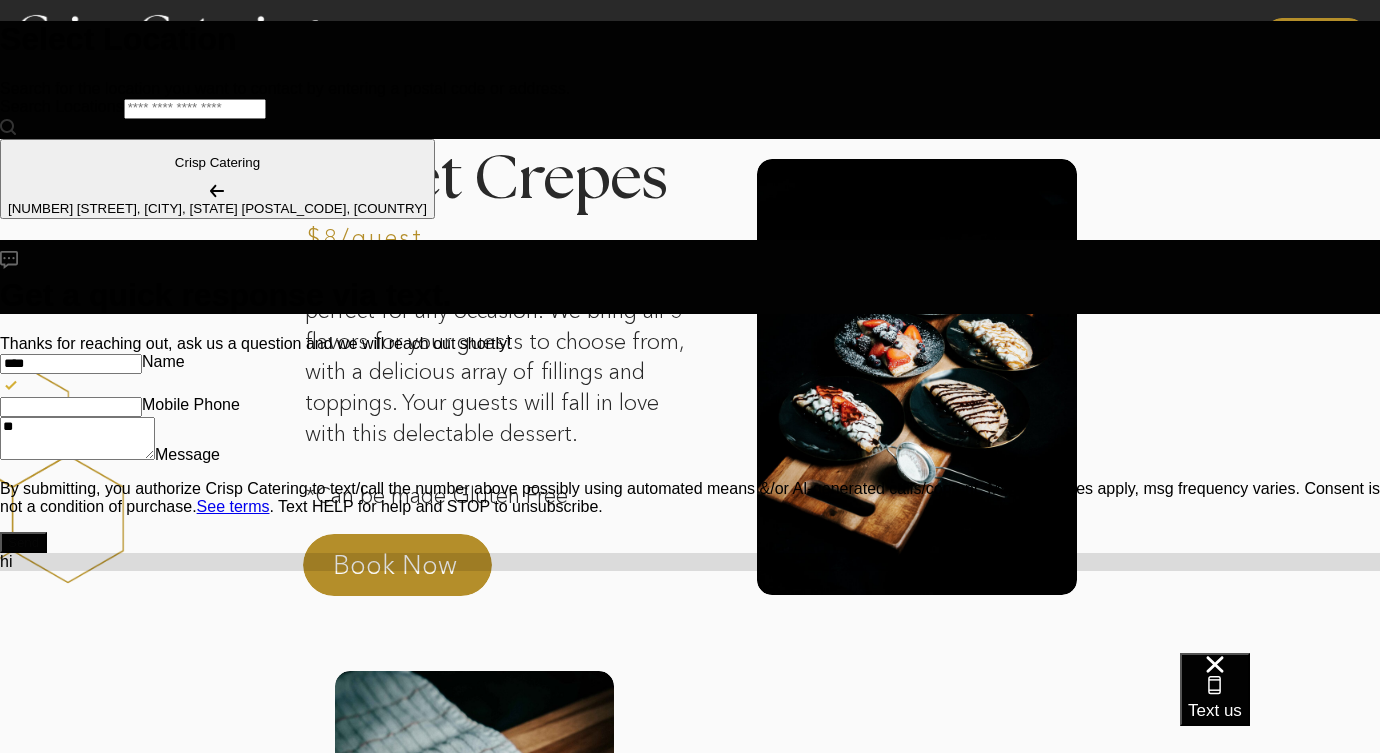 type on "*" 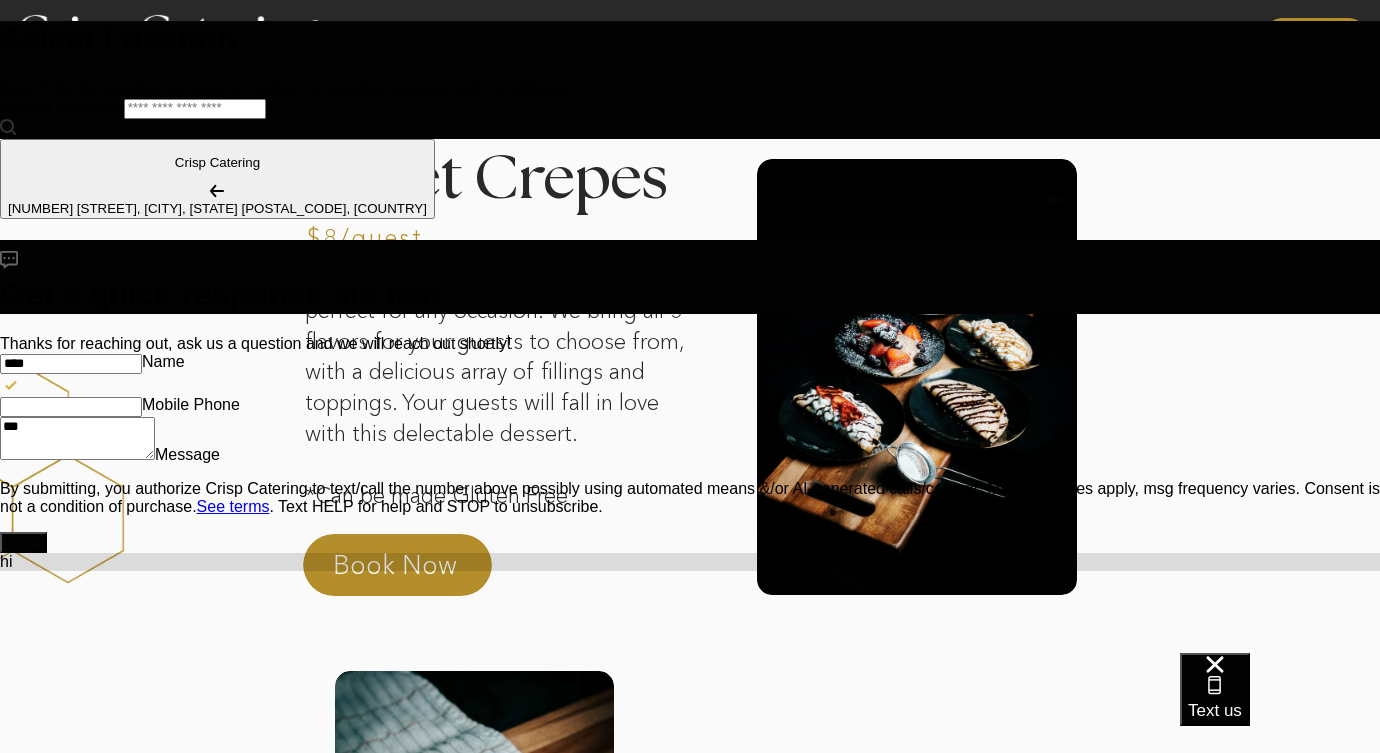 type on "****" 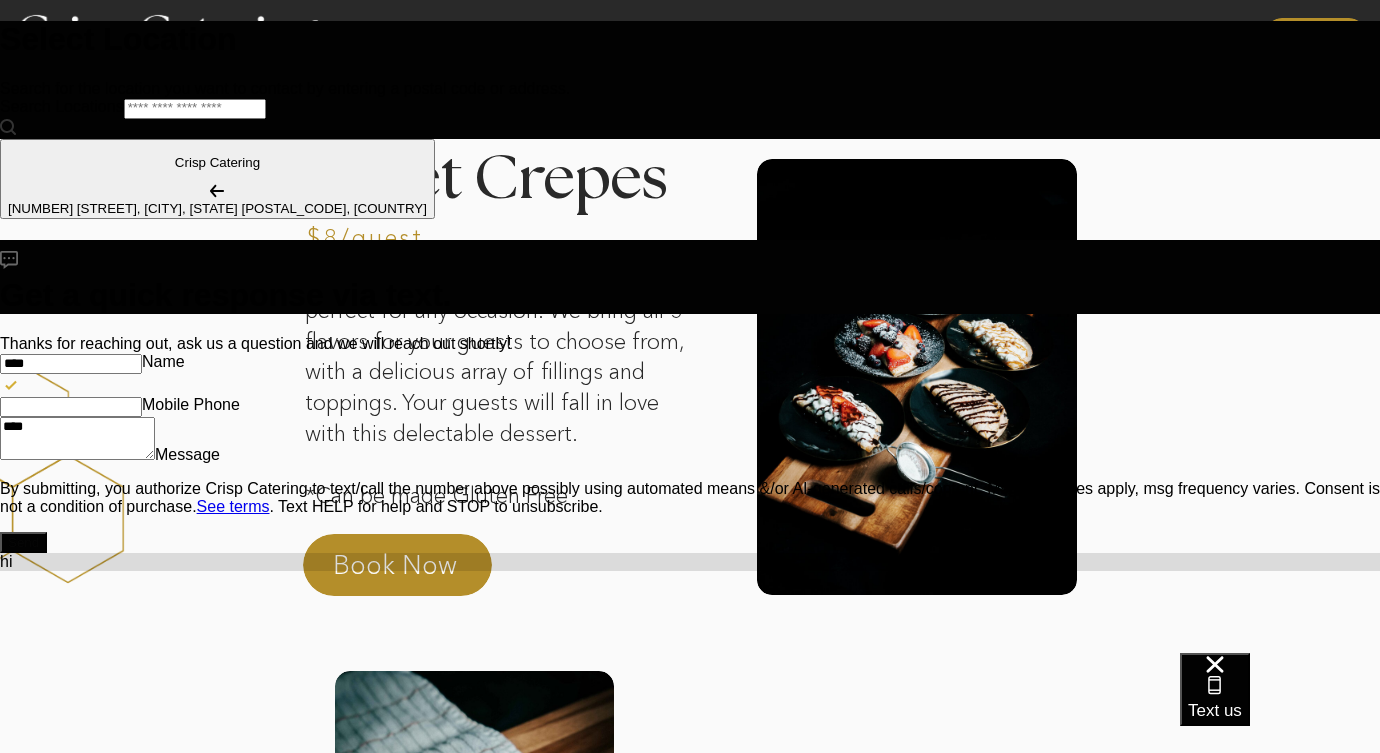 type on "*" 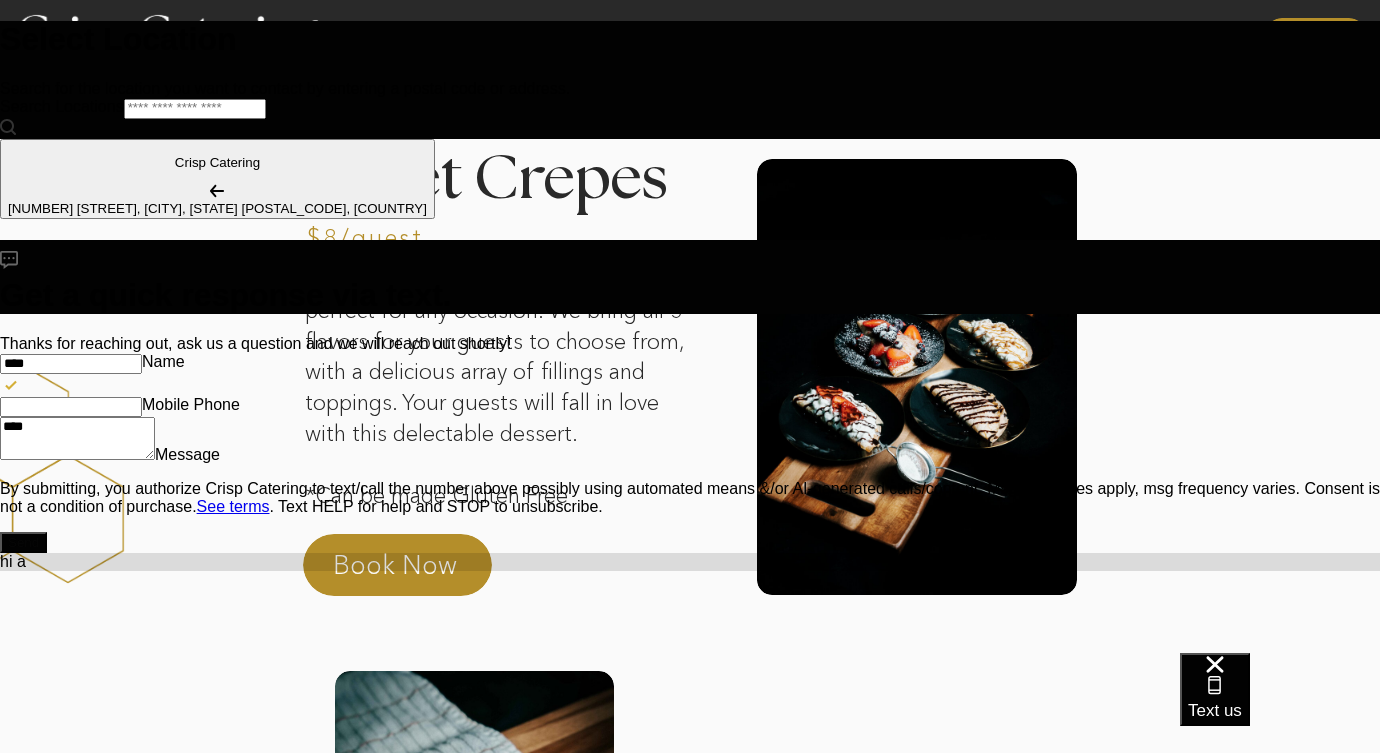 type on "**" 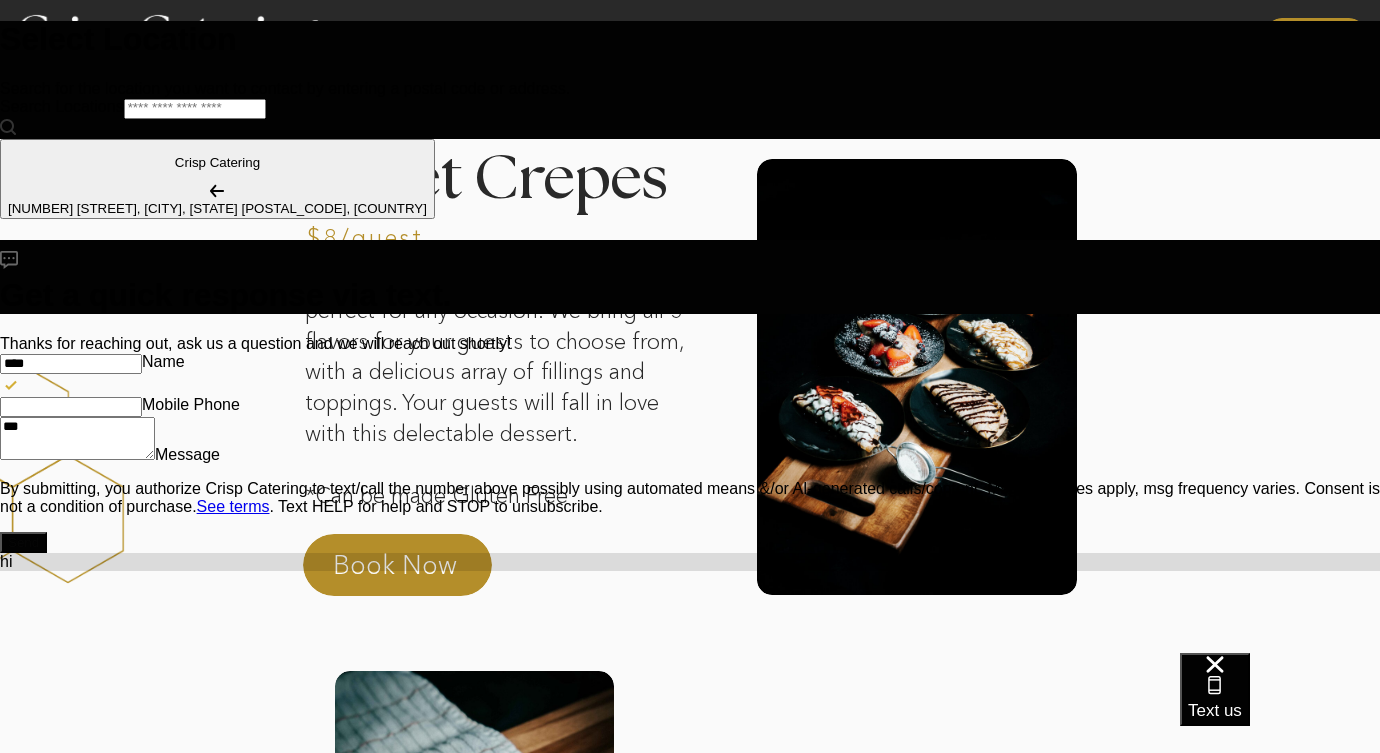 type on "*" 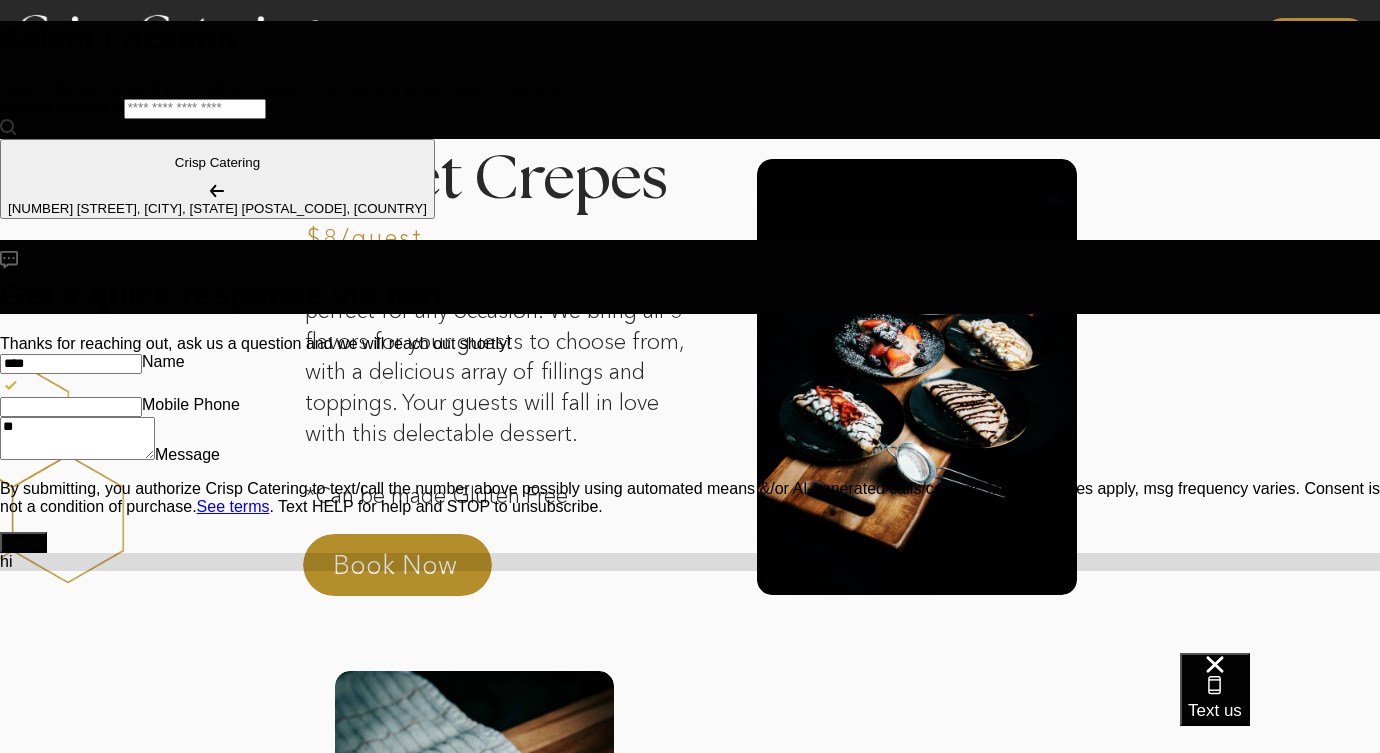 type on "*" 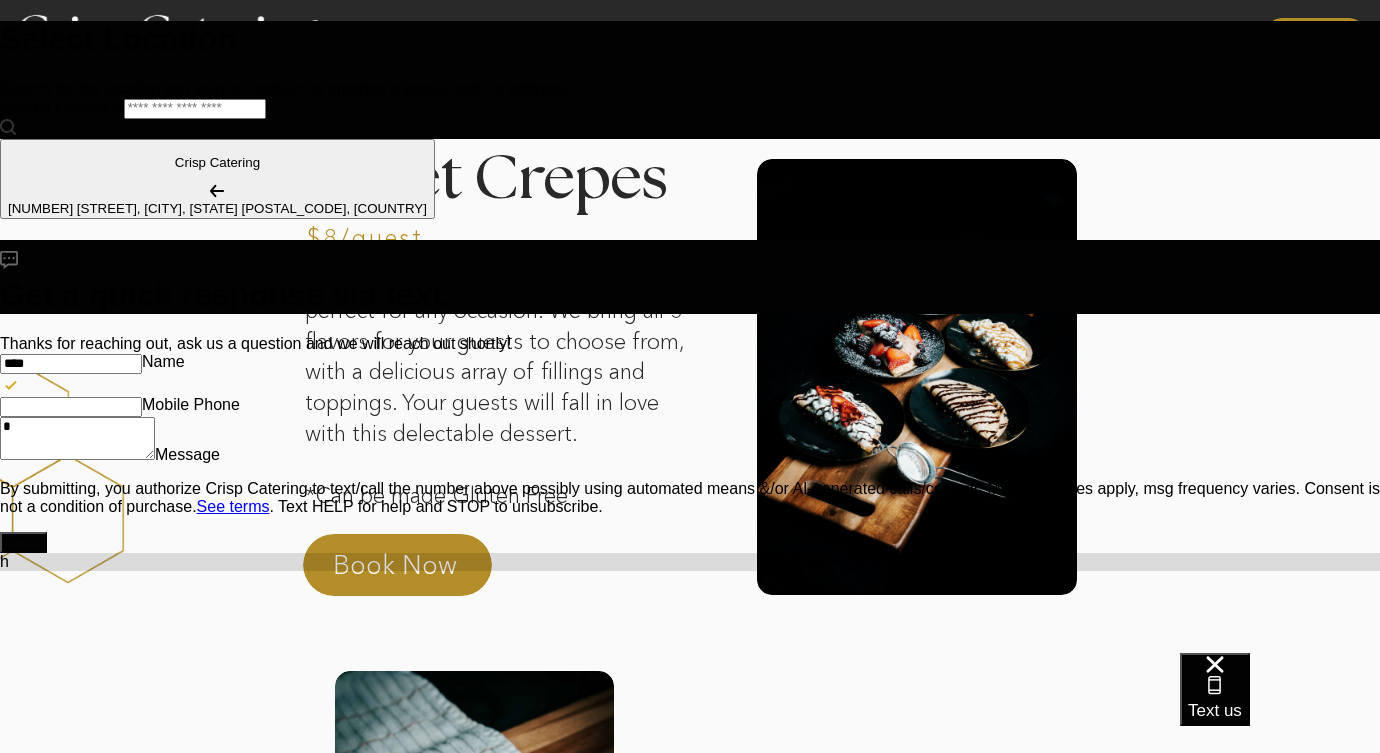 type 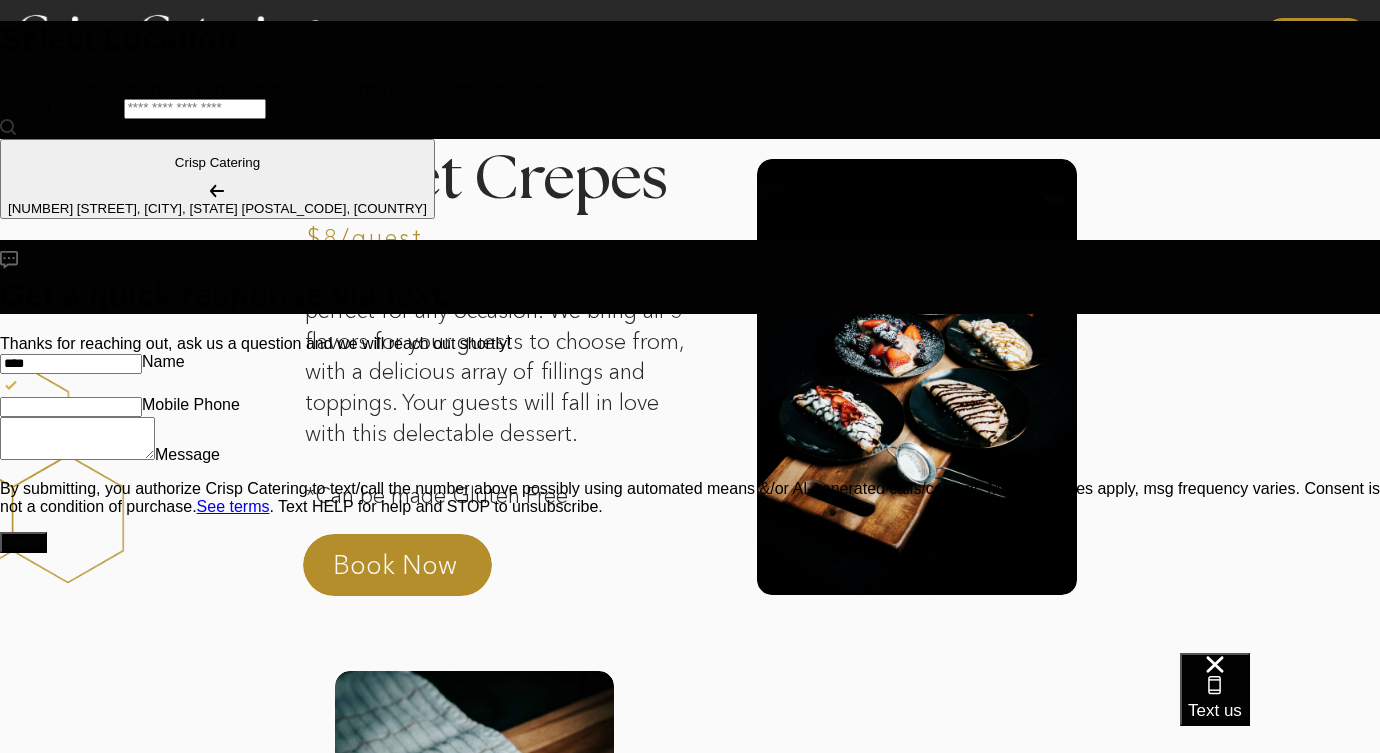 type on "*" 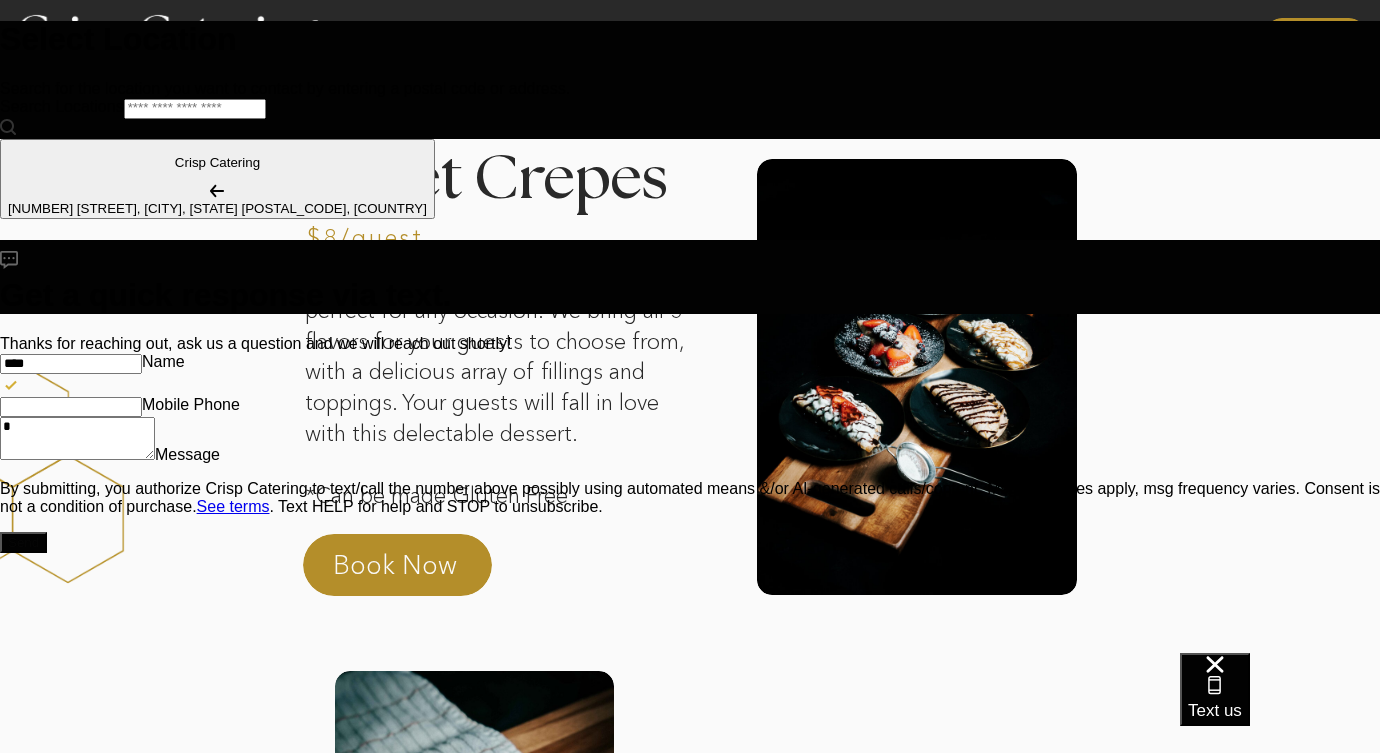 type on "*" 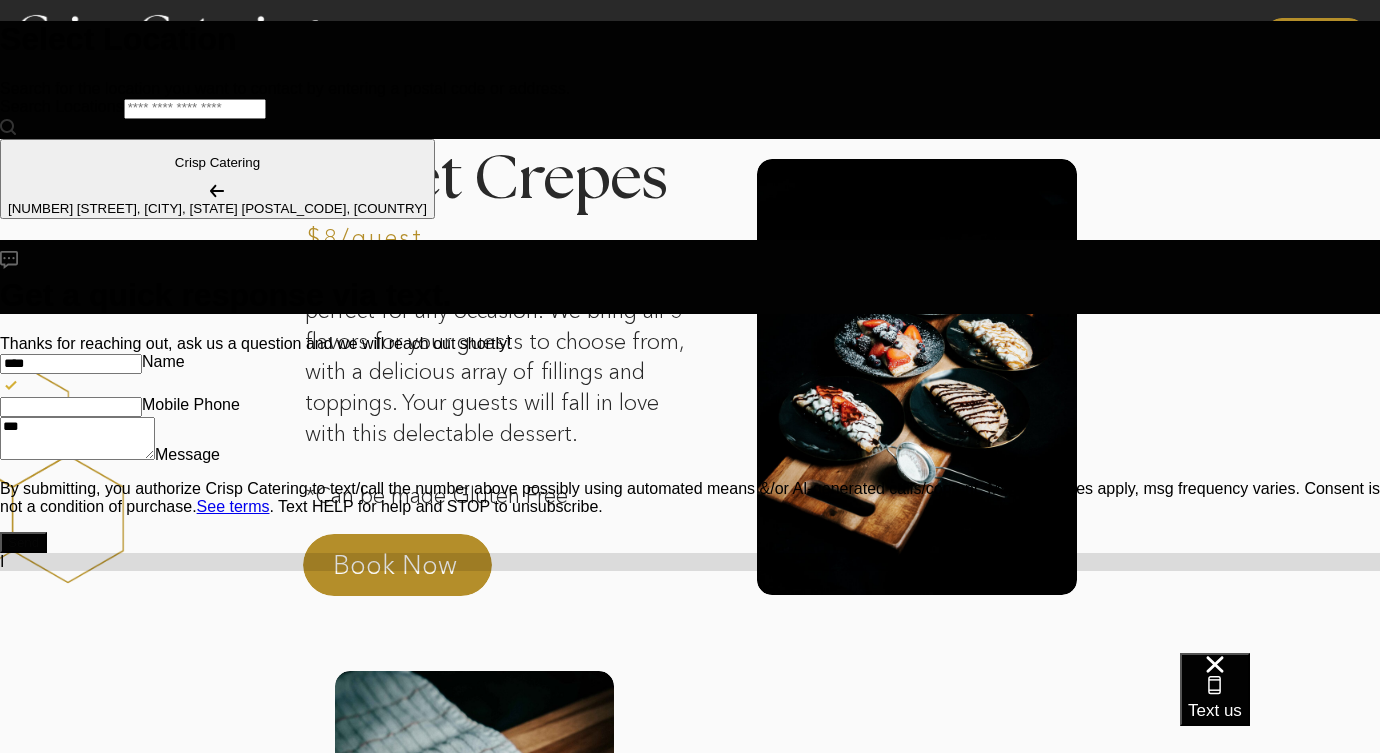 type on "*" 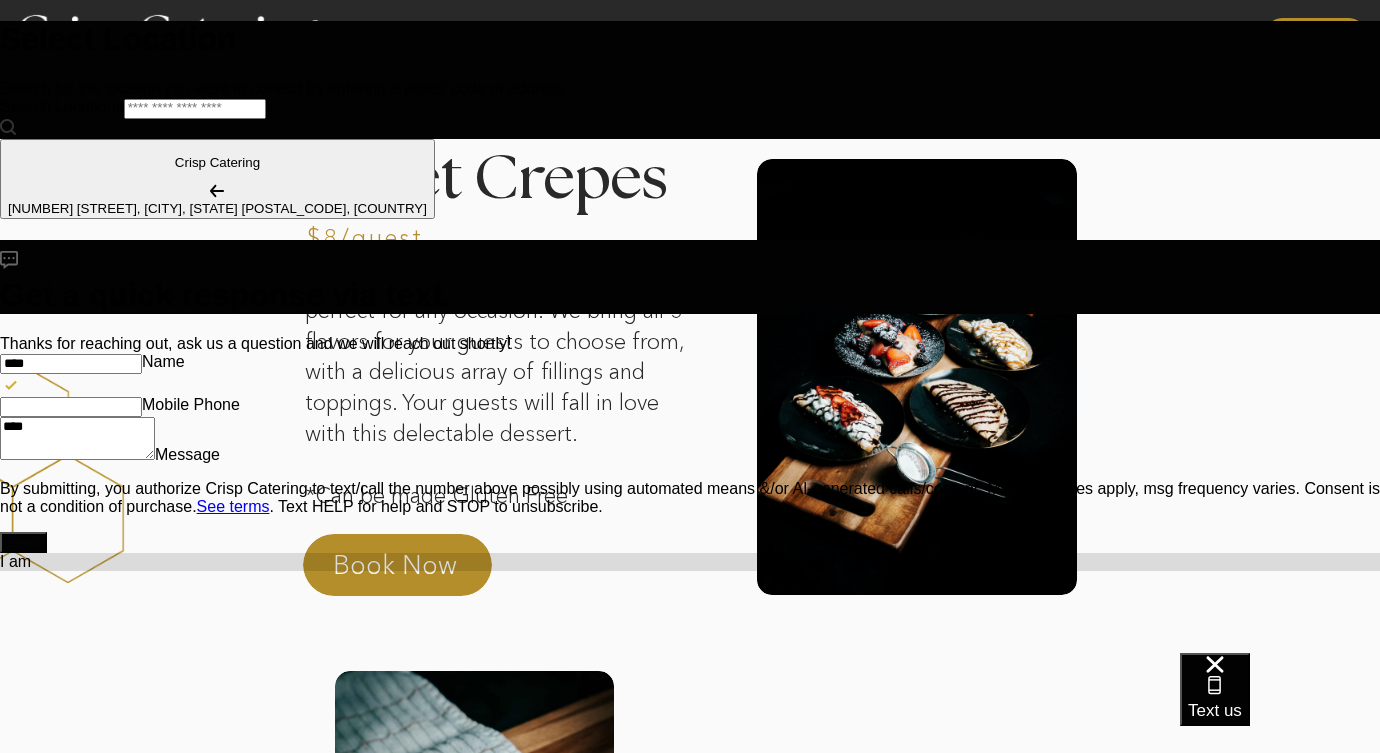 type on "*" 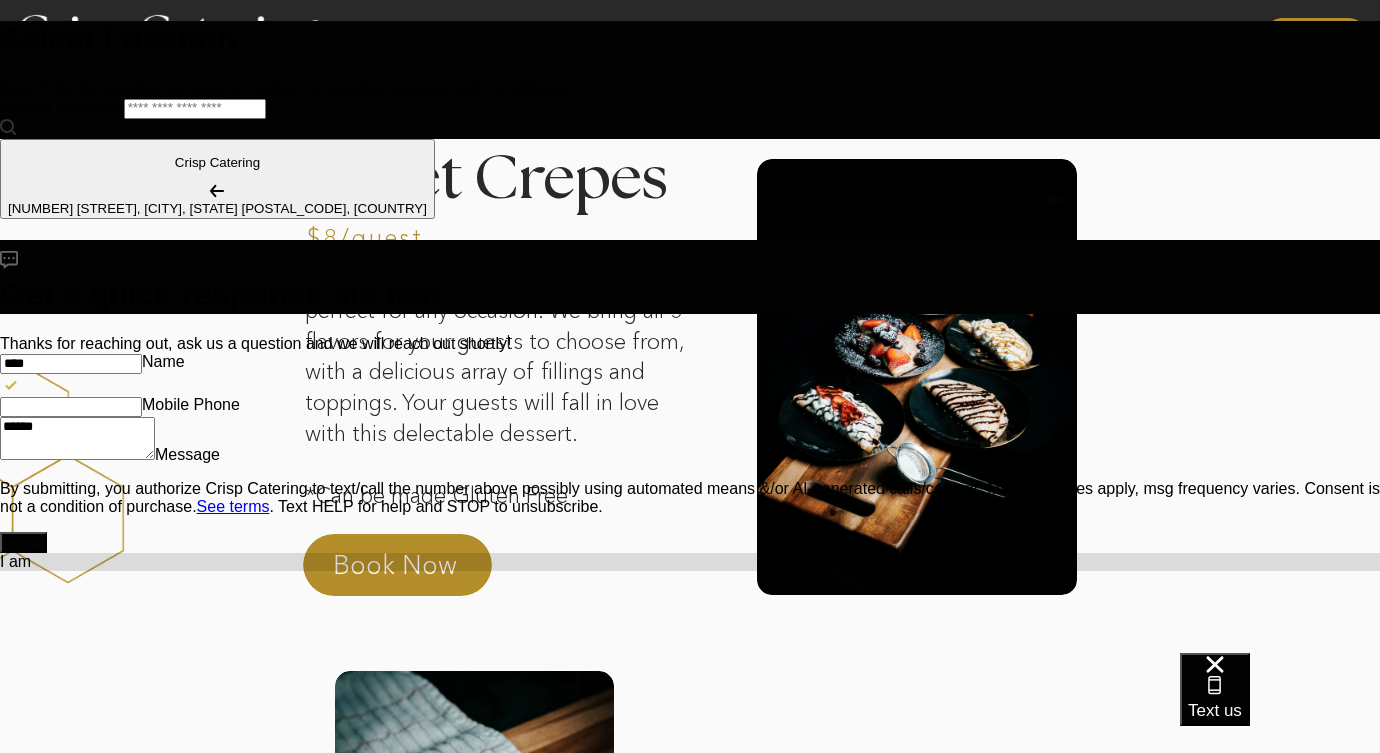 type on "*******" 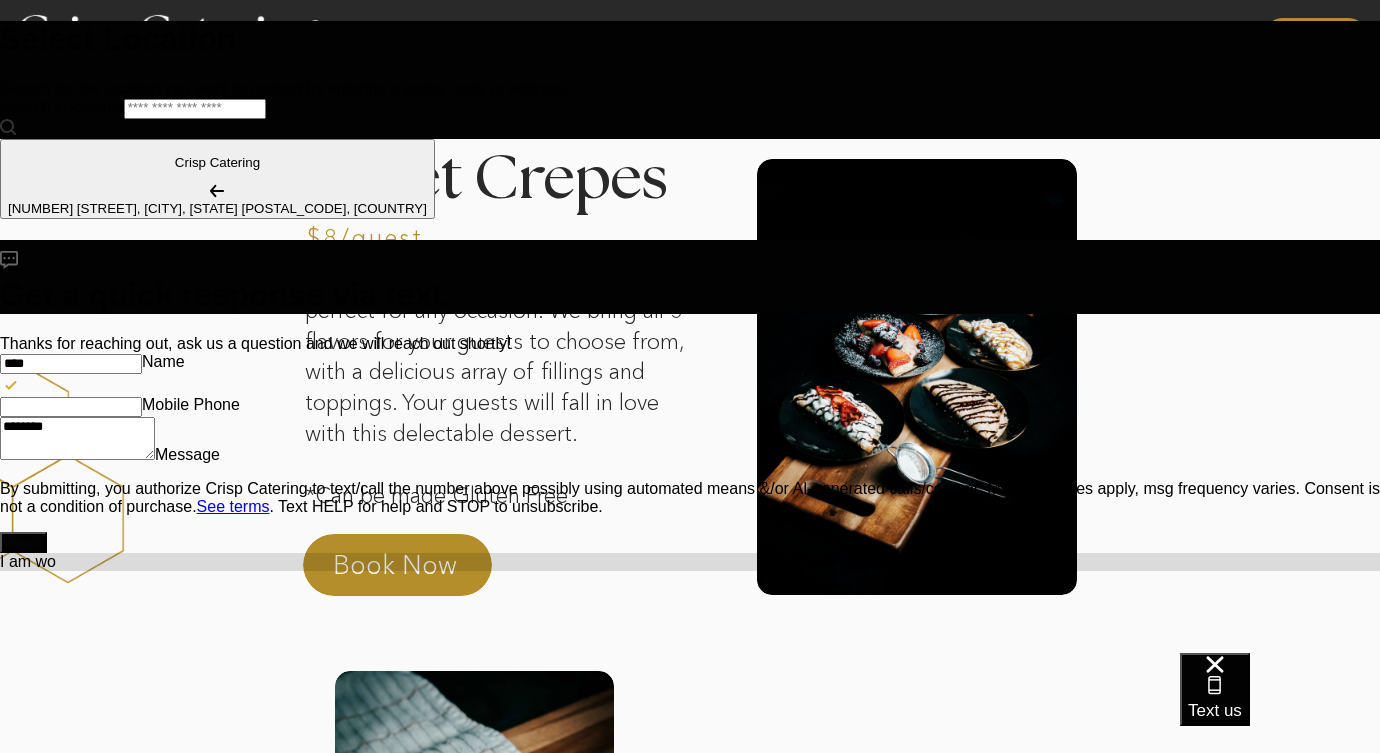 type on "*" 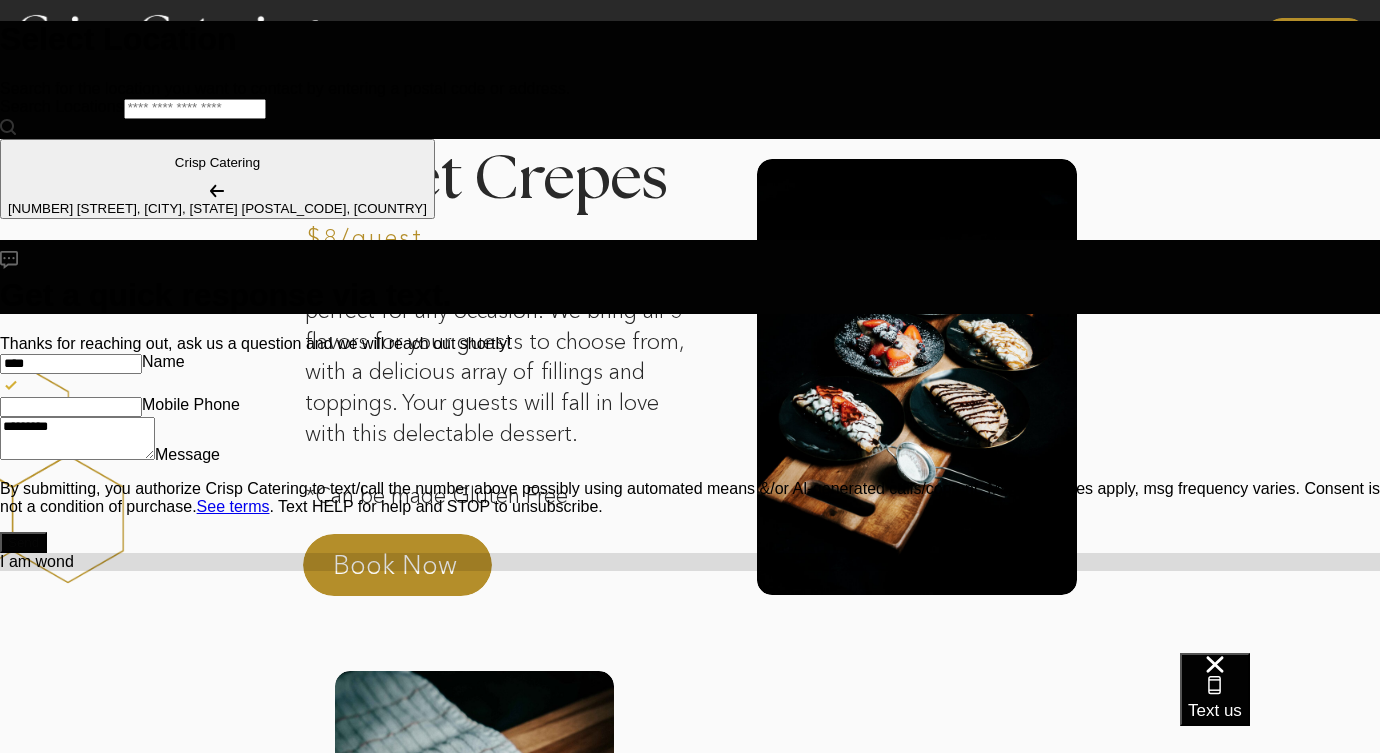 type on "*" 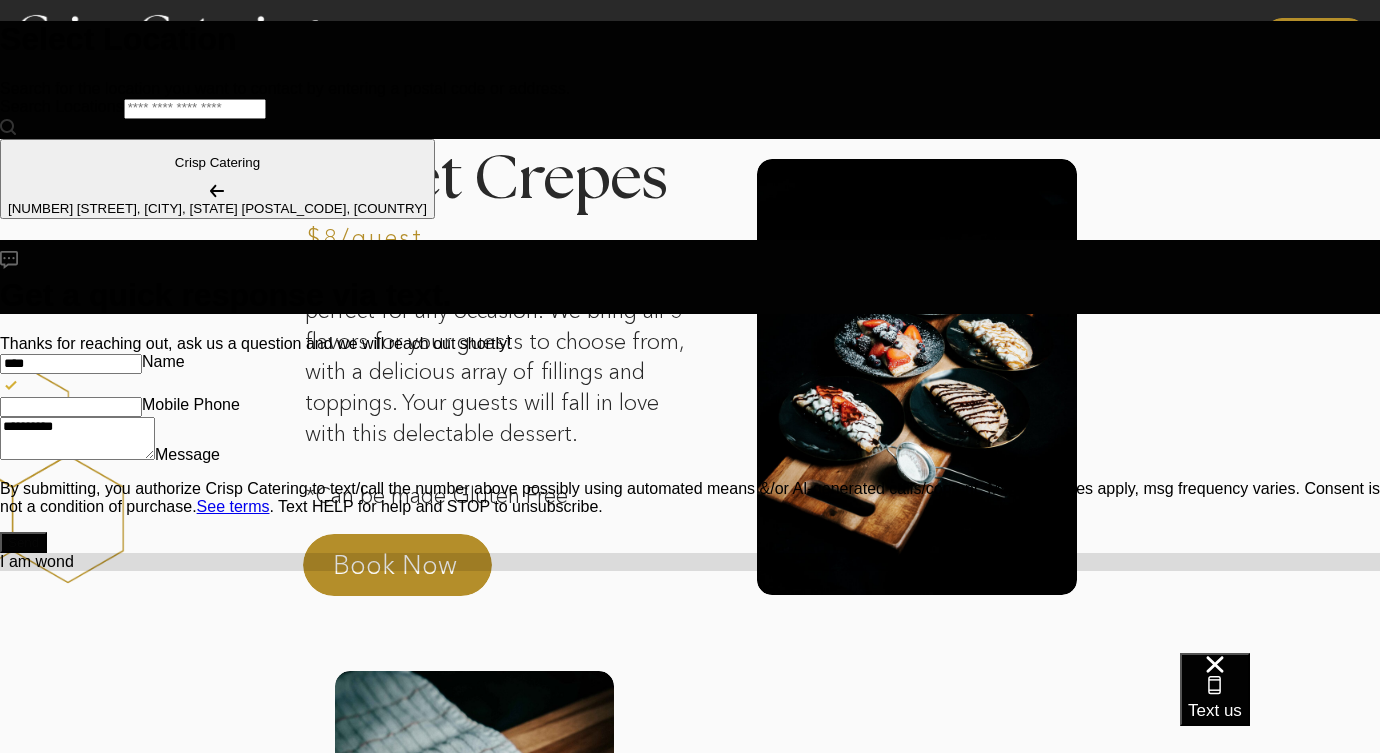 type on "**********" 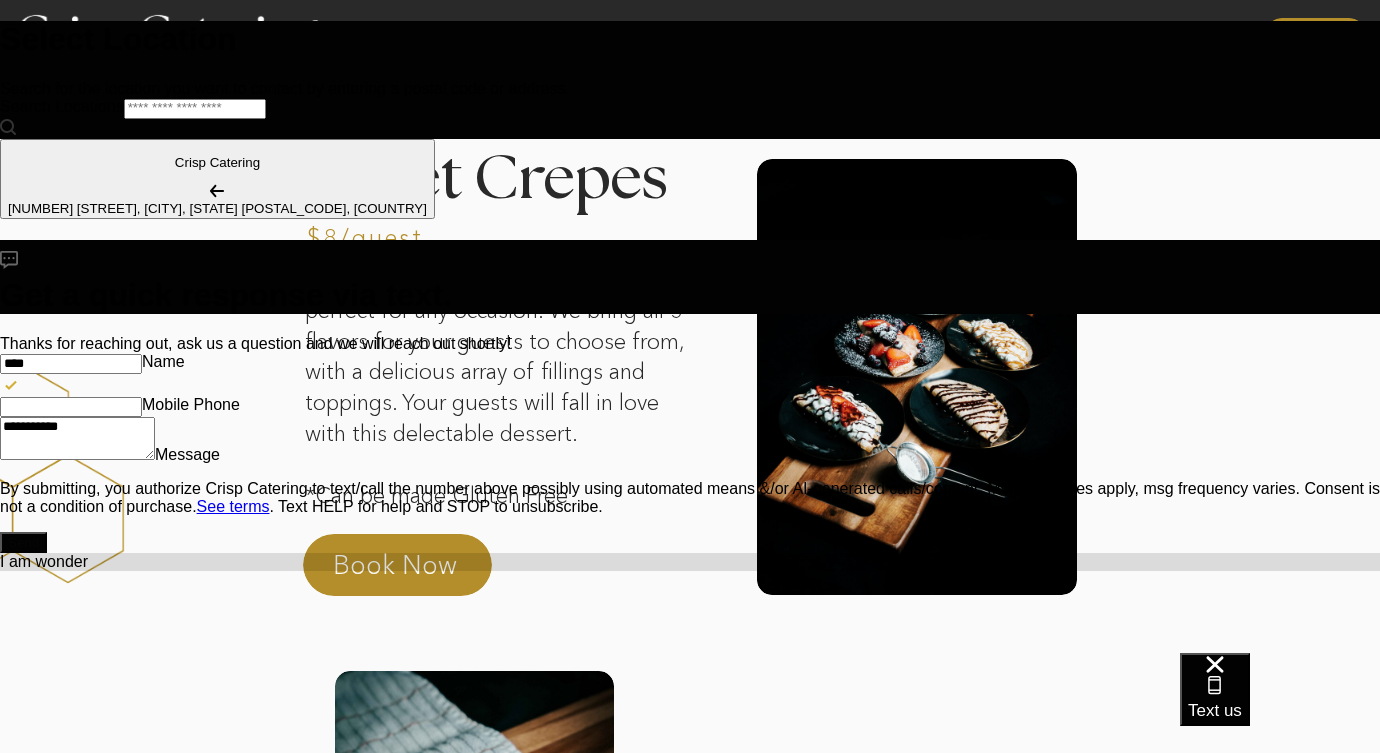 type on "*" 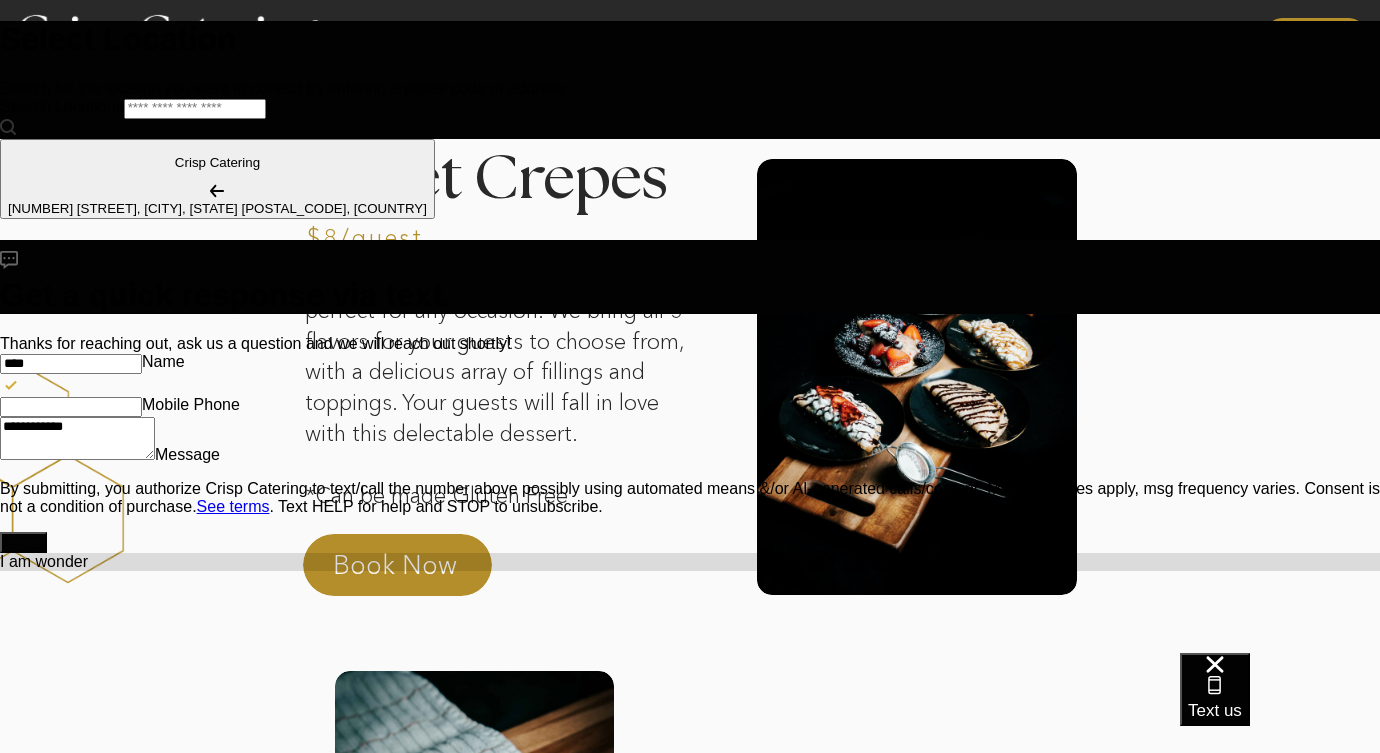 type on "**********" 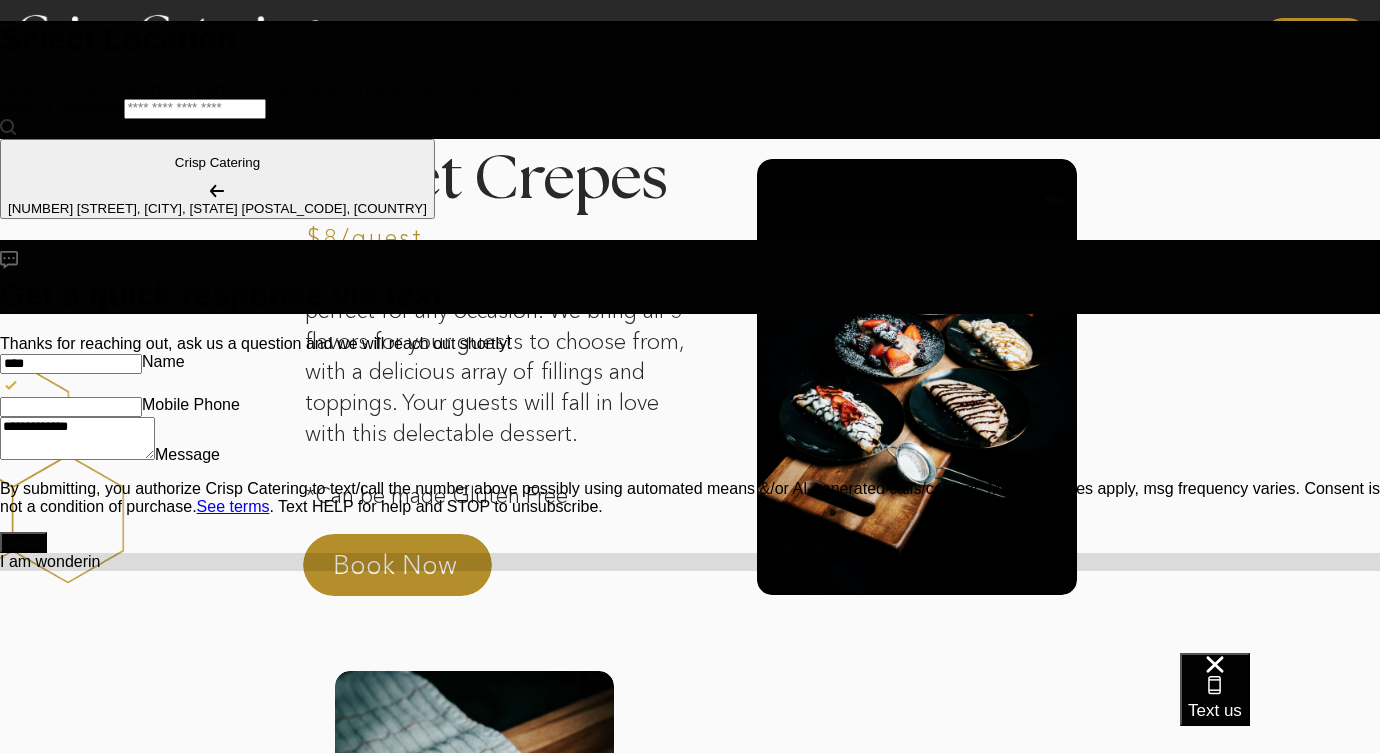 type on "*" 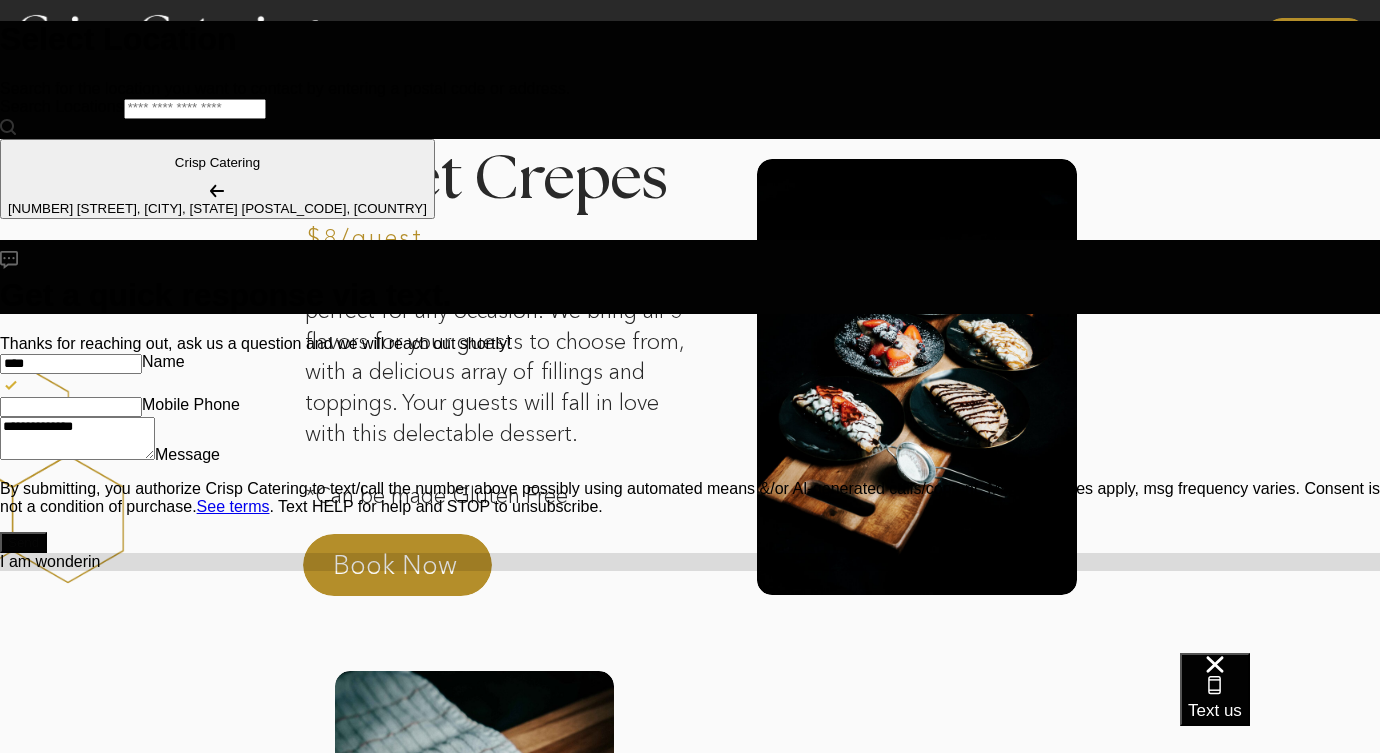 type on "**********" 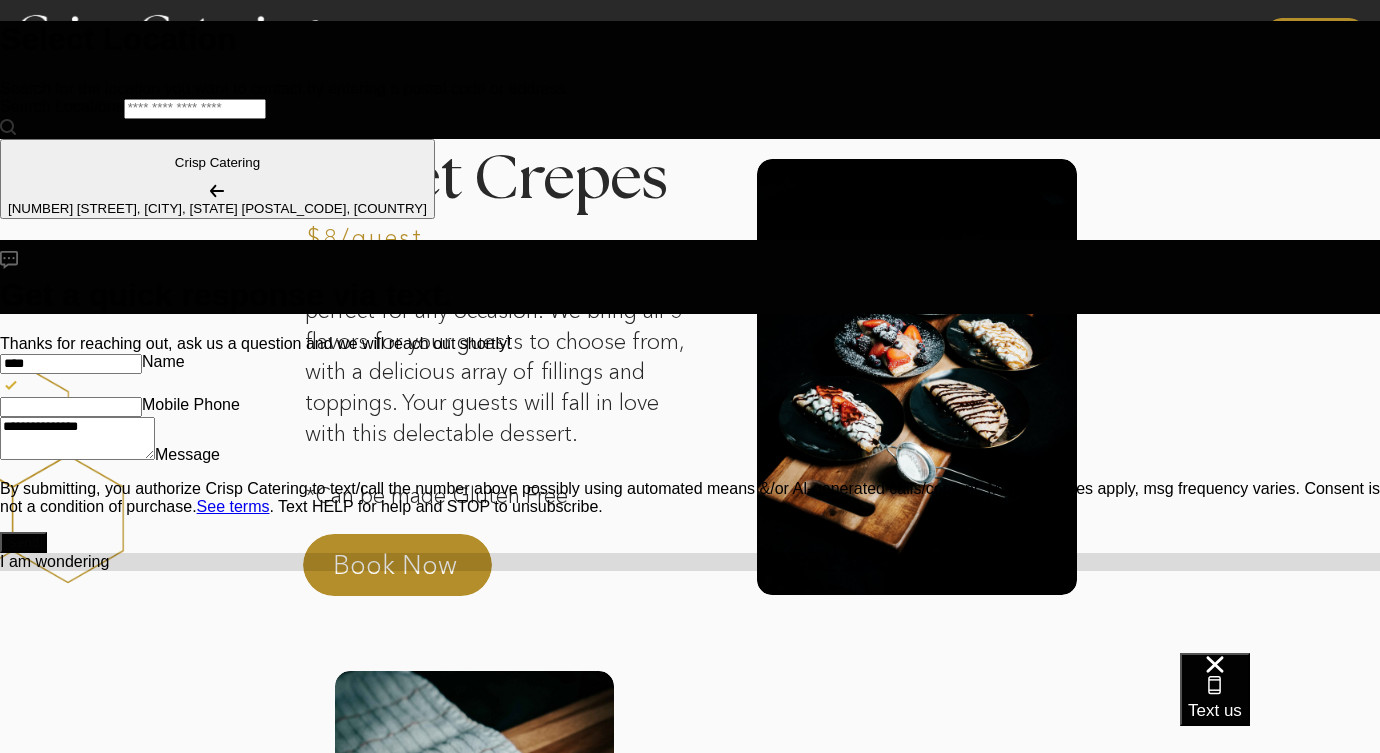 type on "**********" 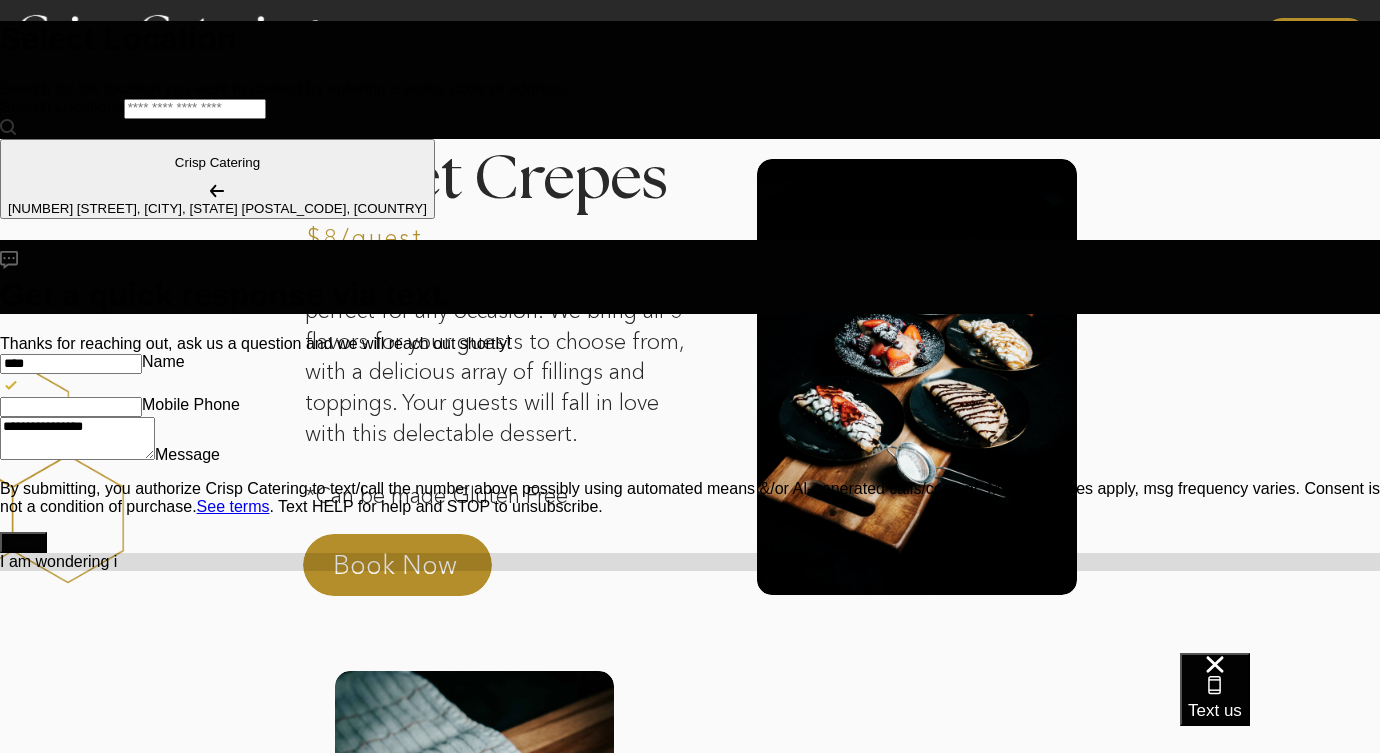 type on "*" 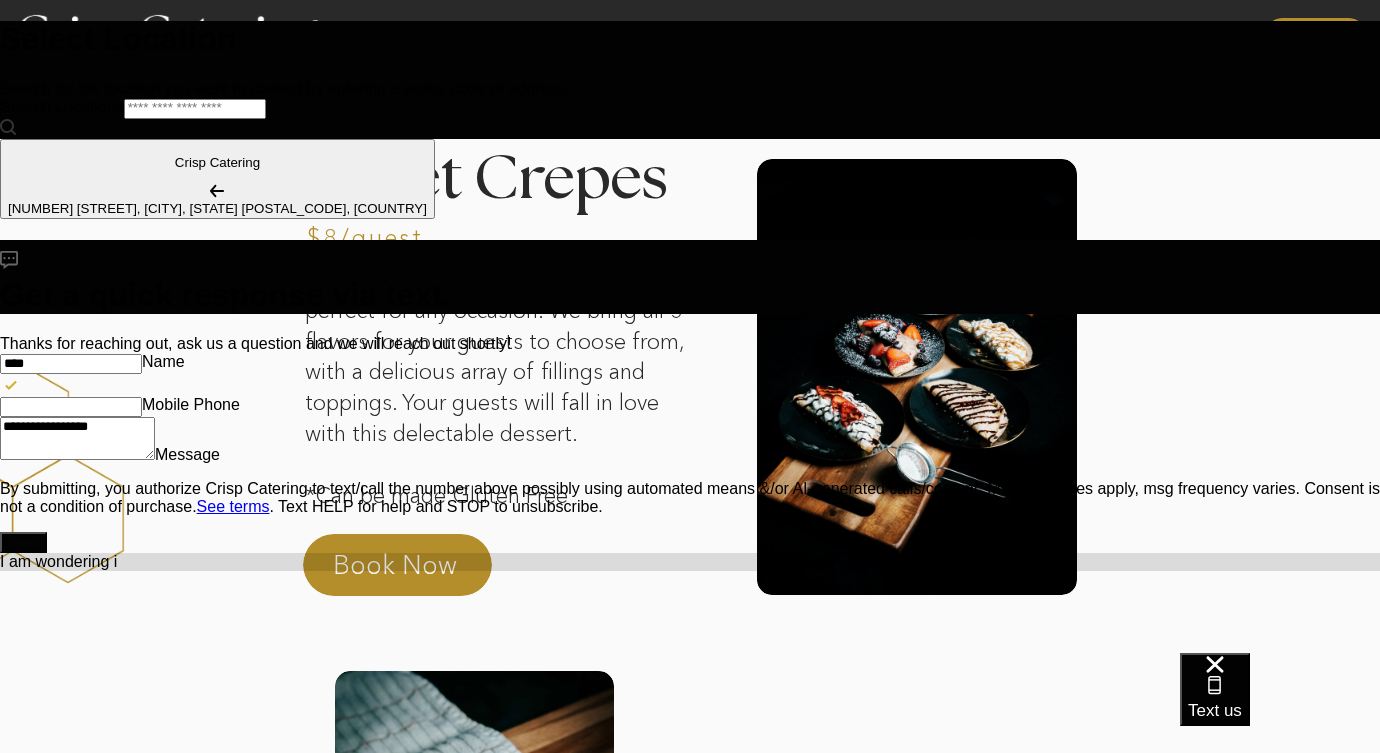 type on "**********" 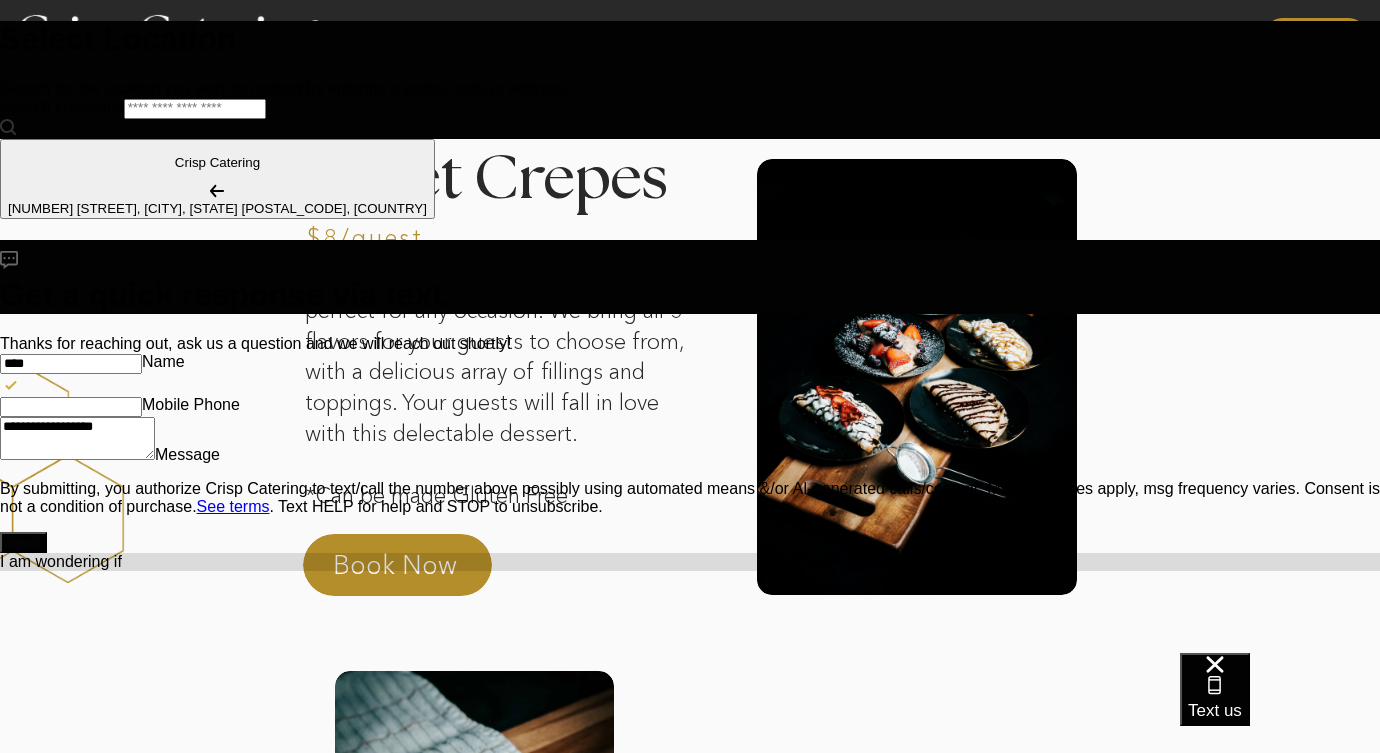 type on "*" 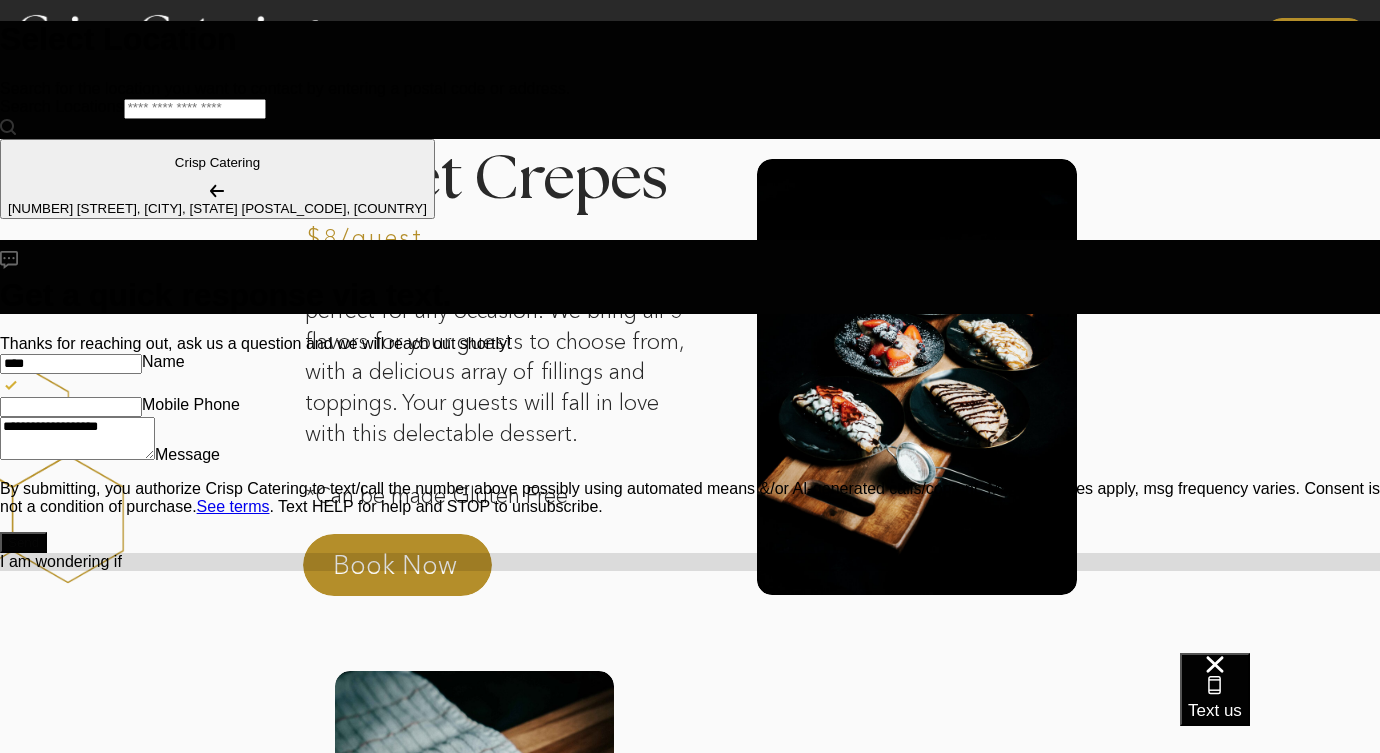 type on "**********" 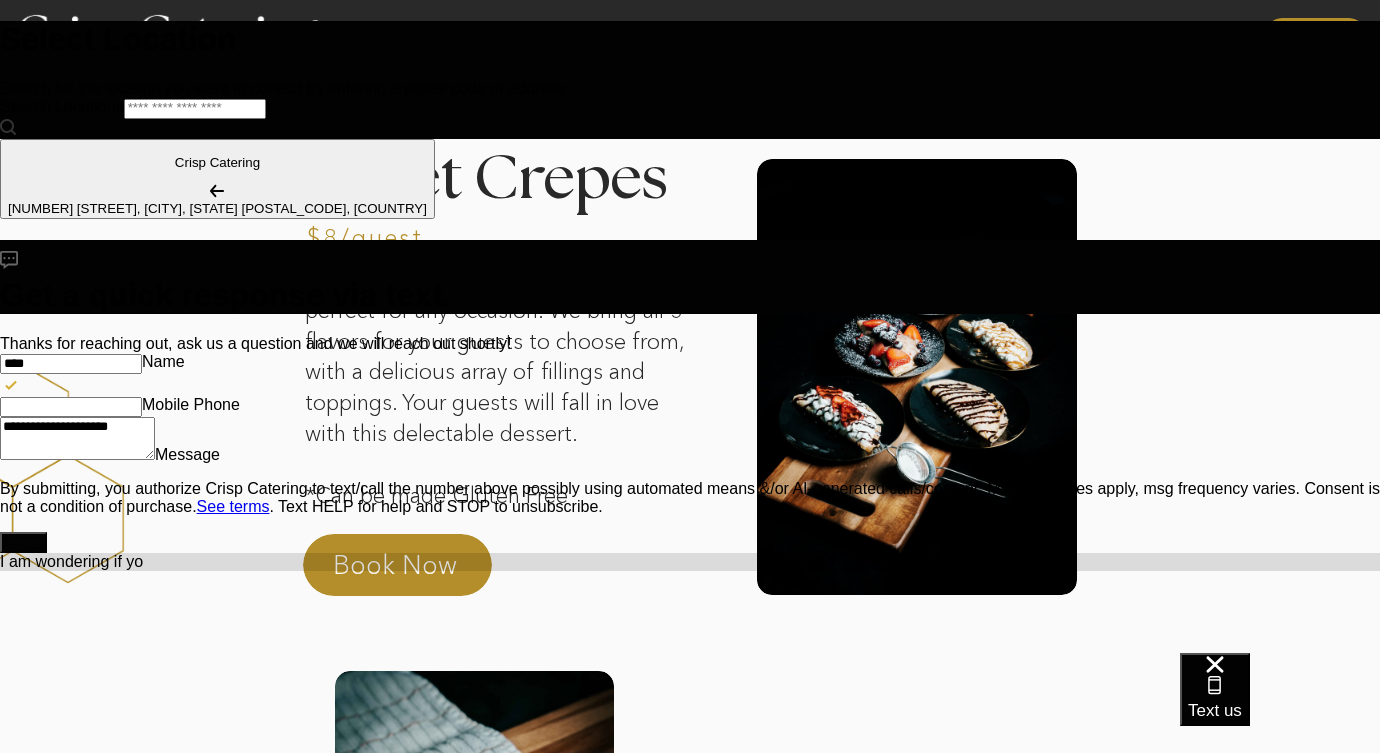 type on "*" 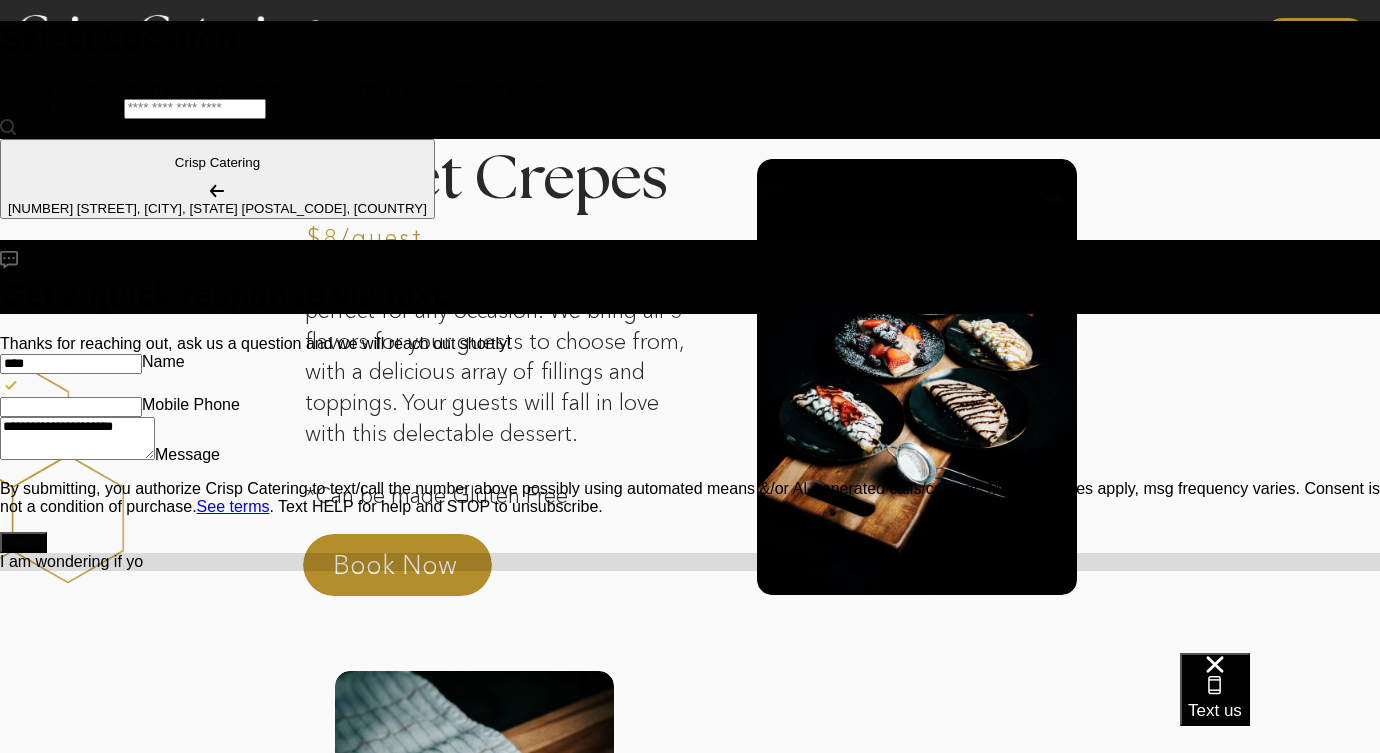 type on "**********" 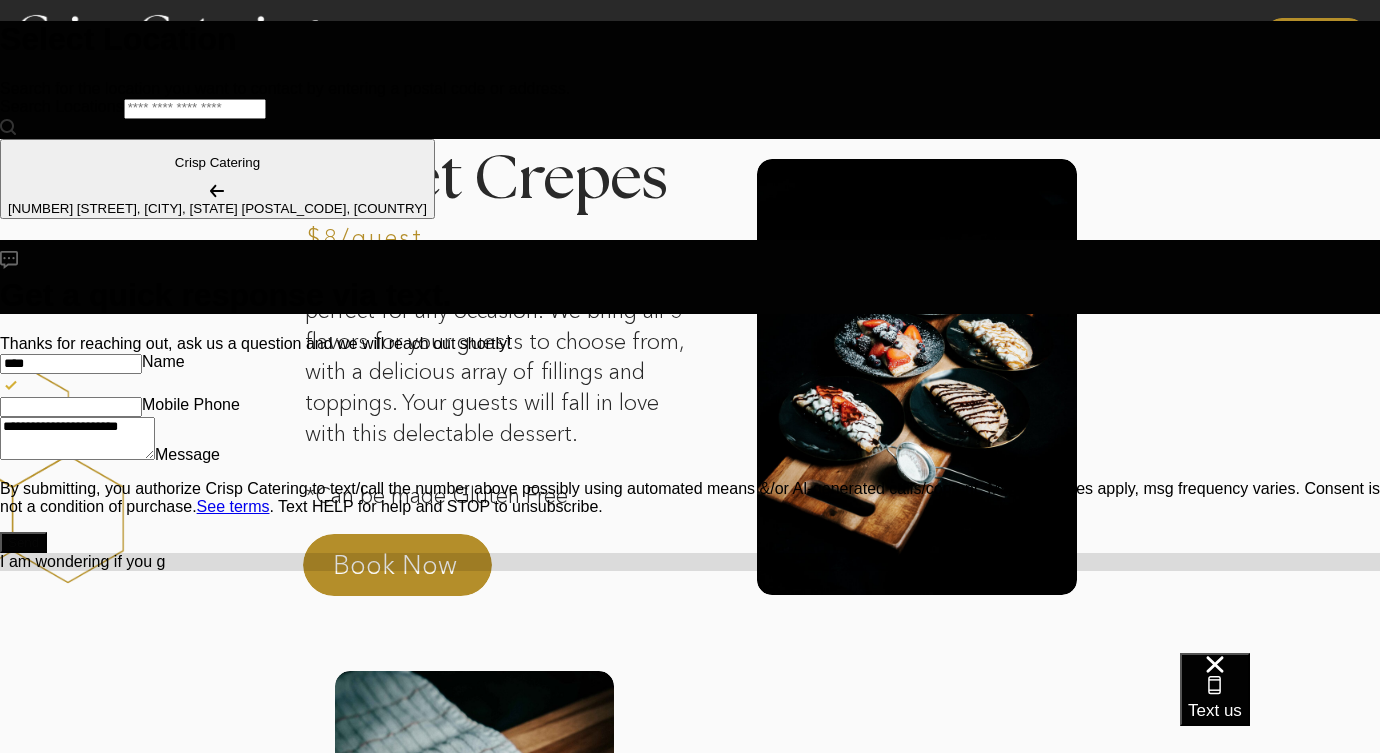 type on "*" 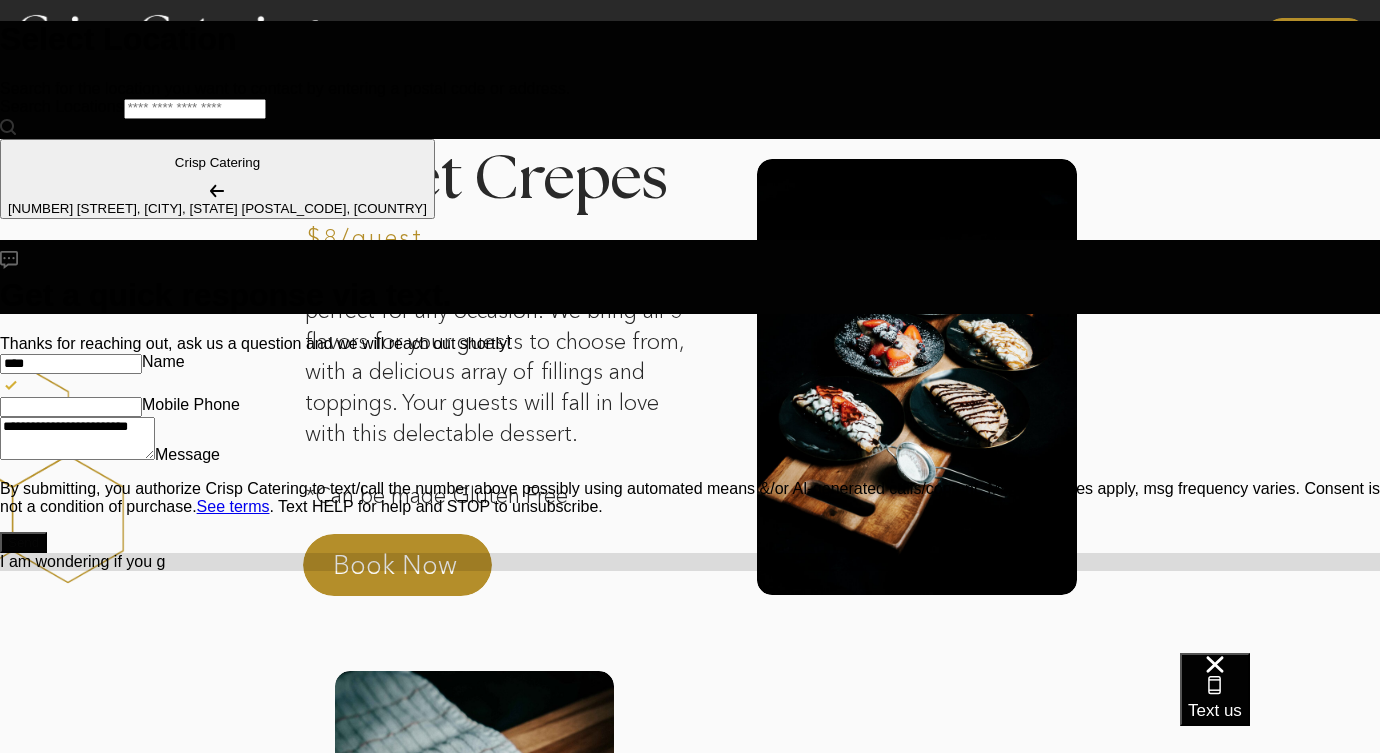 type on "**********" 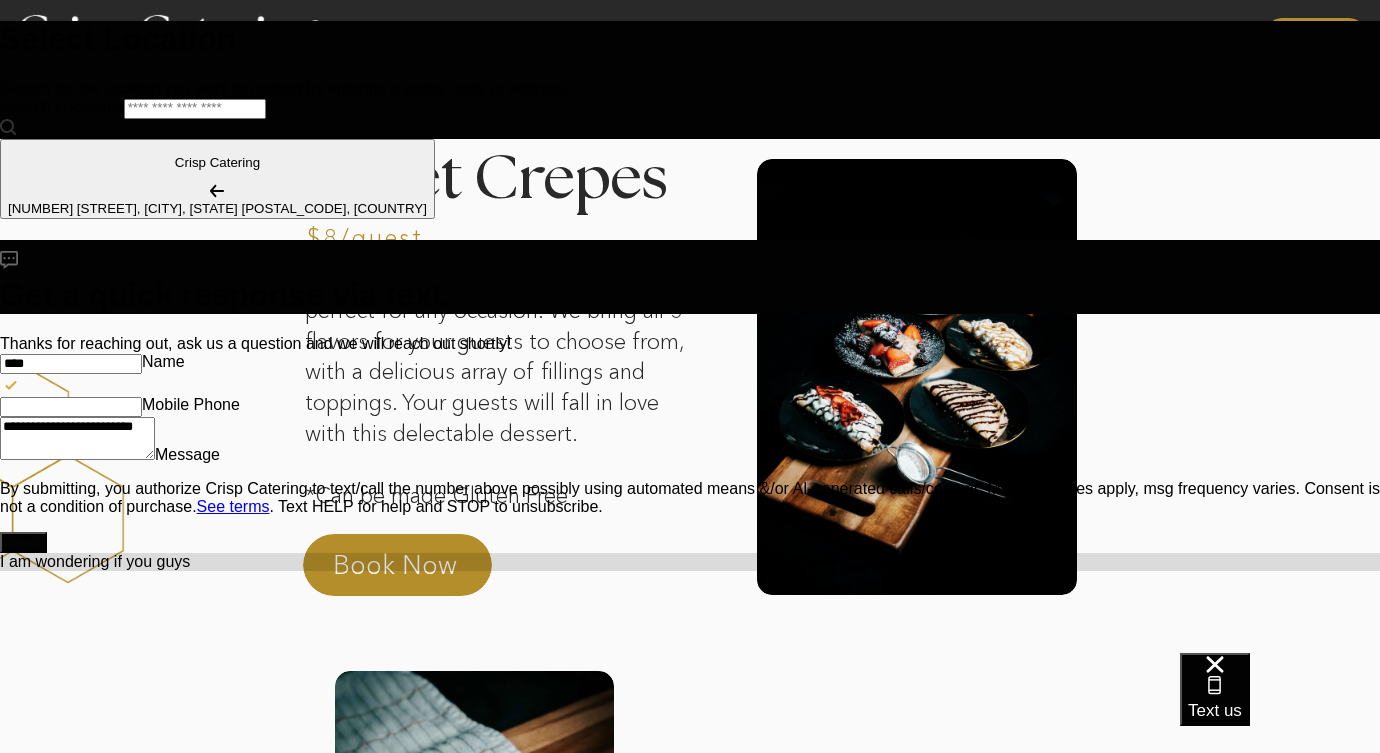 type on "*" 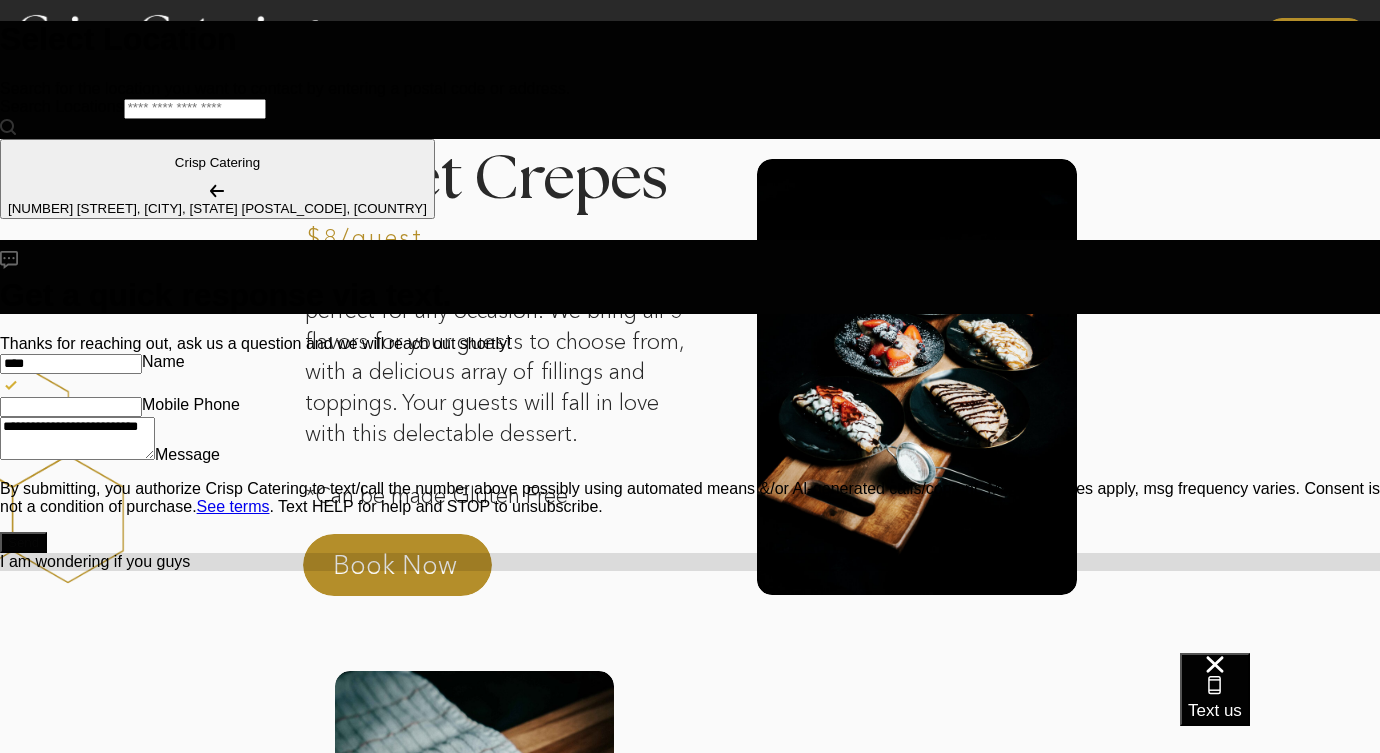 type on "**********" 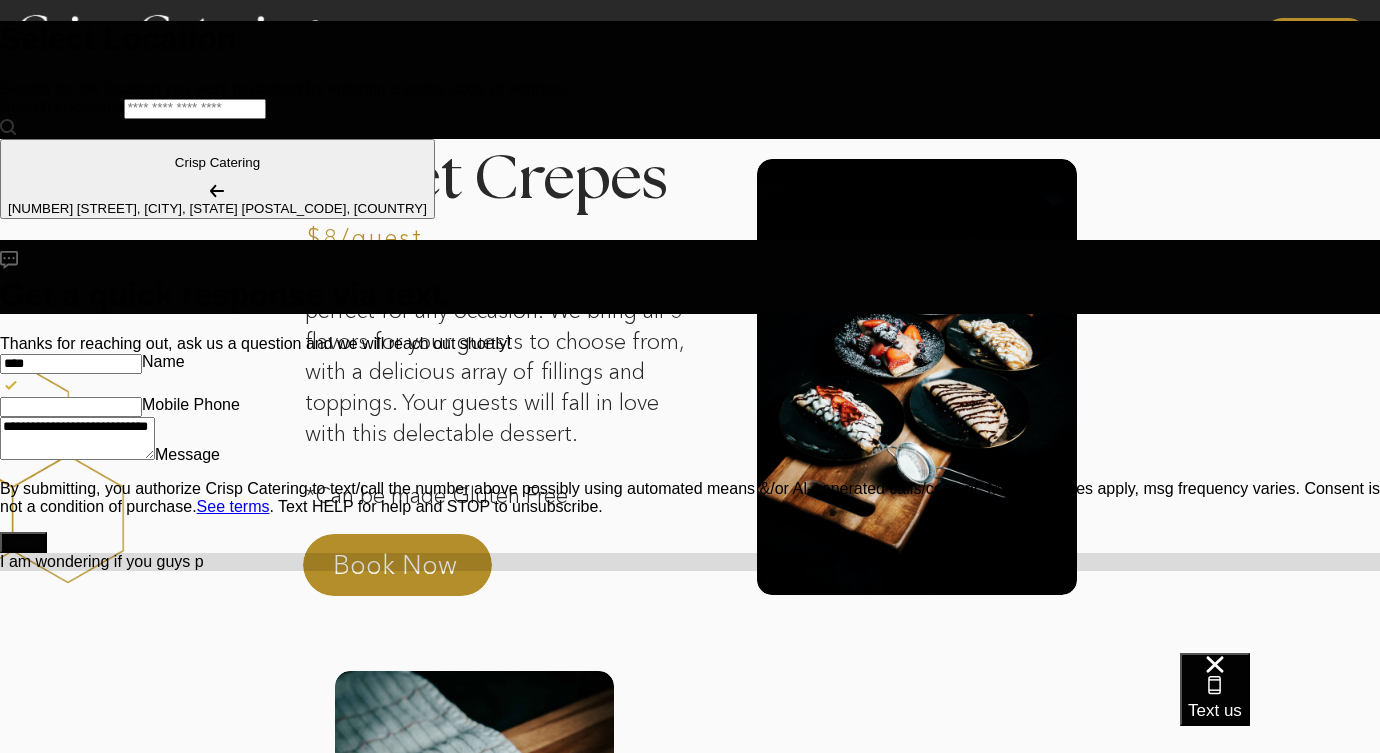 type on "*" 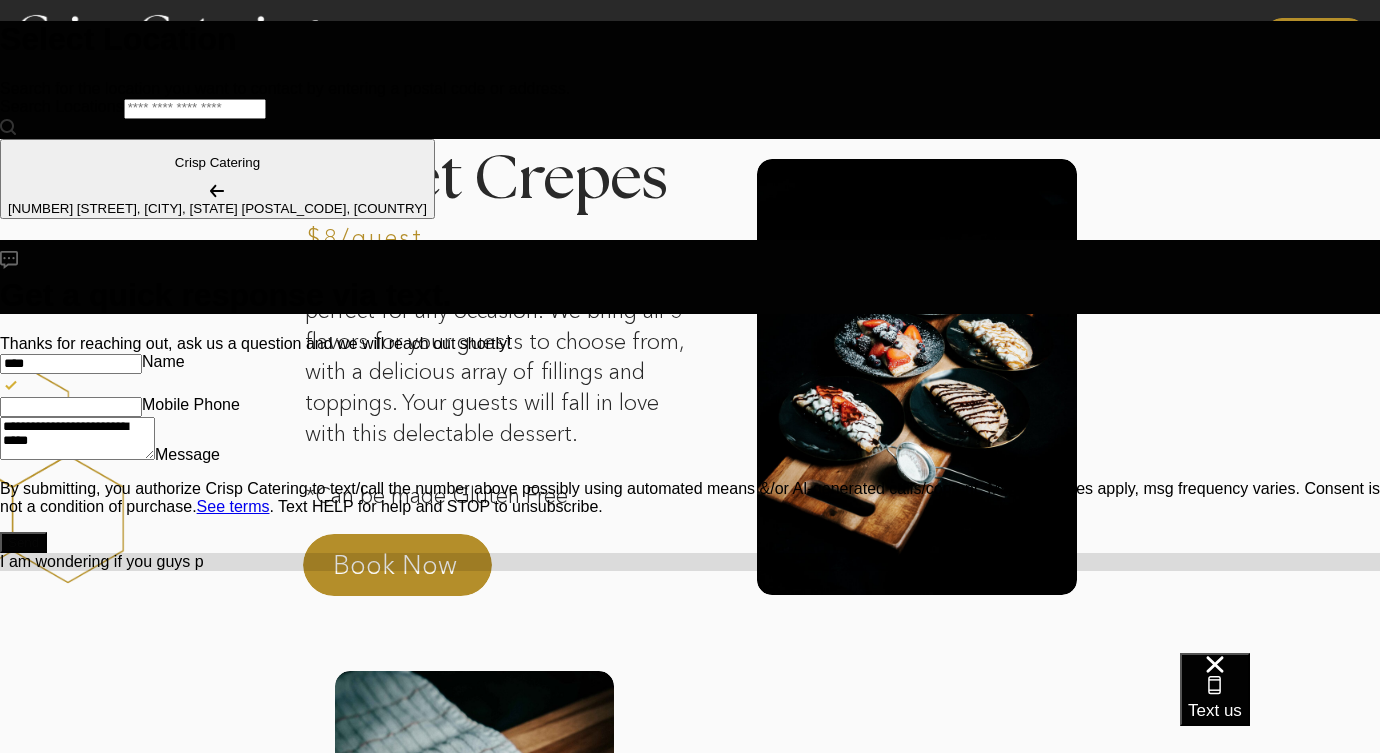 type on "**********" 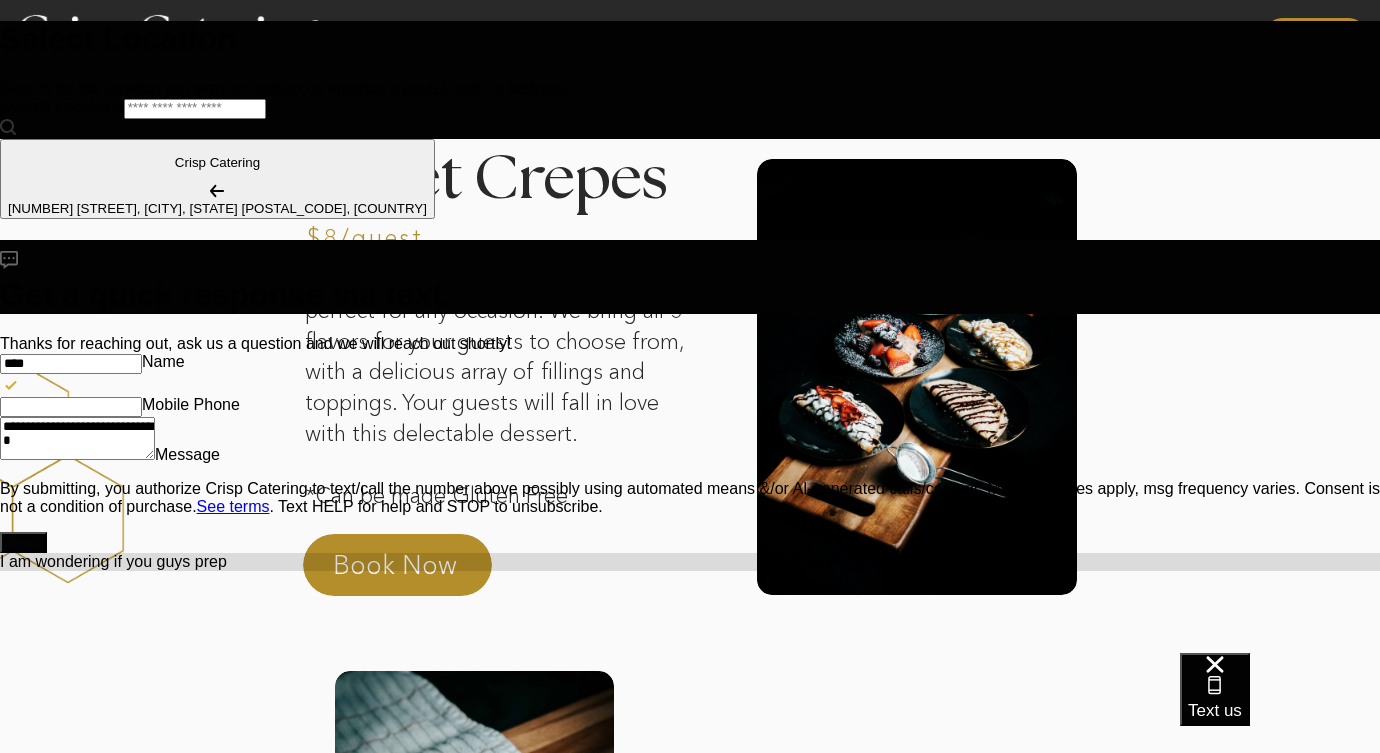 type on "*" 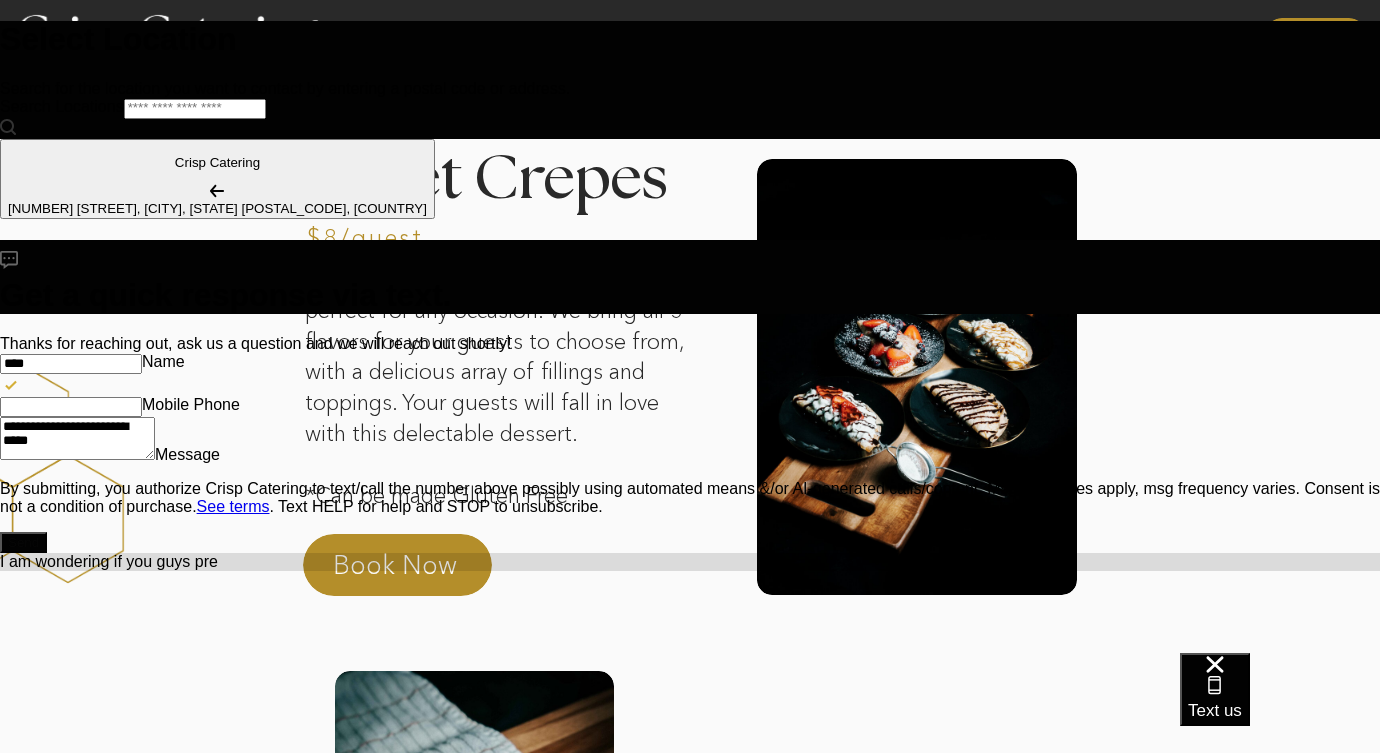 type on "*" 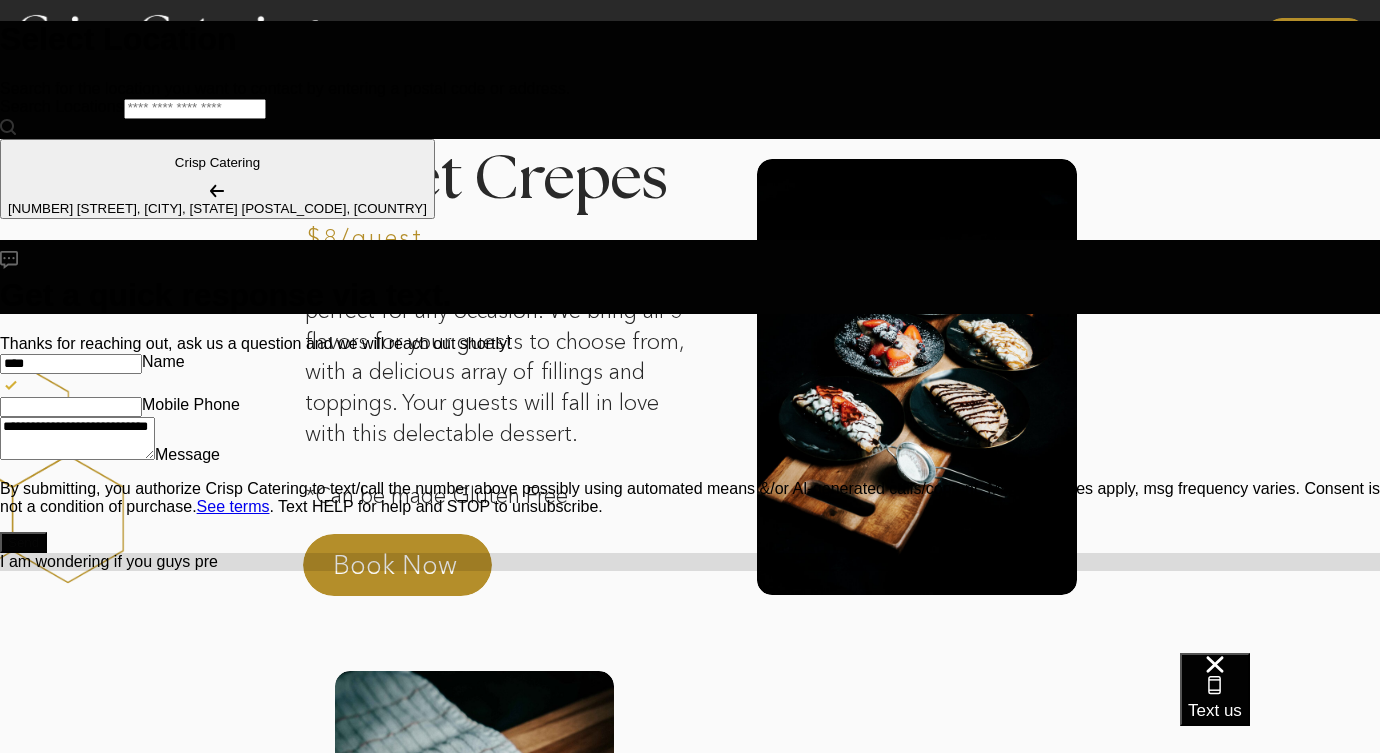 type on "**********" 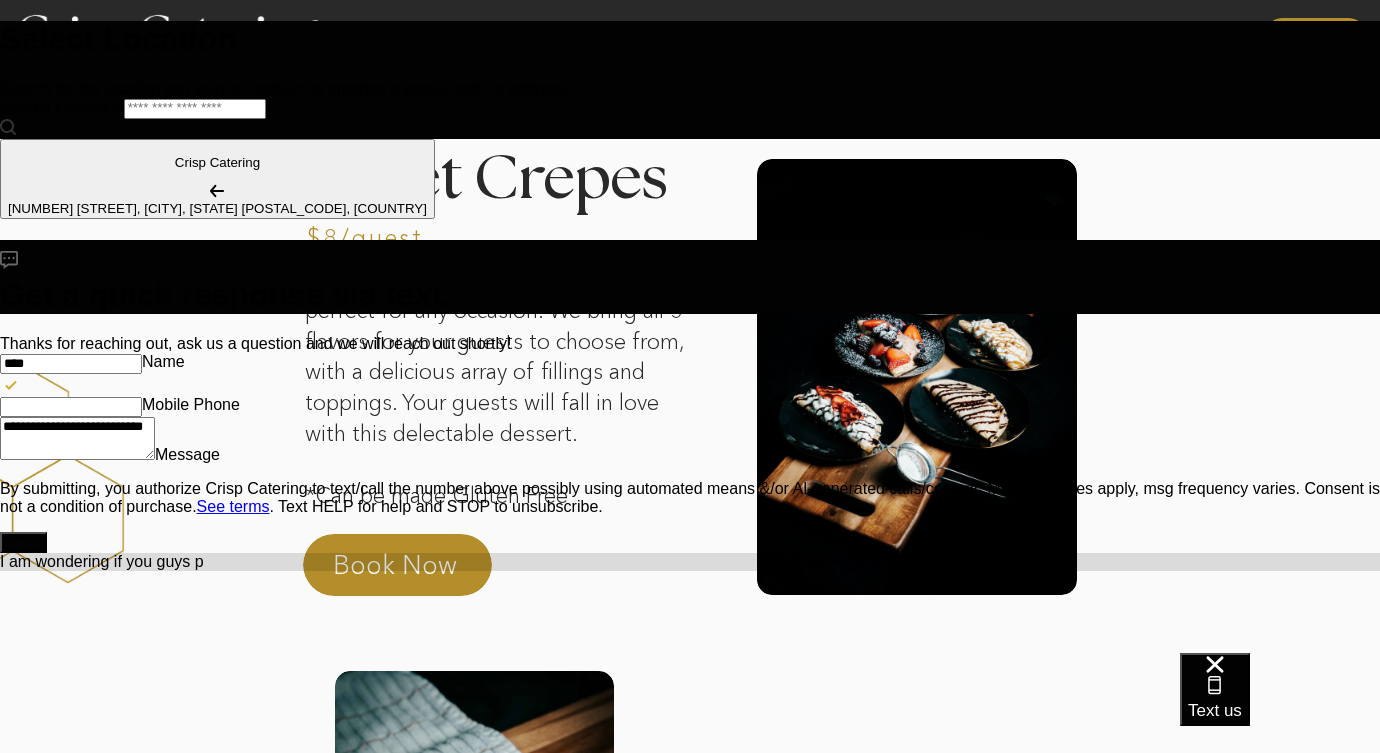 type on "*" 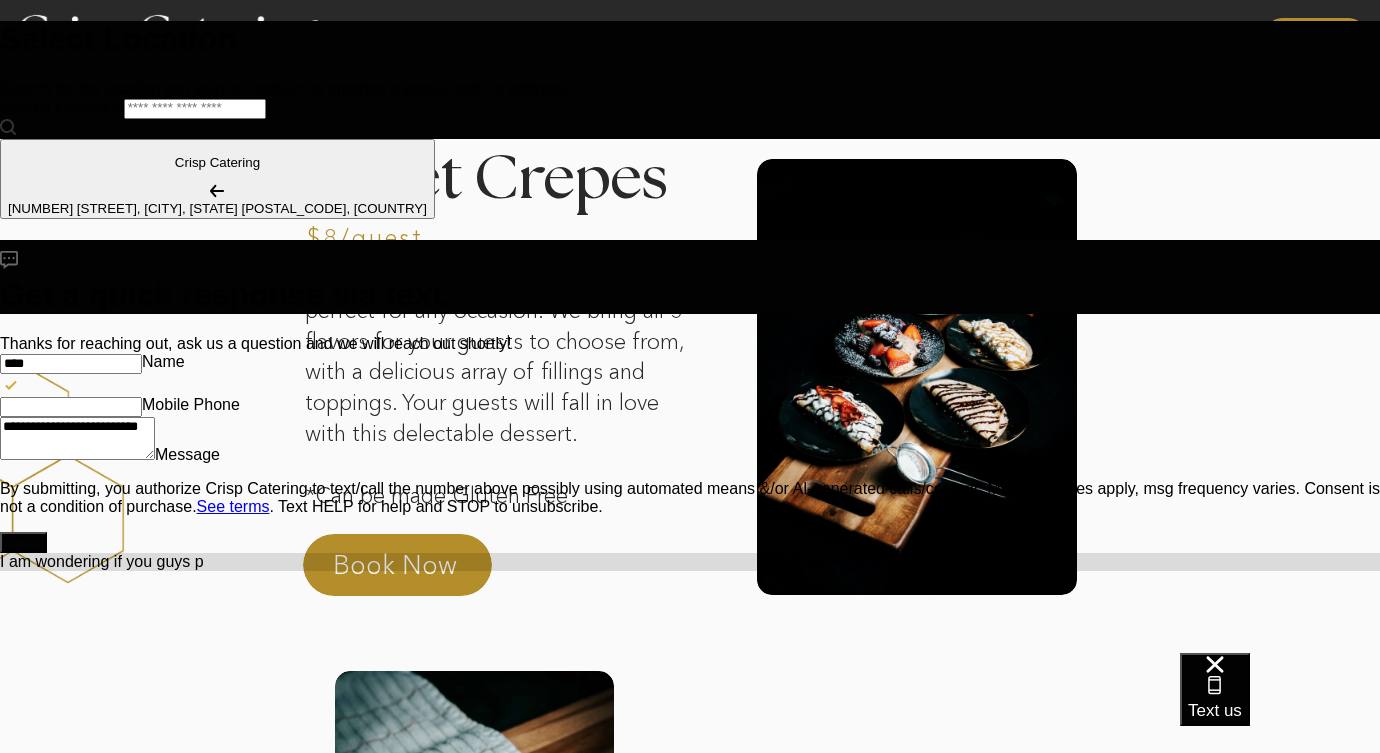 type on "**********" 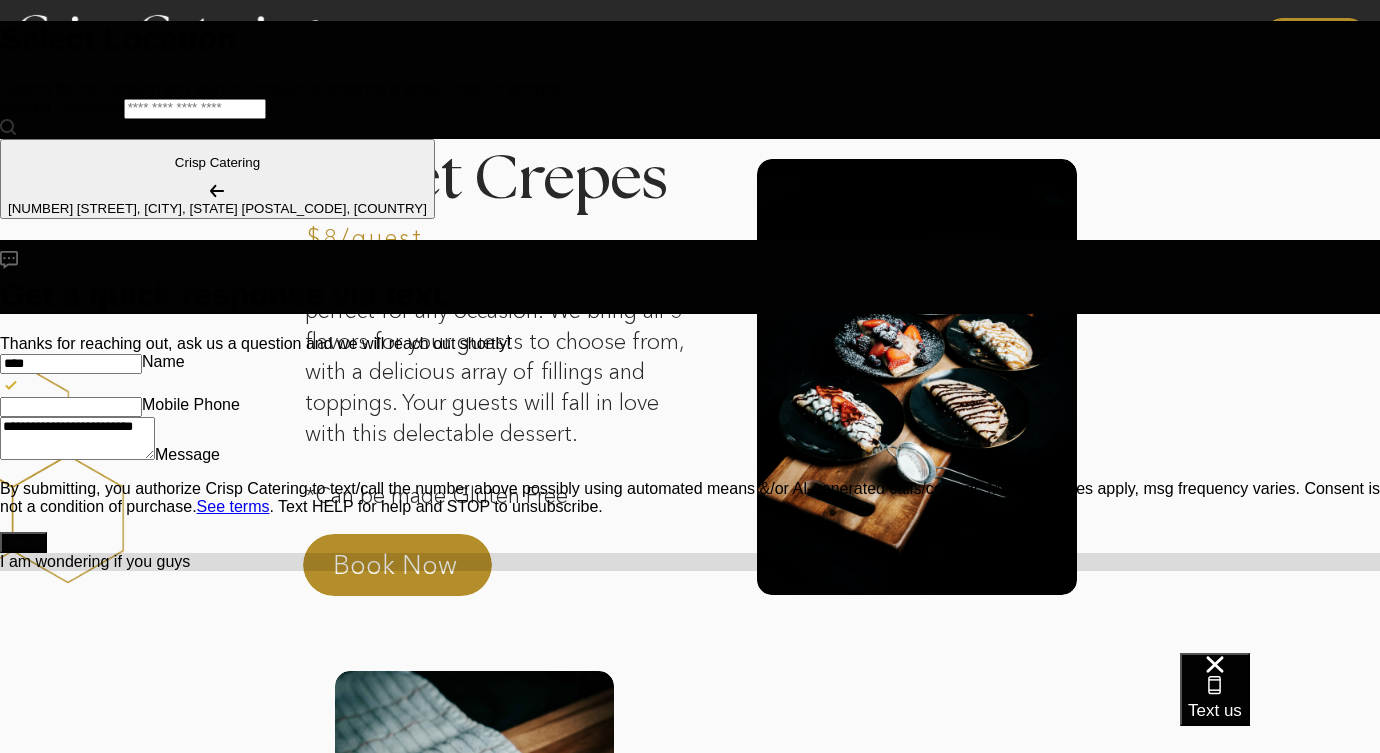 type on "**********" 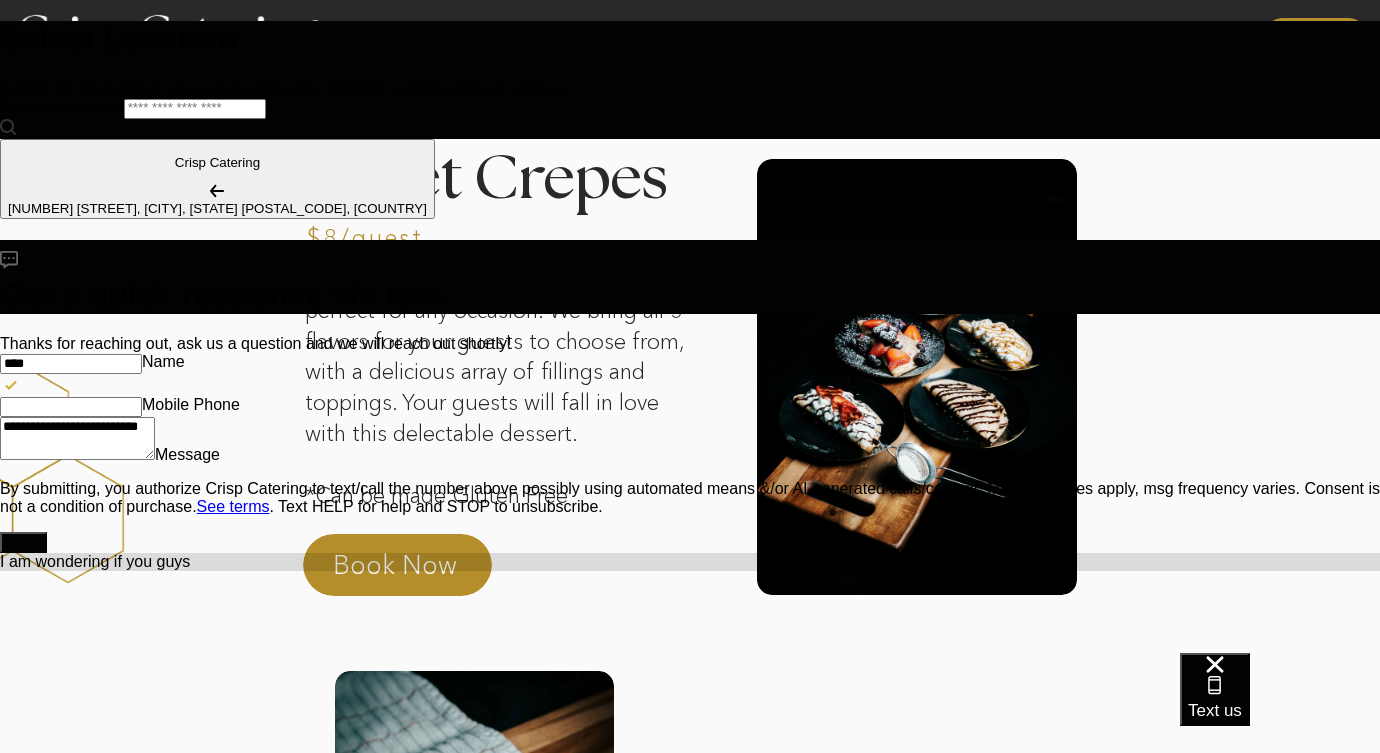 type on "**********" 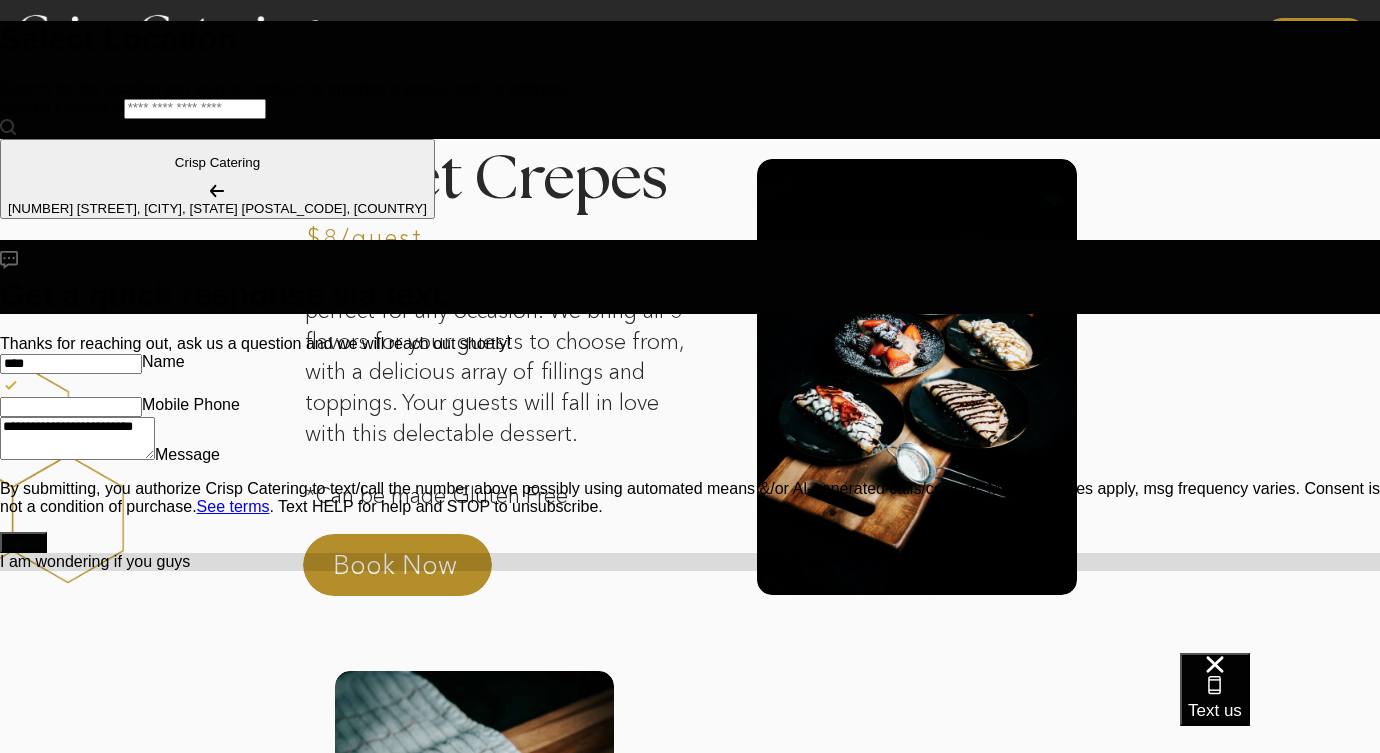 type on "**********" 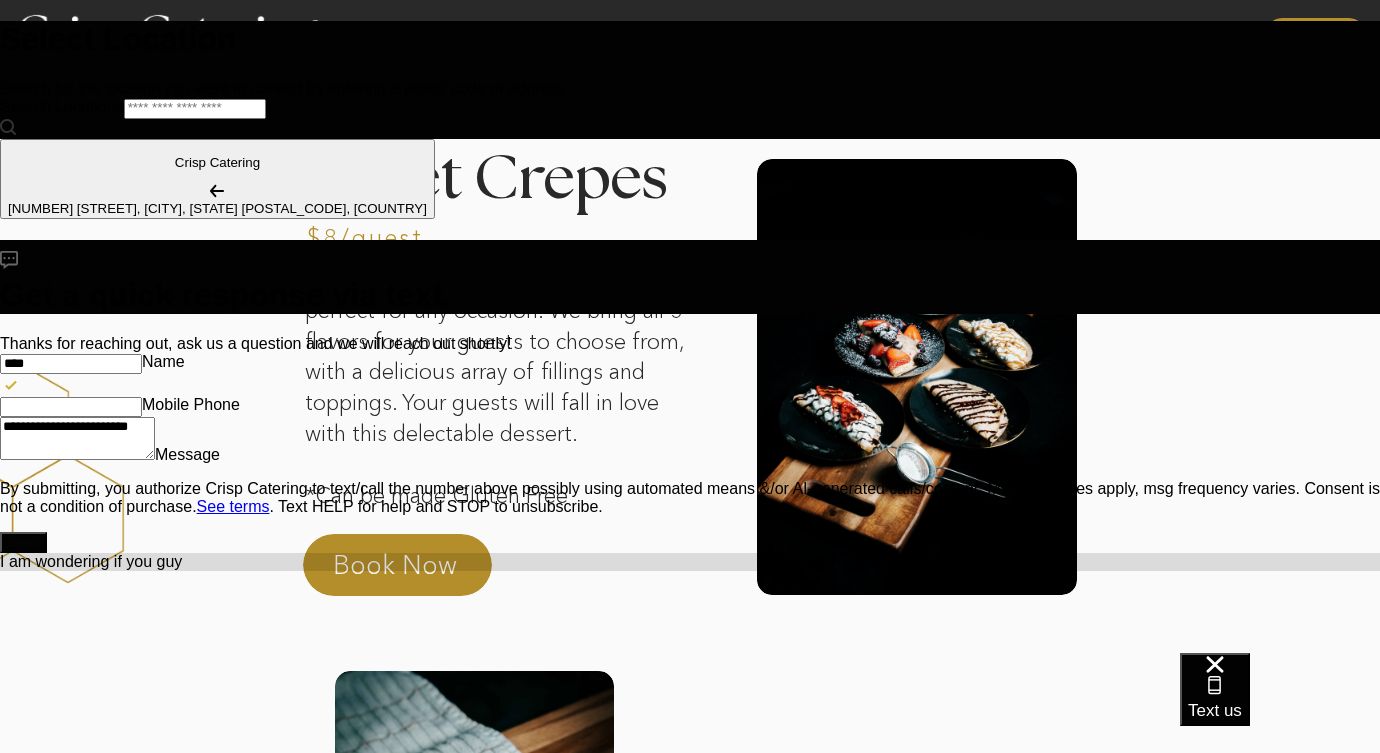 type on "*" 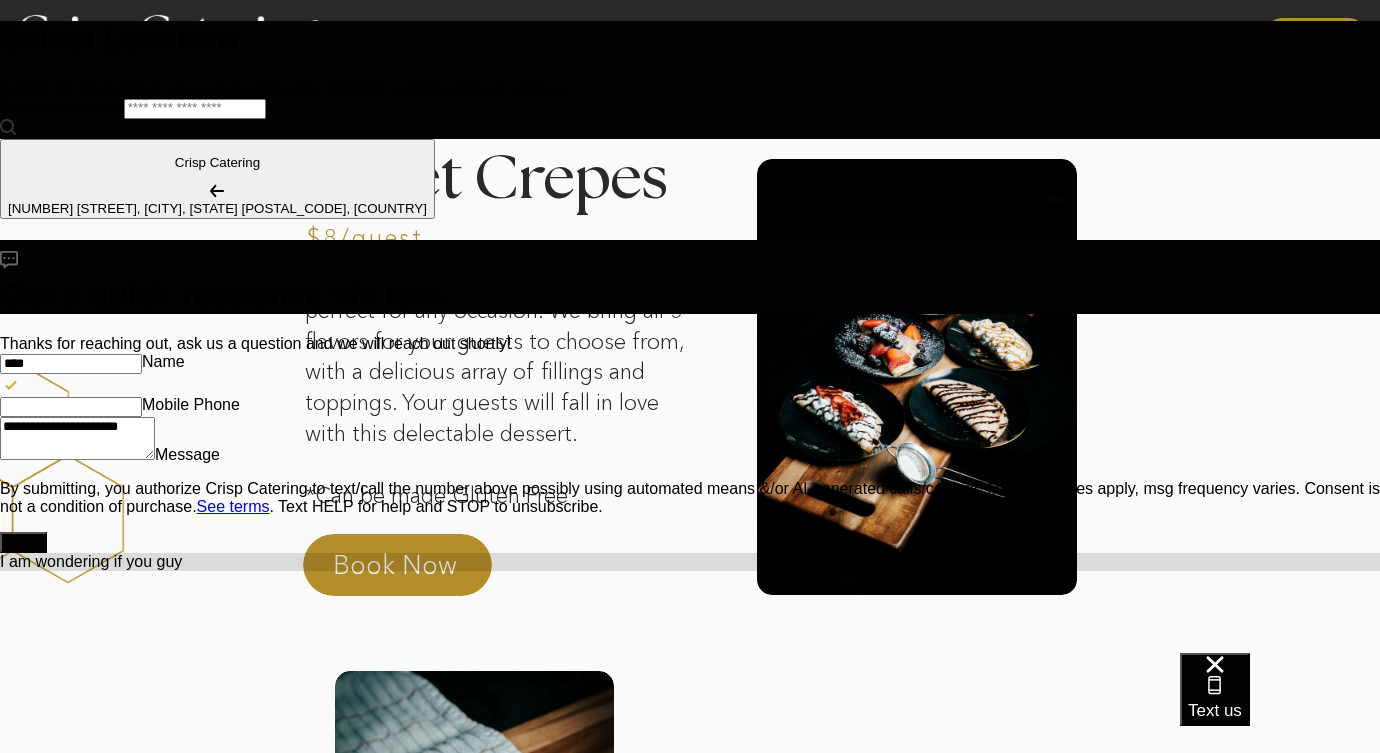 type on "**********" 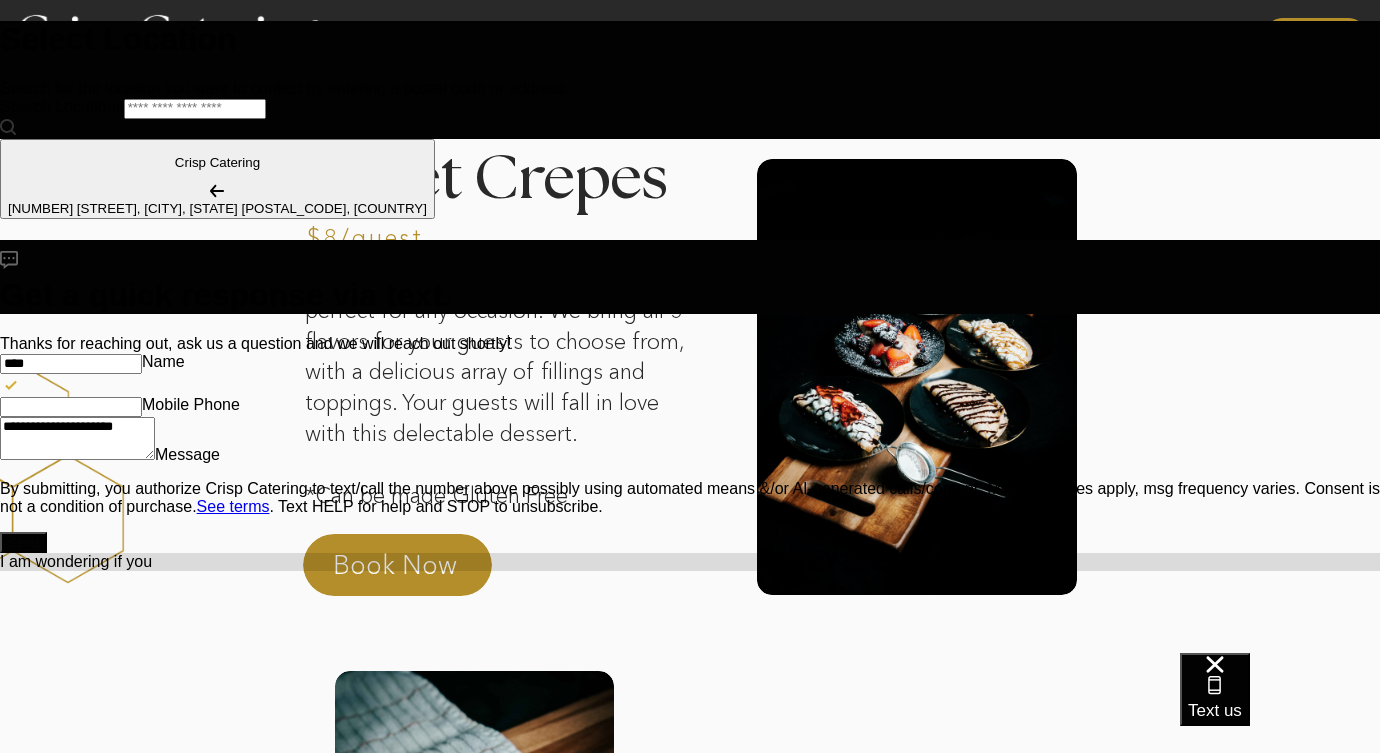 type on "*" 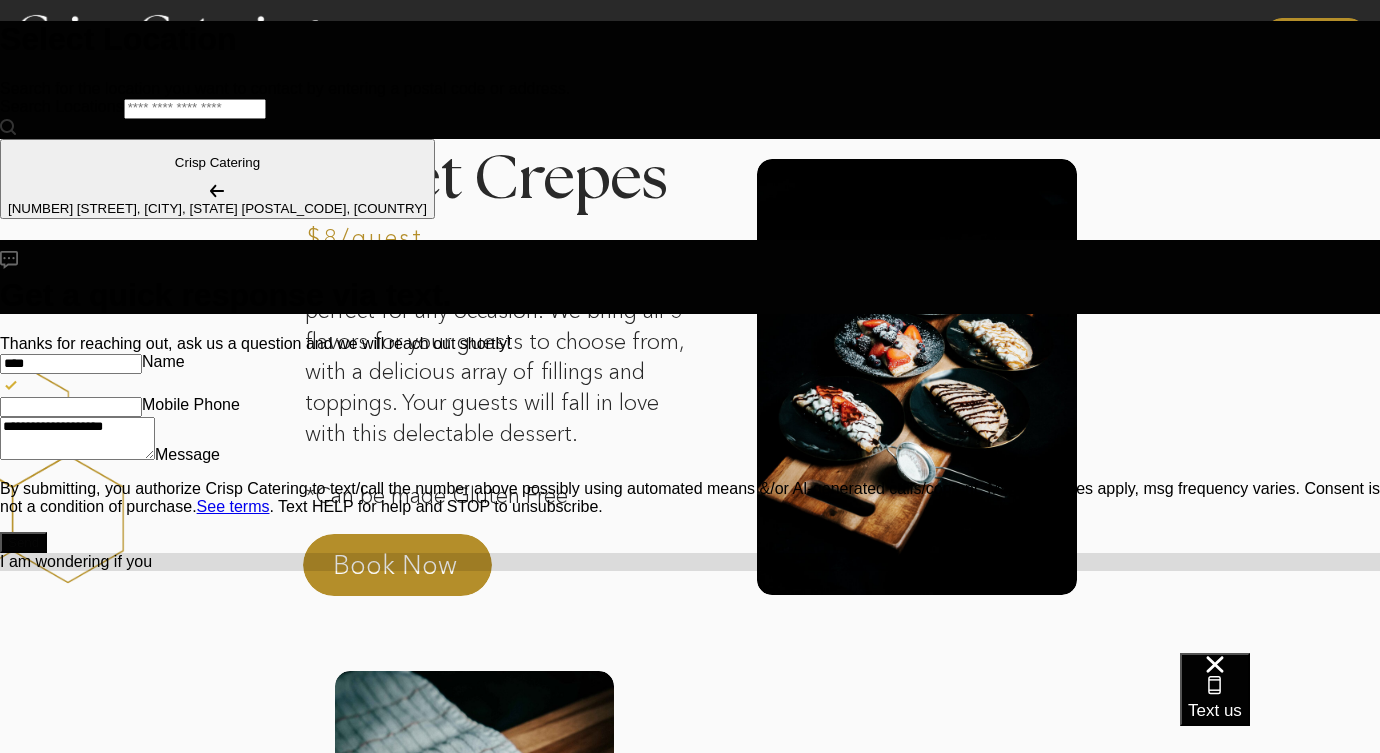 type on "**********" 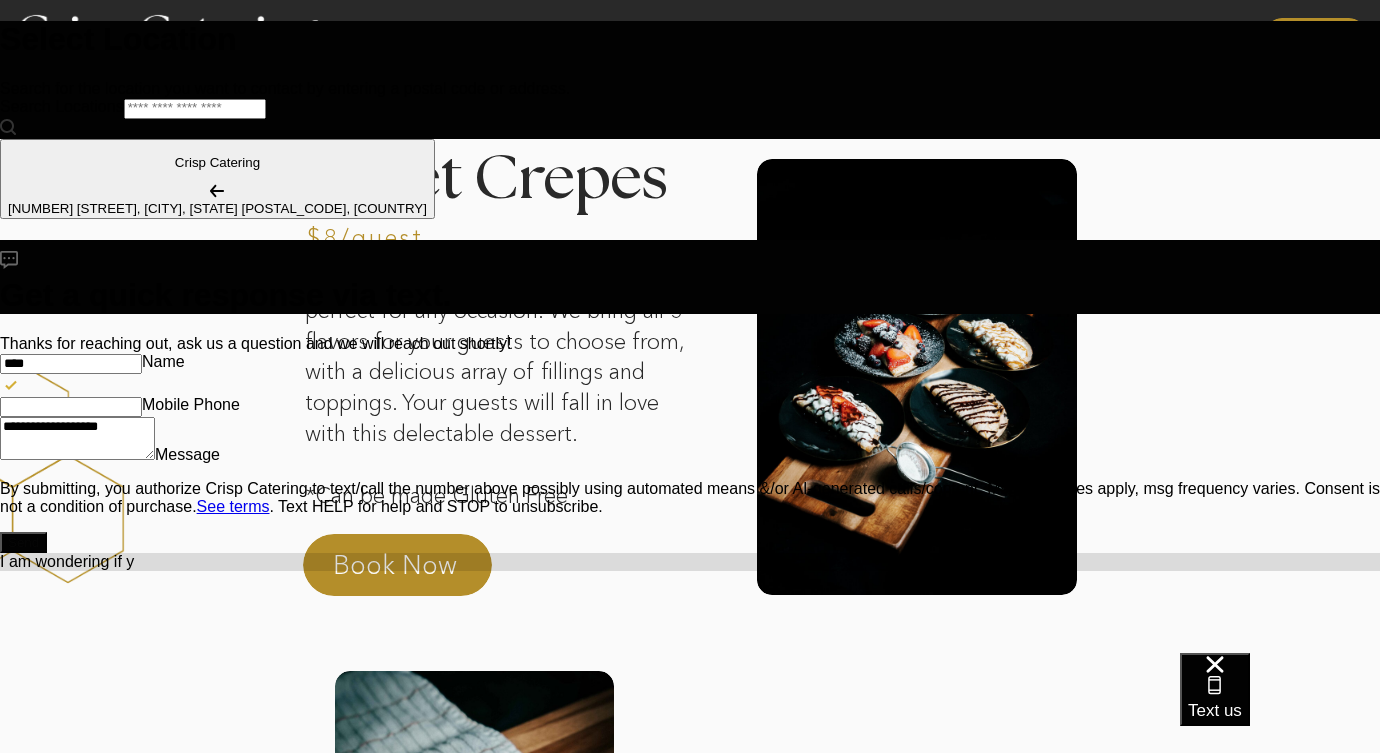 type on "*" 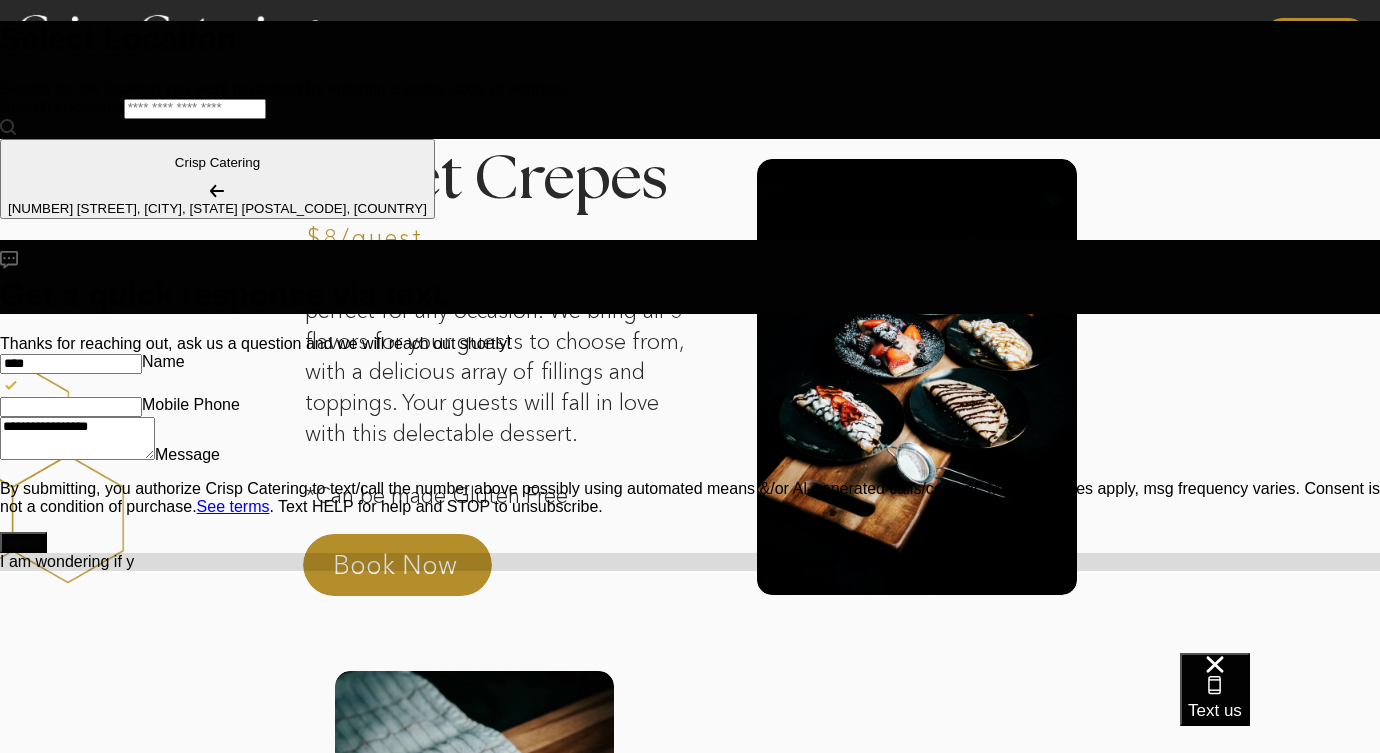 type on "**********" 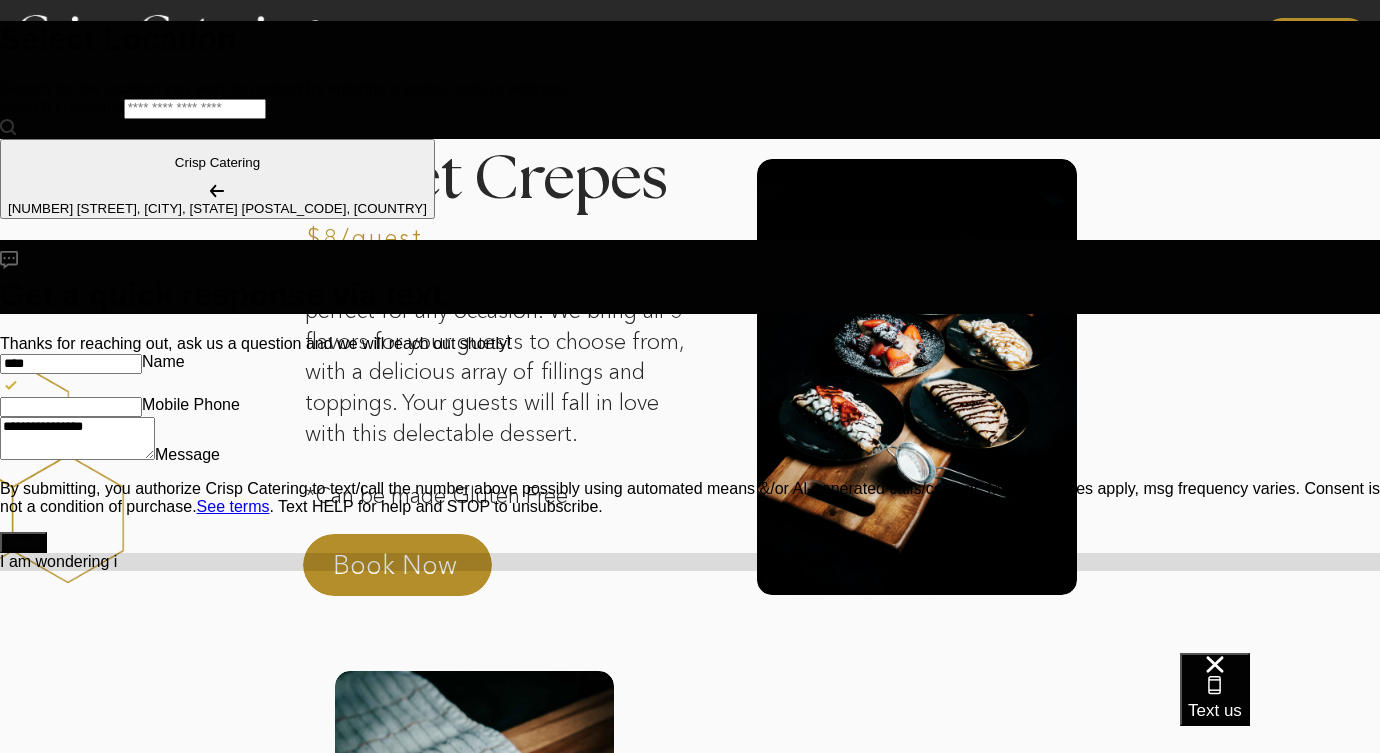 type on "*" 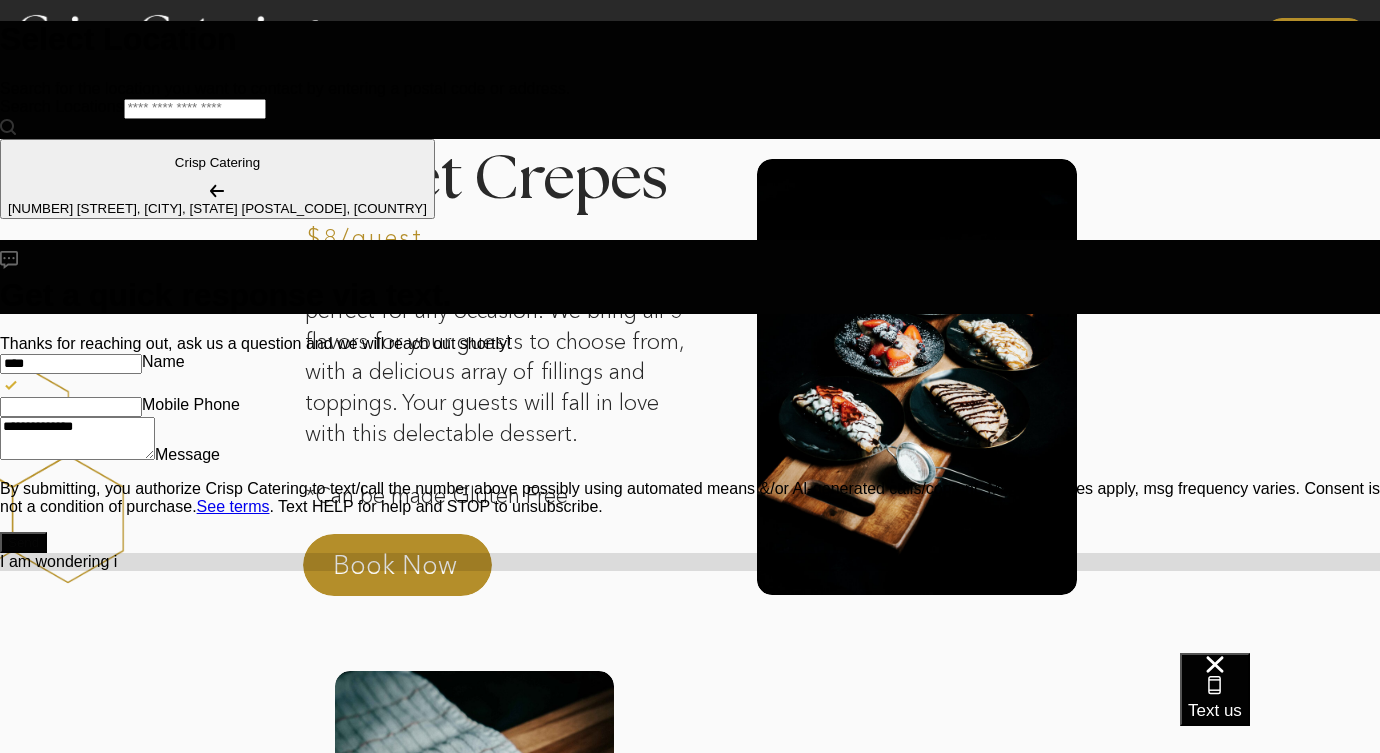type on "**********" 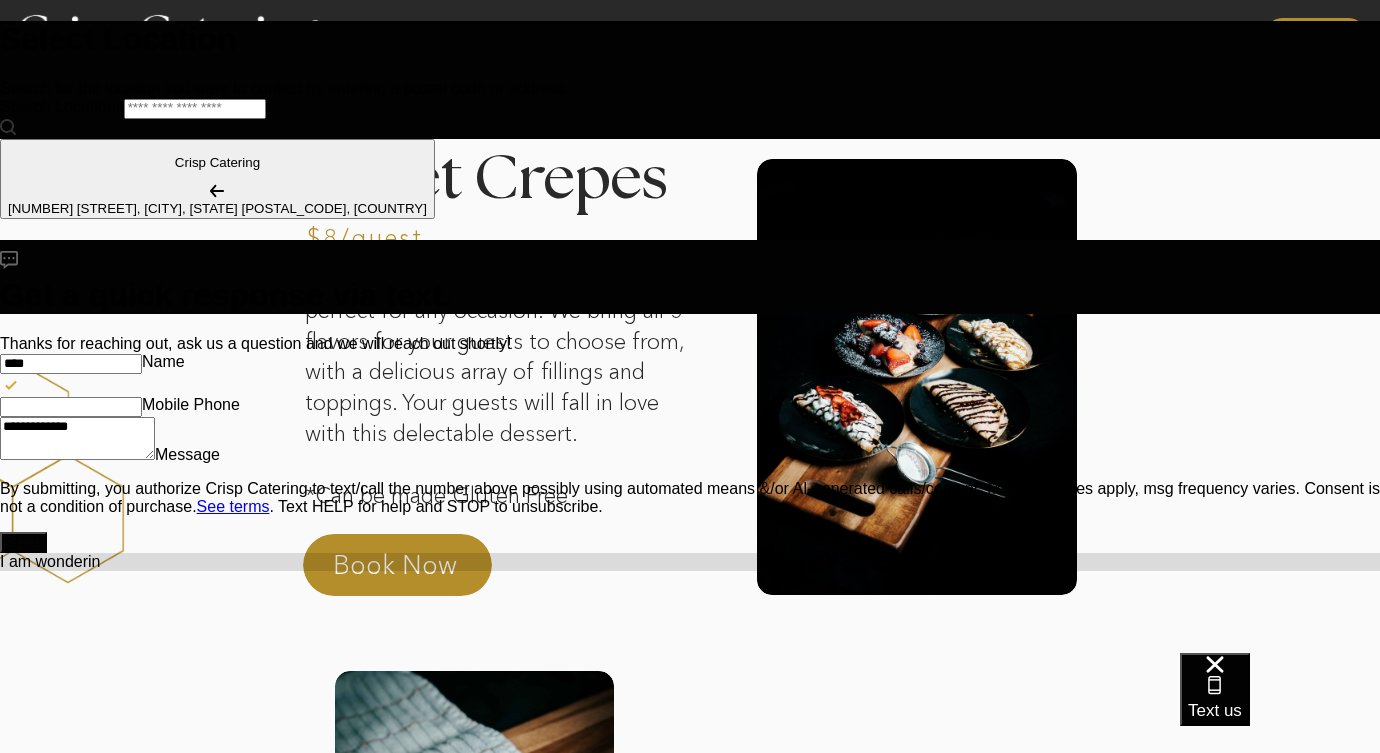 type on "*" 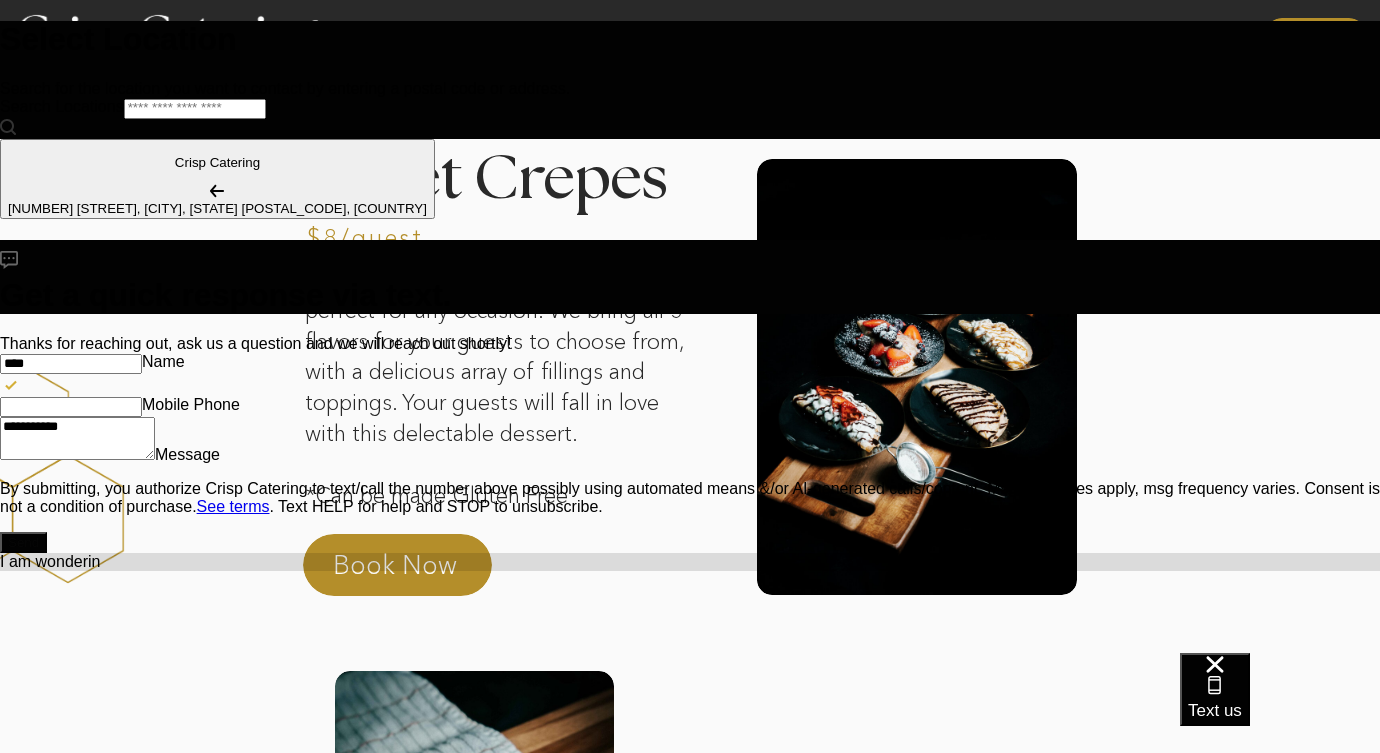 type on "**********" 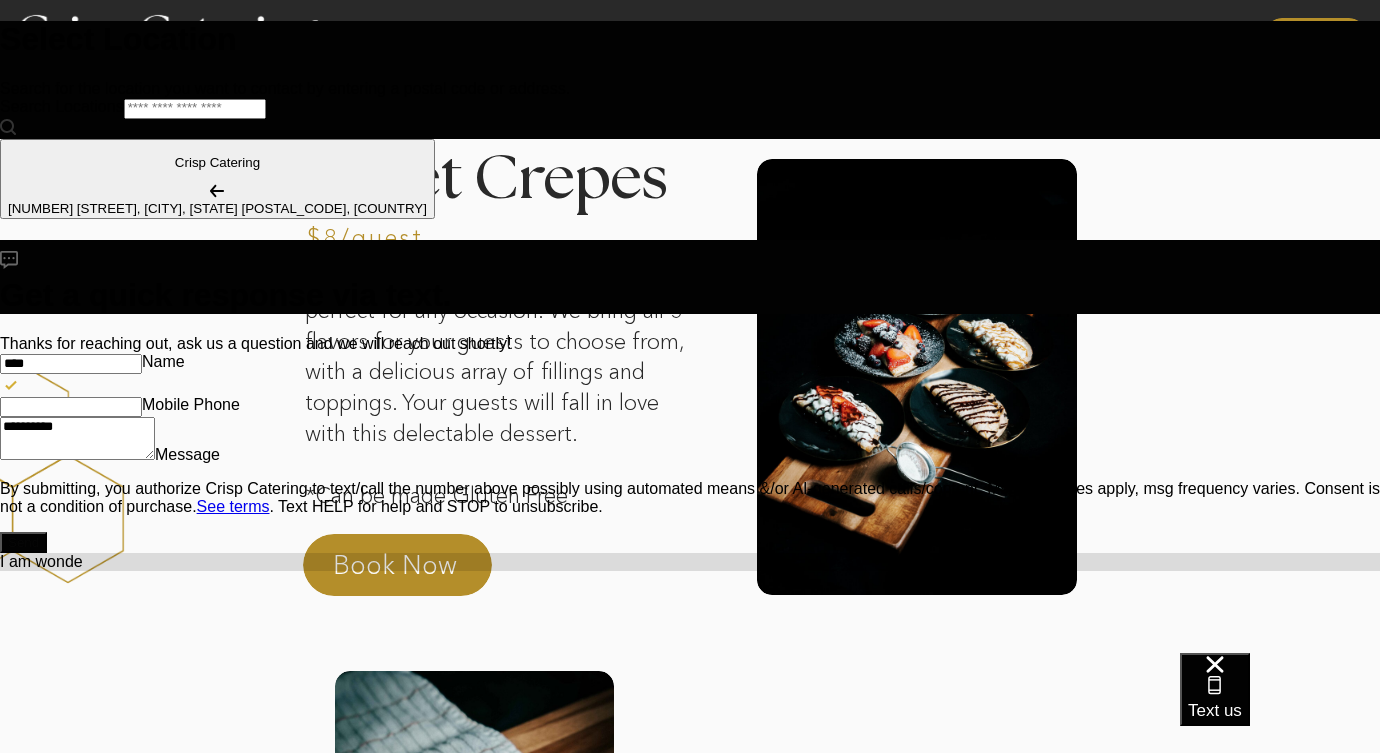 type on "*" 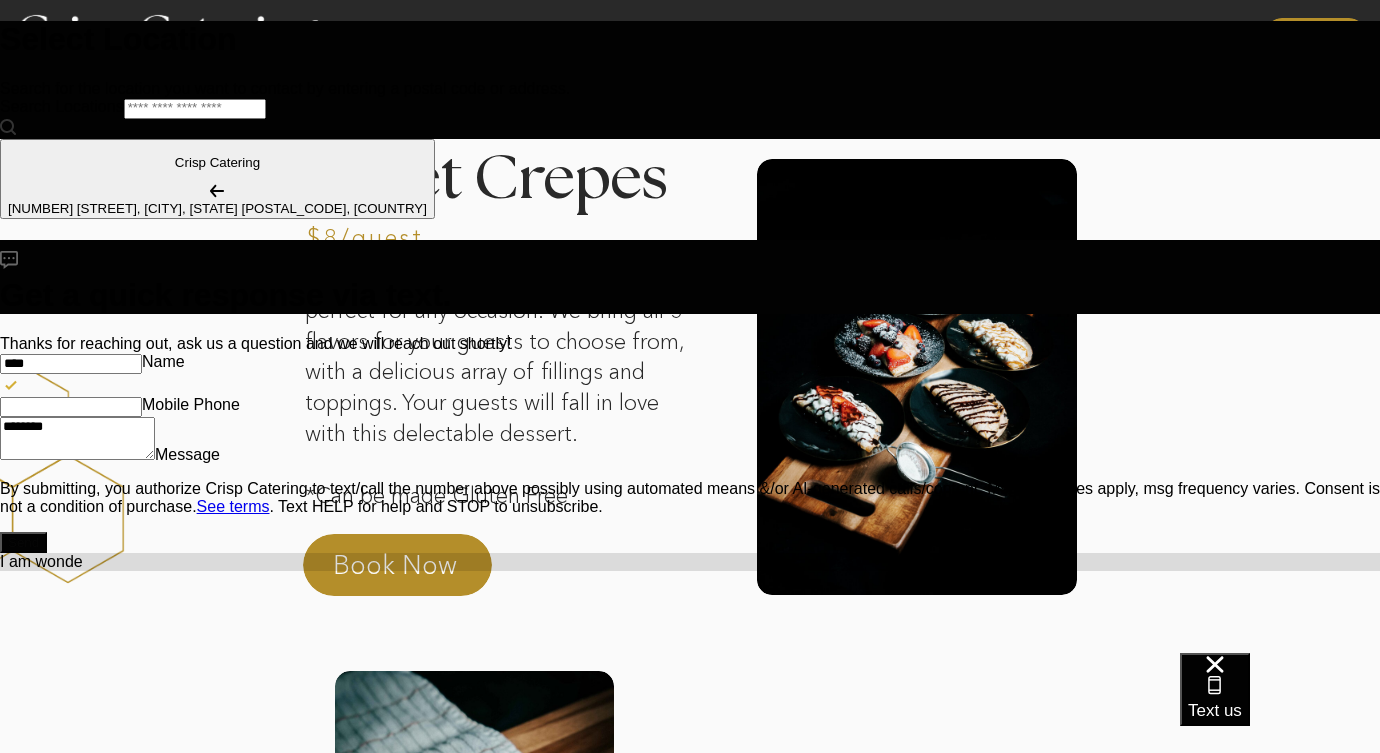 type on "*******" 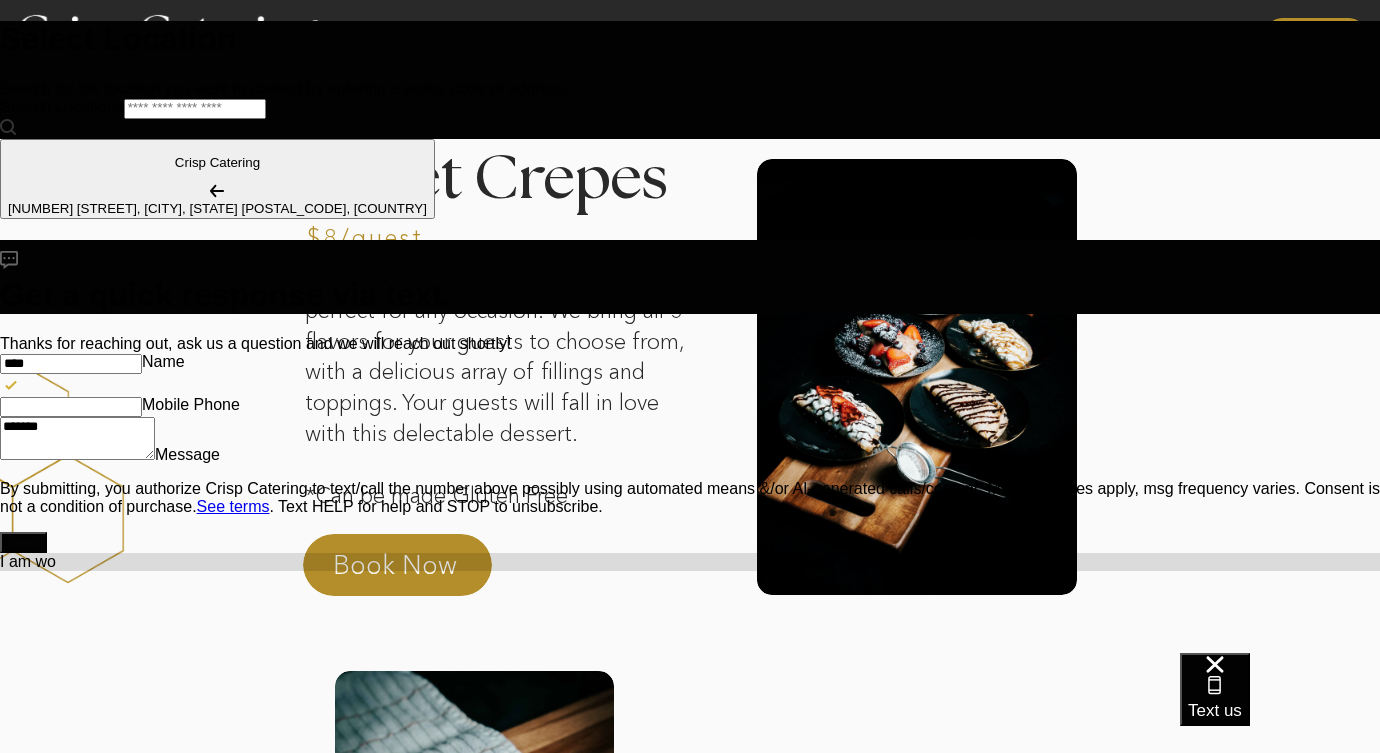 type on "*" 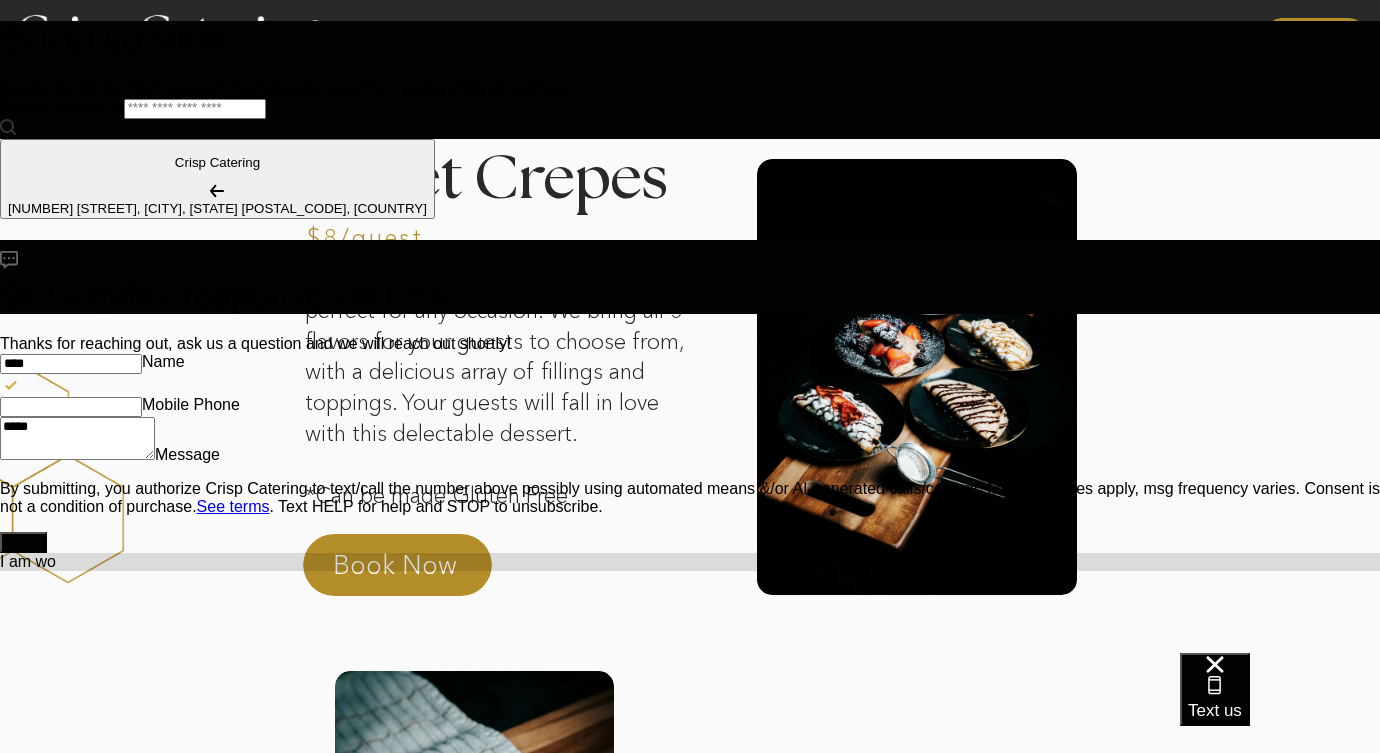 type on "****" 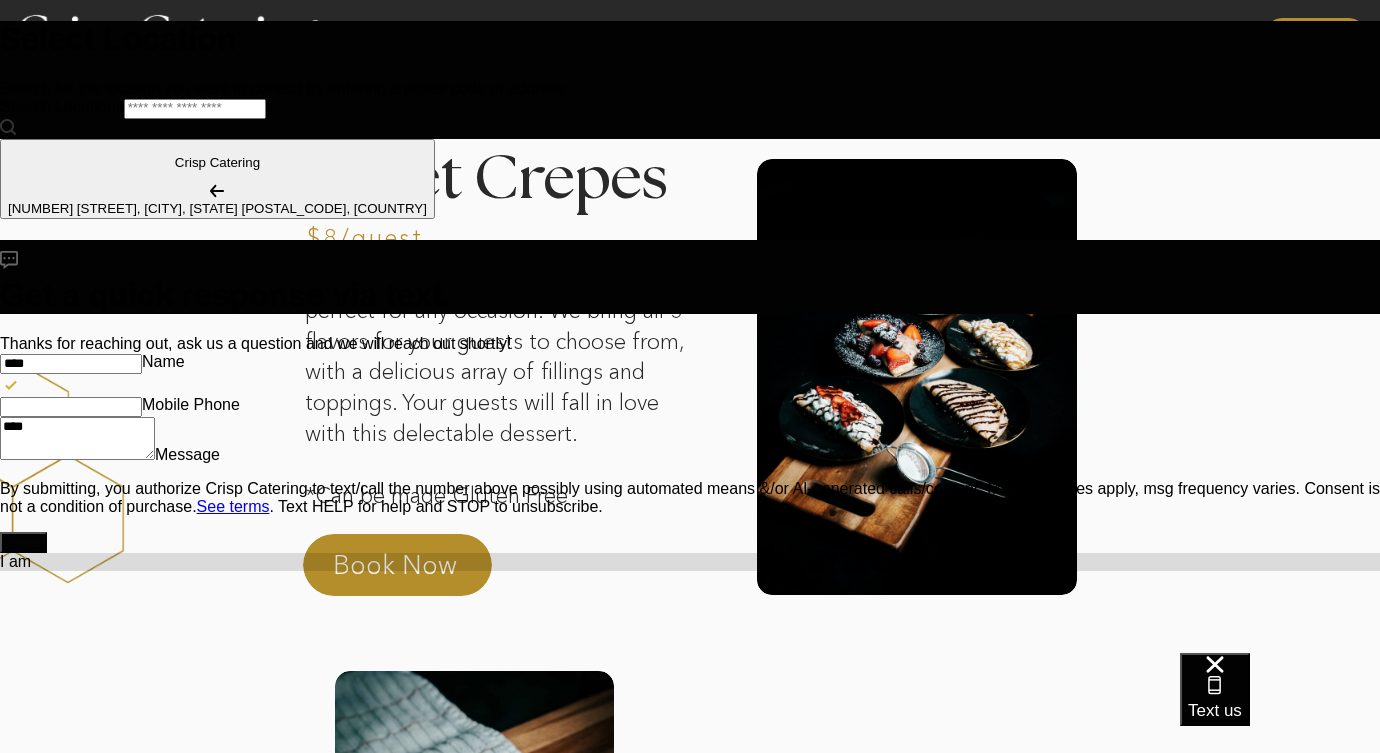 type on "*" 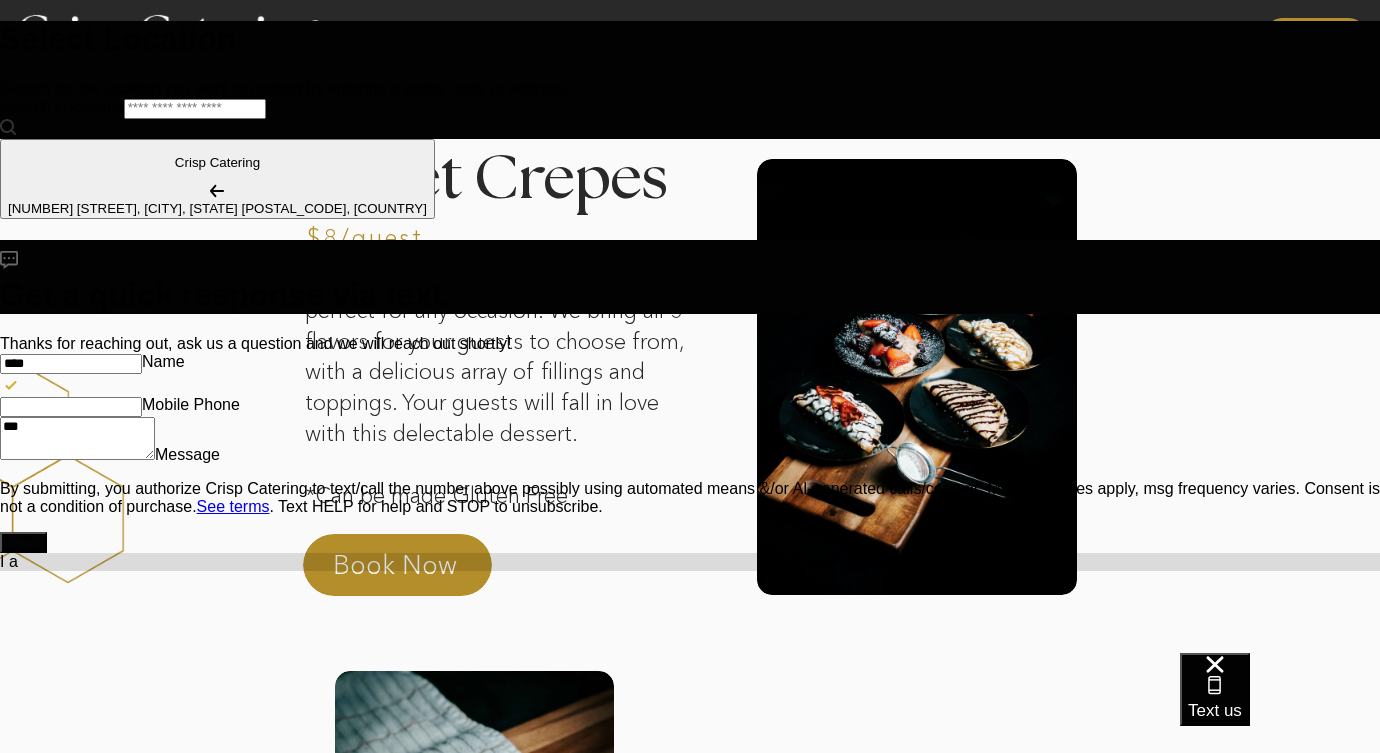 type on "*" 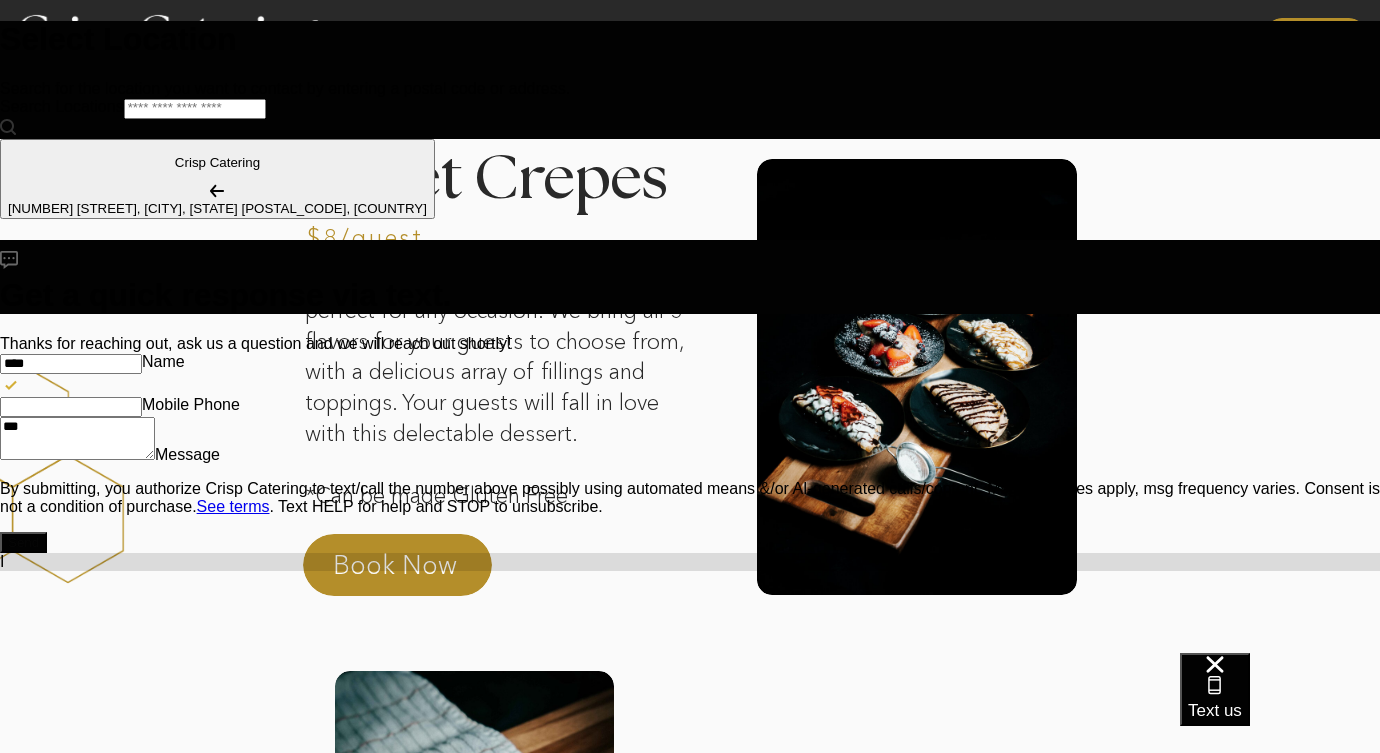 type on "****" 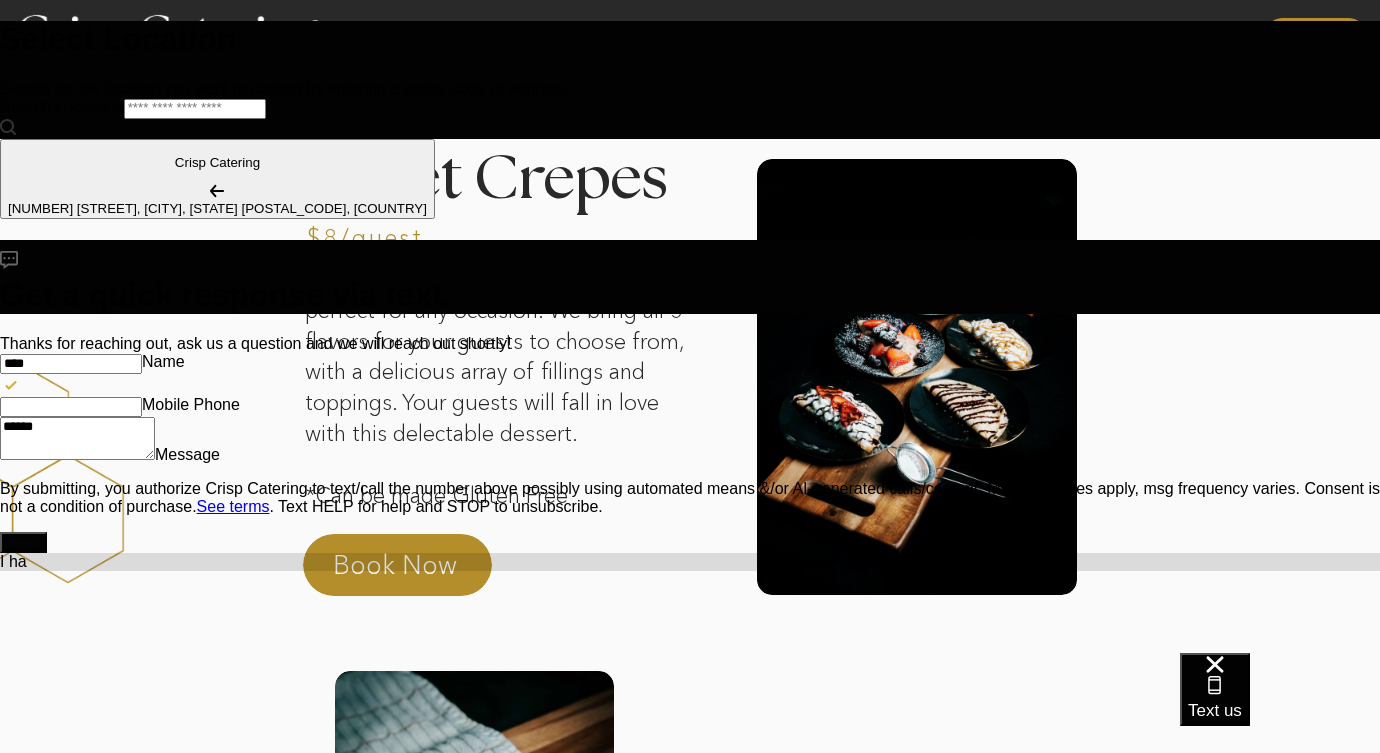 type on "*" 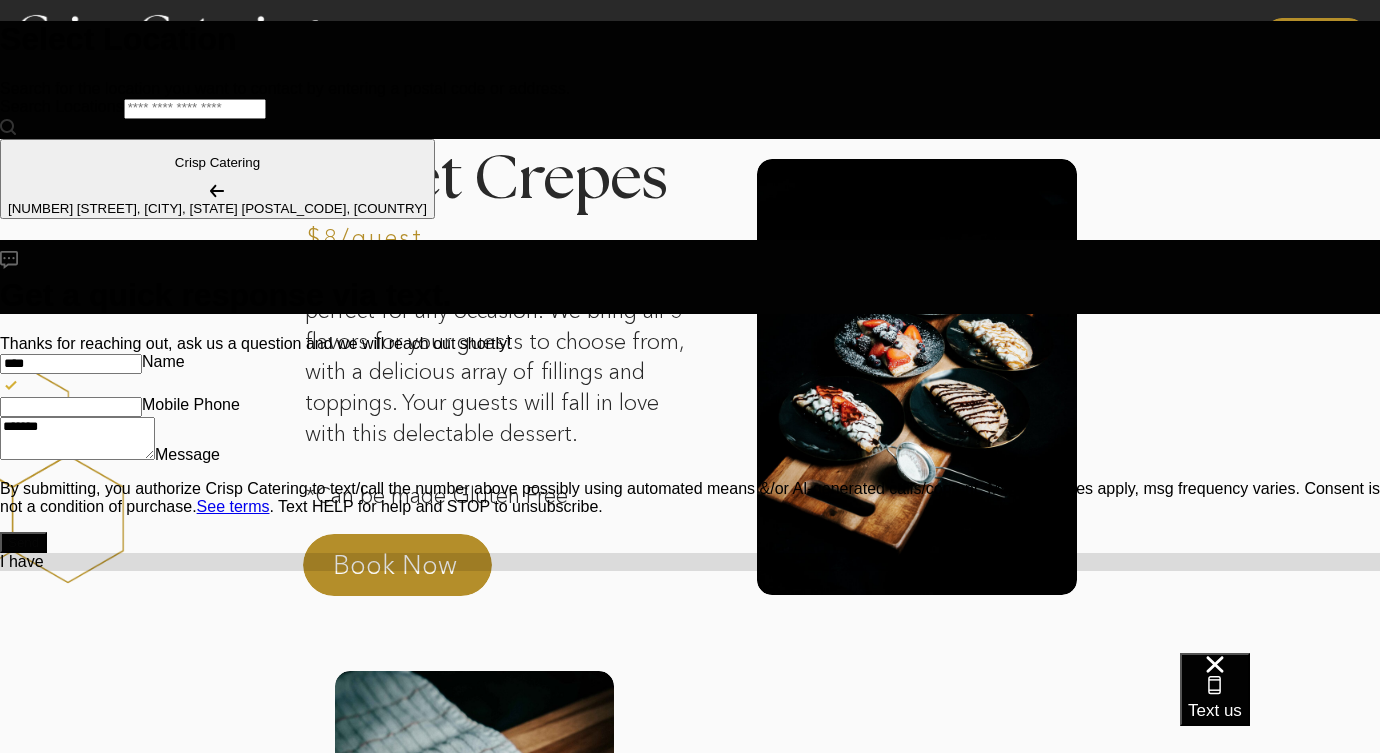 type on "*" 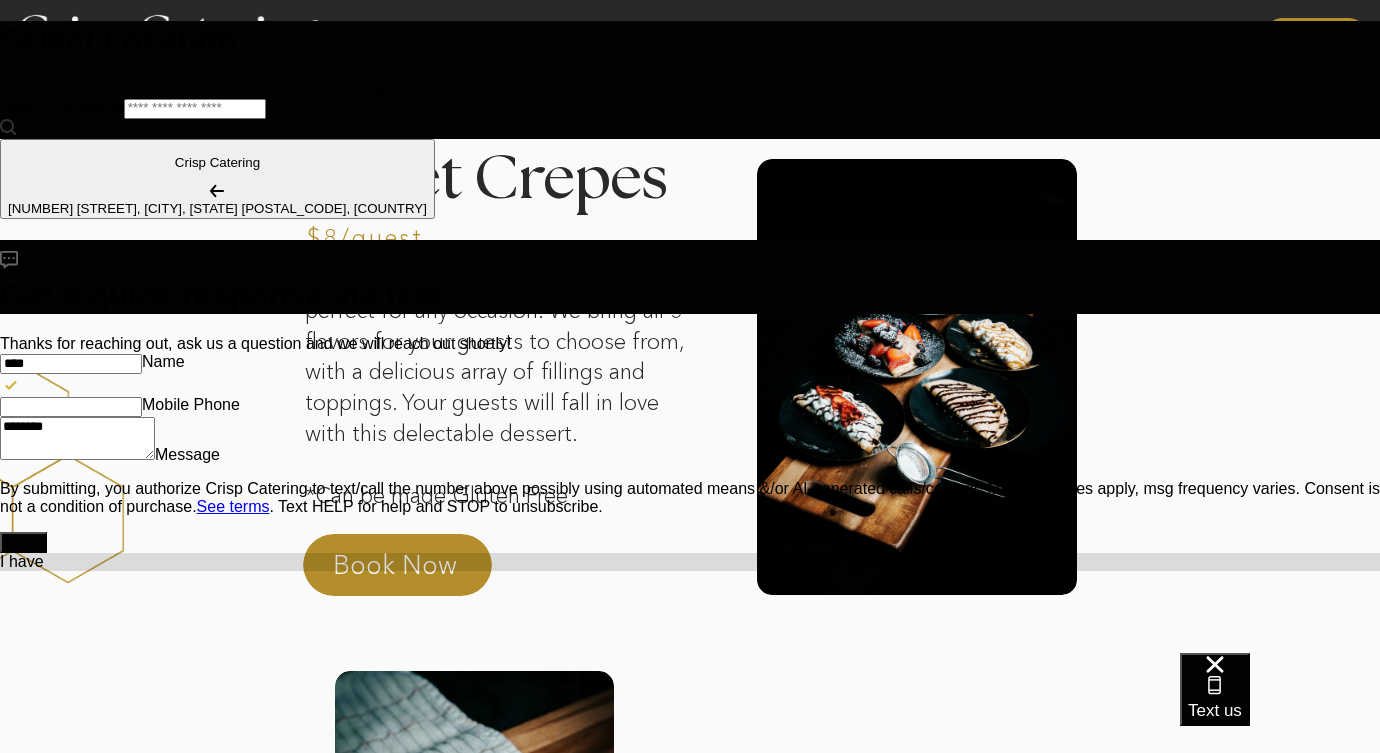type on "********" 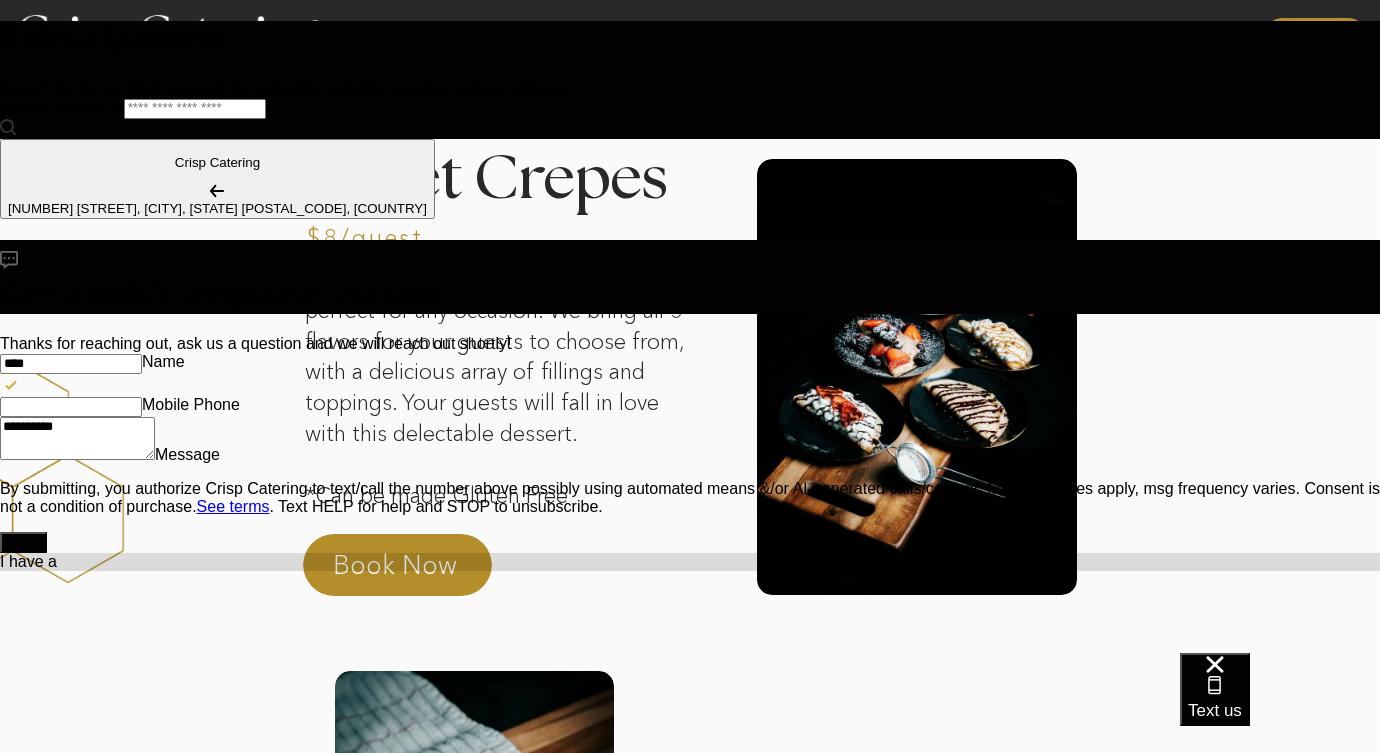 type on "**********" 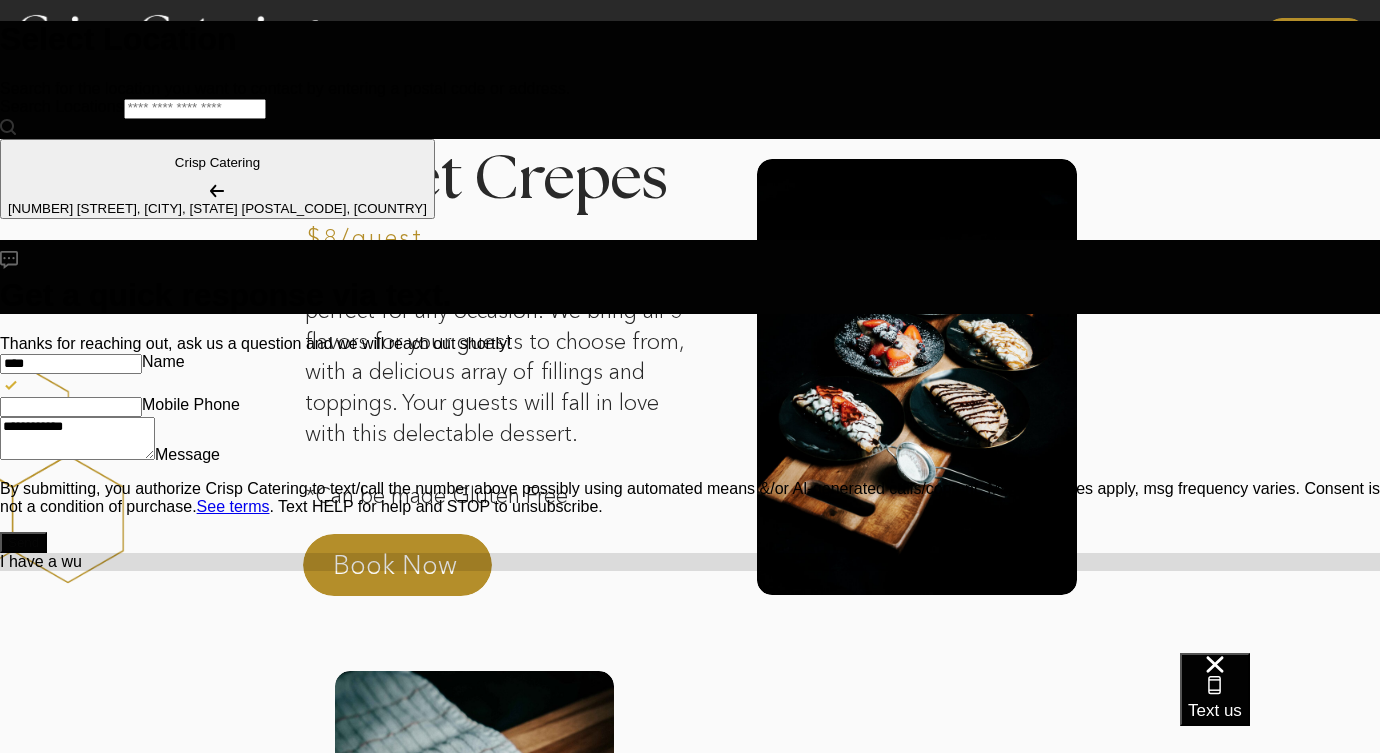 type on "**********" 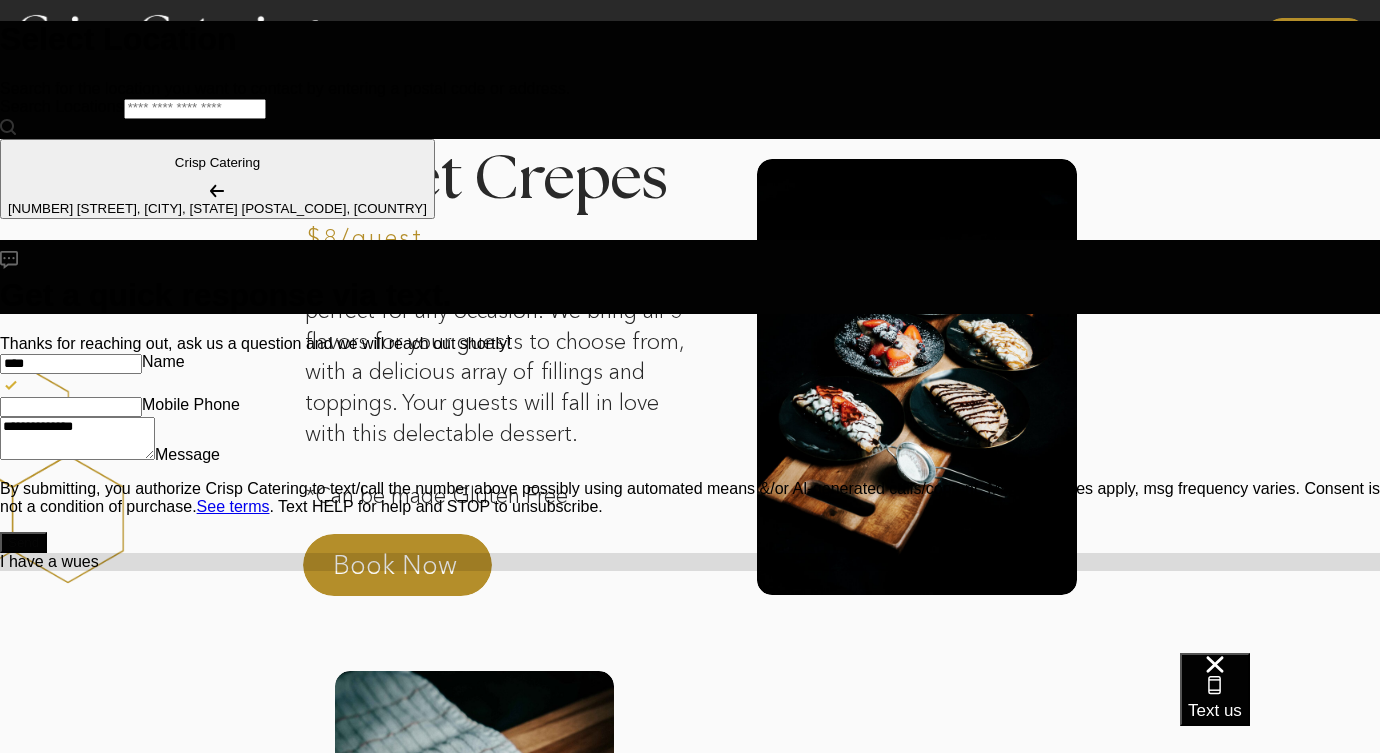type on "**********" 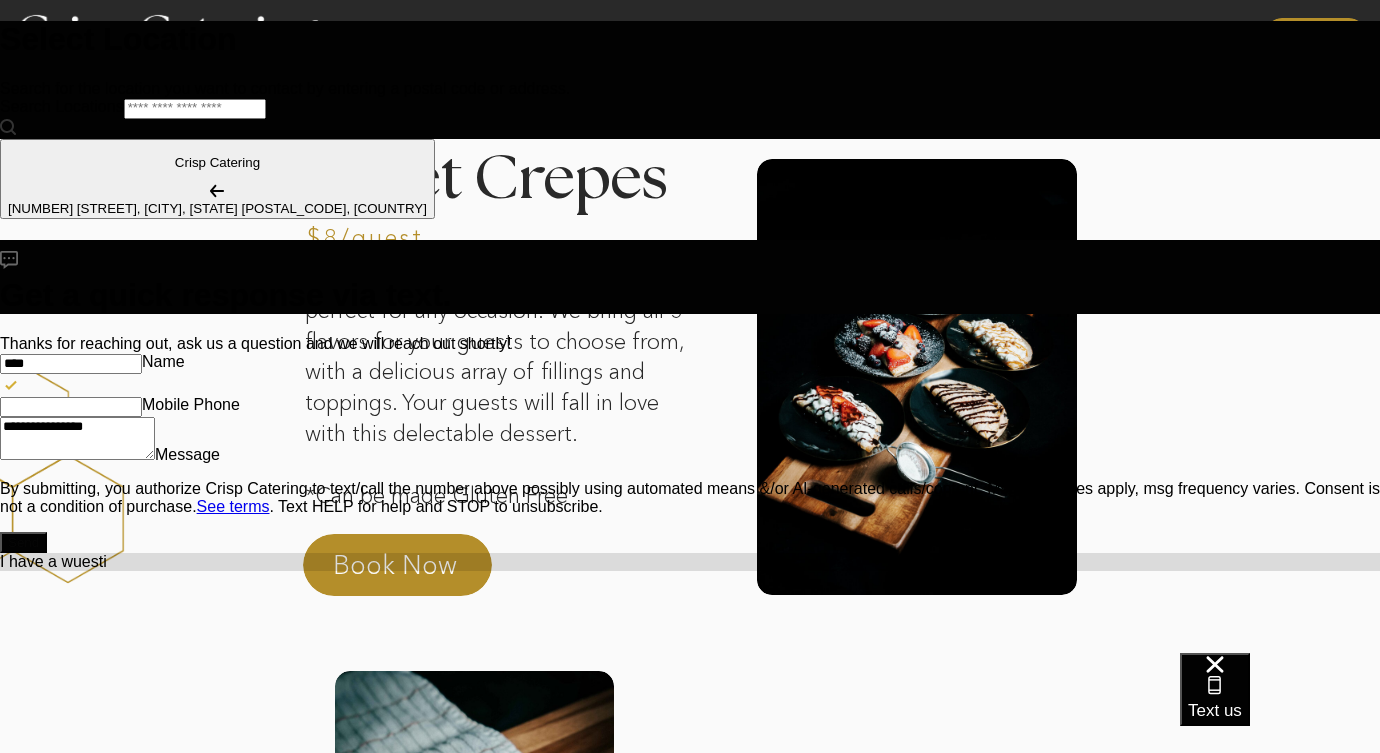 type on "*" 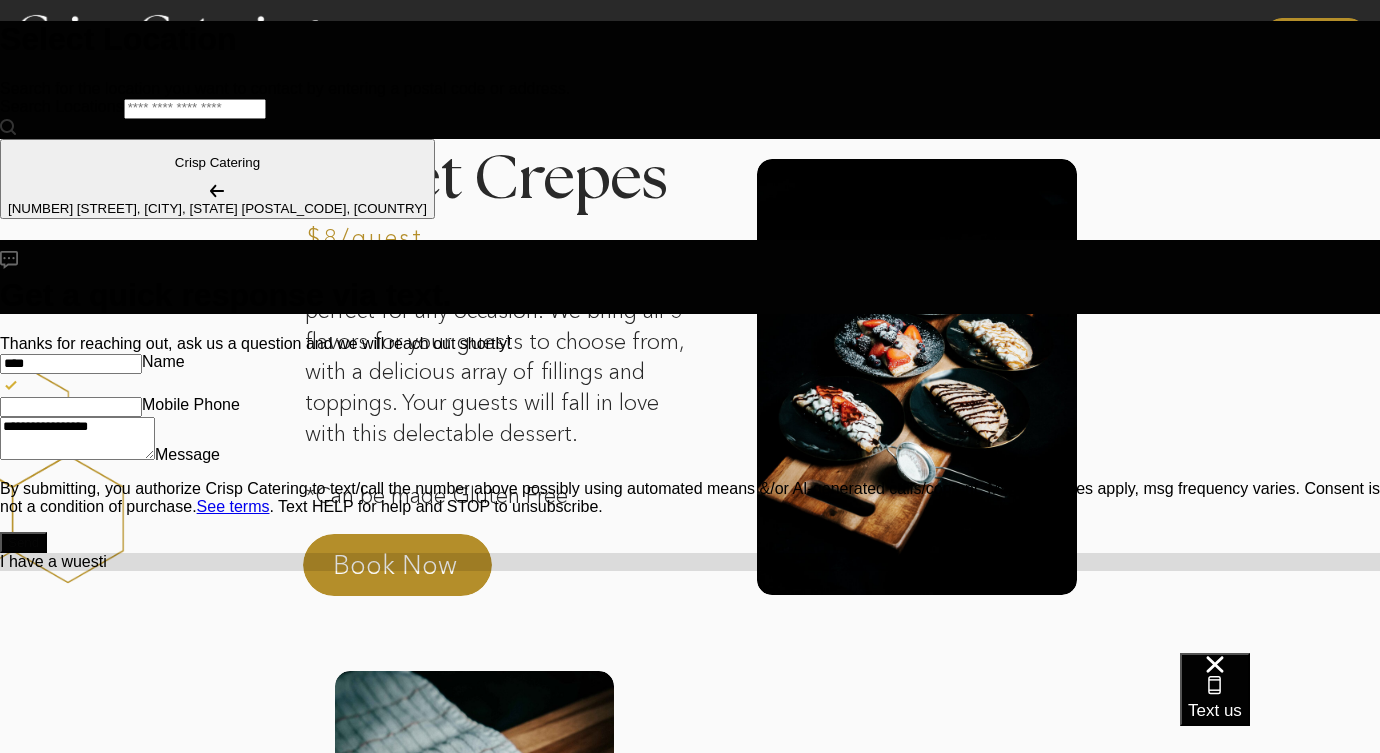 type on "**********" 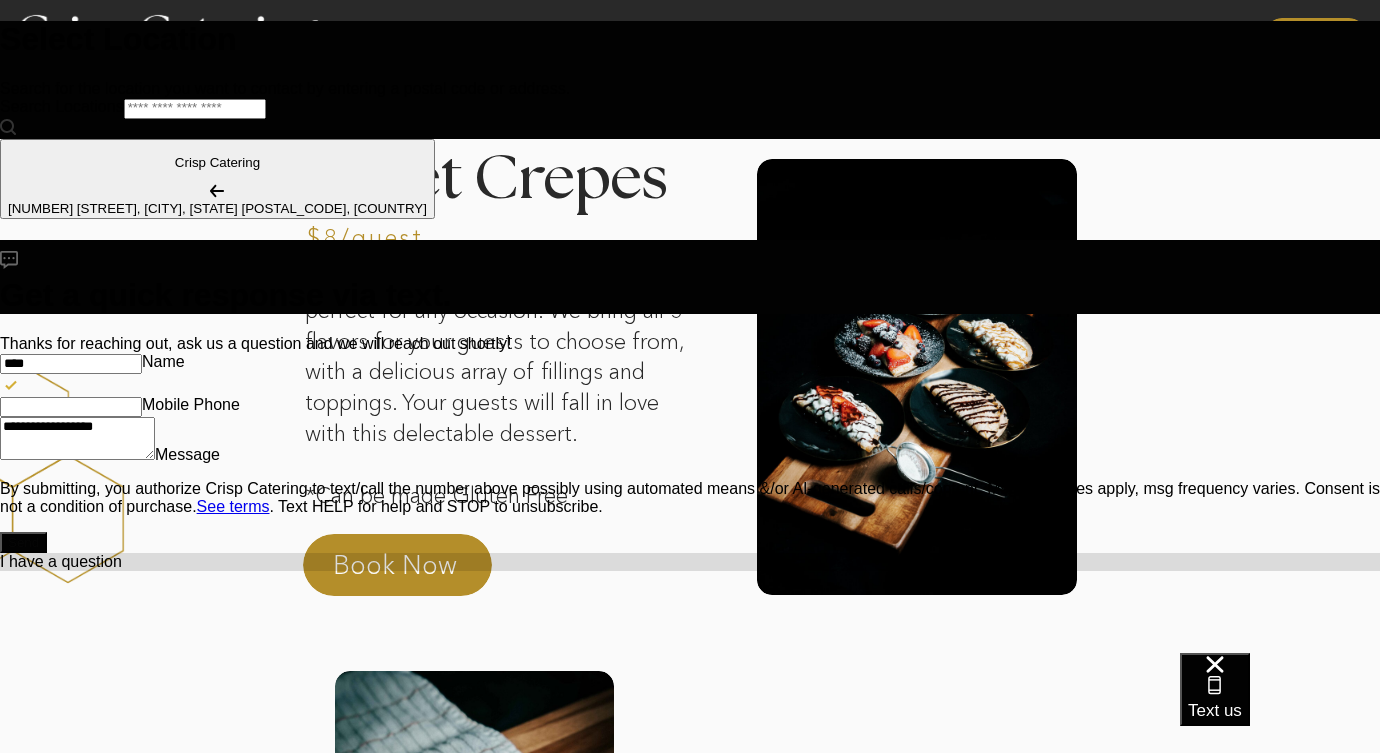 type on "**********" 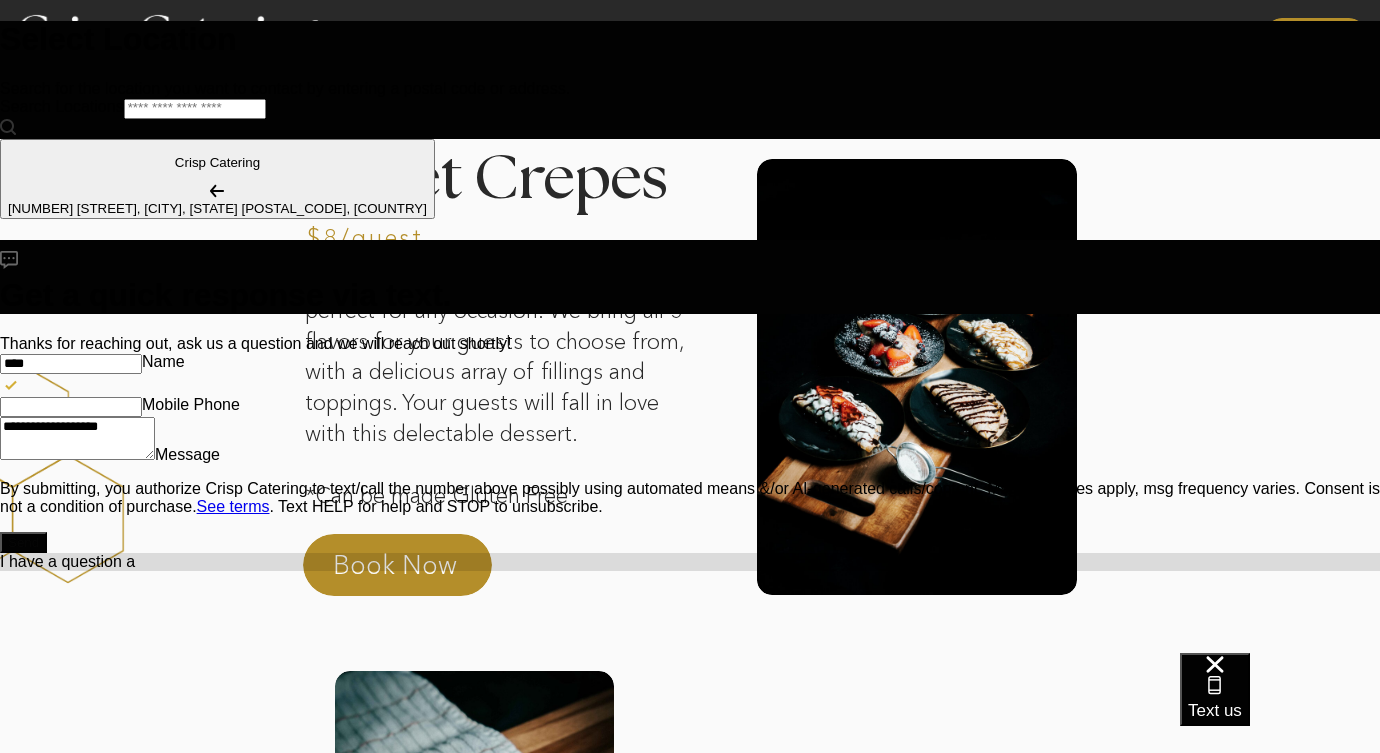 type on "**********" 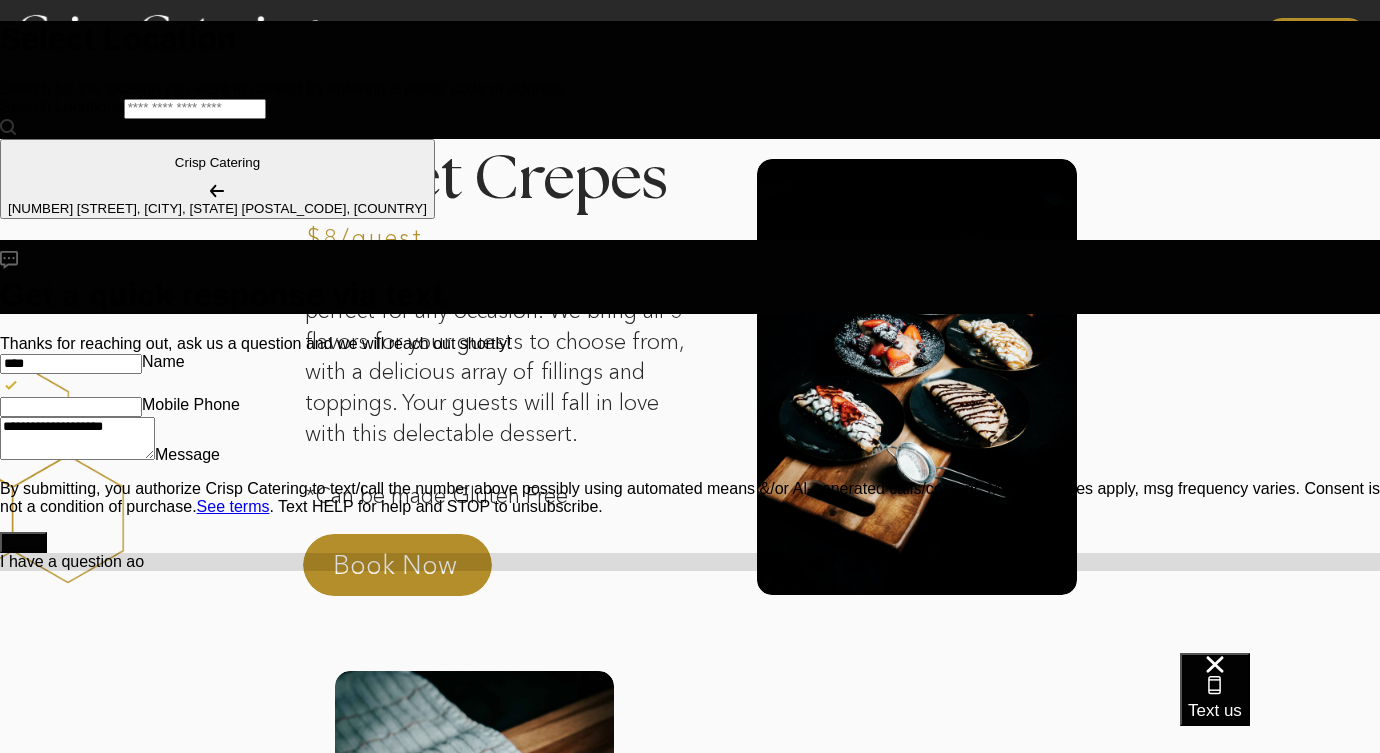 type on "*" 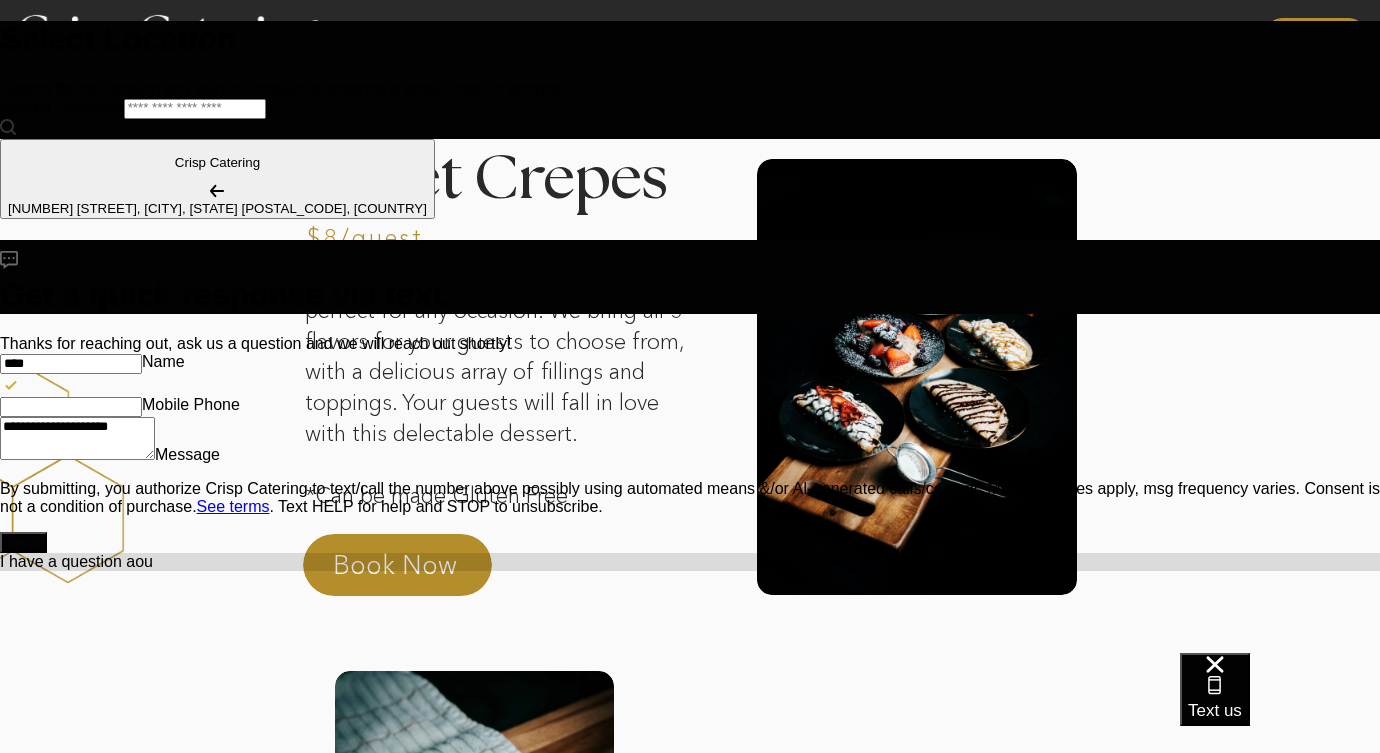 type on "**********" 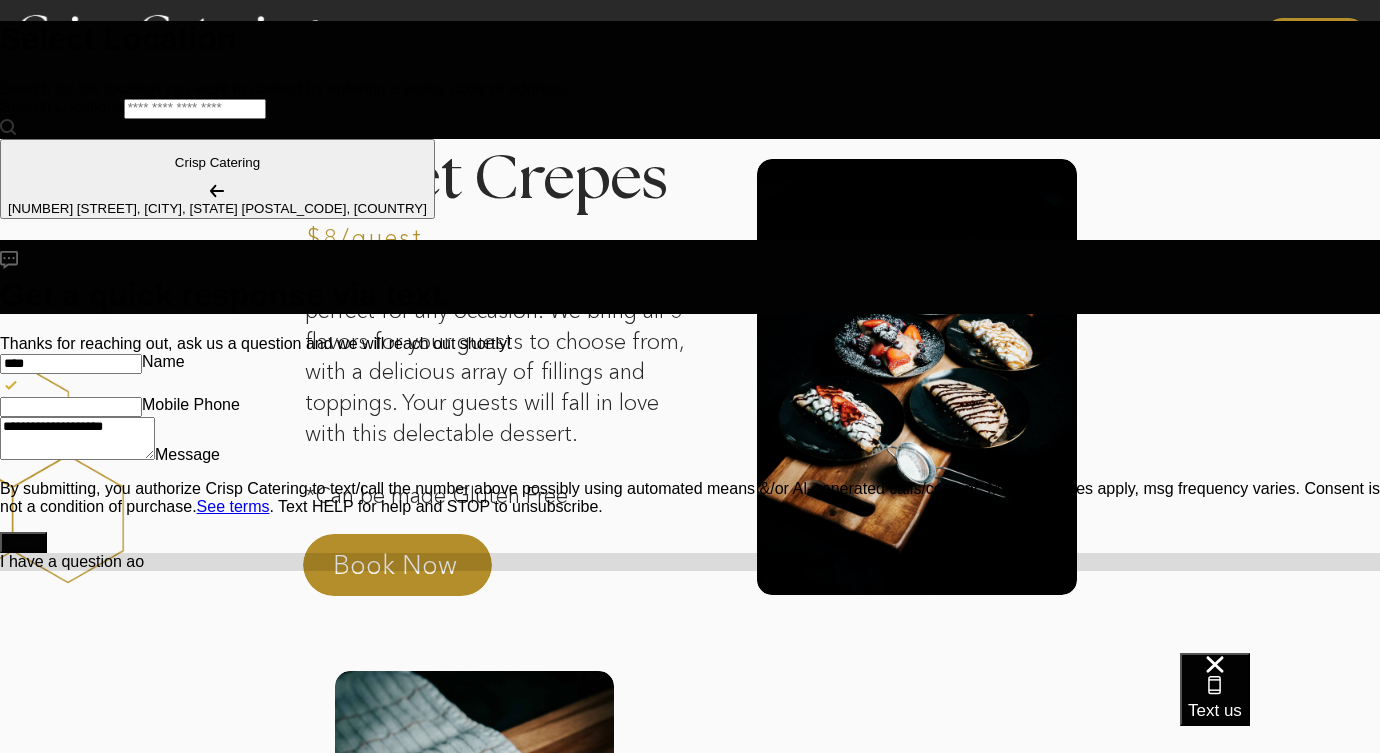 type on "*" 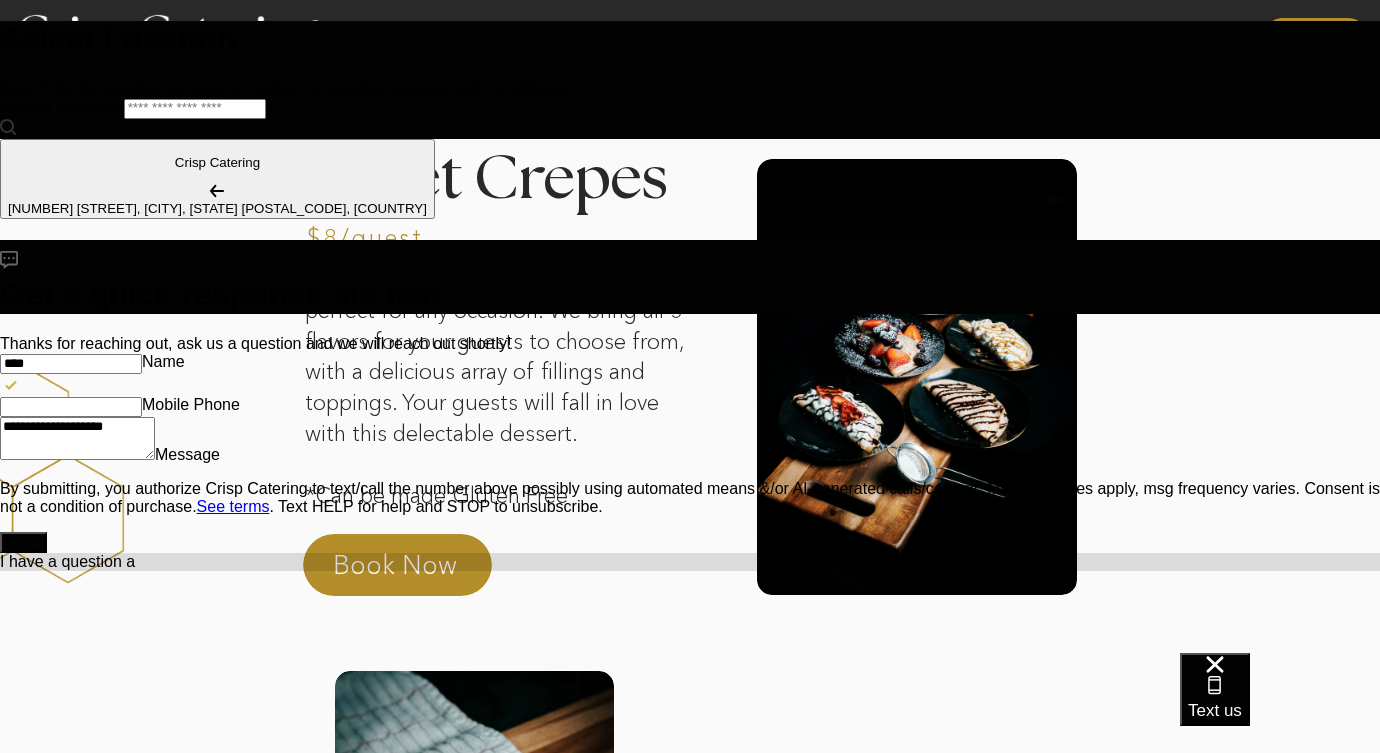 type on "**********" 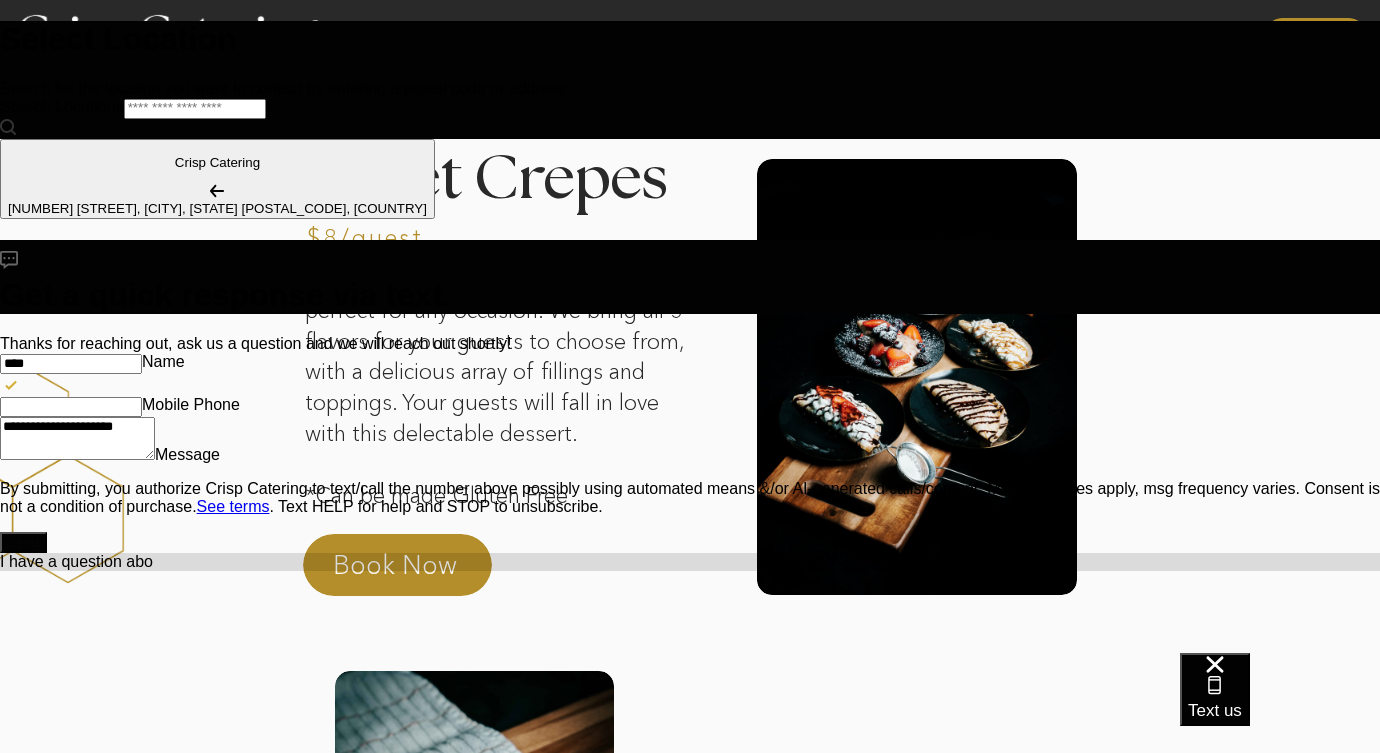 type on "**********" 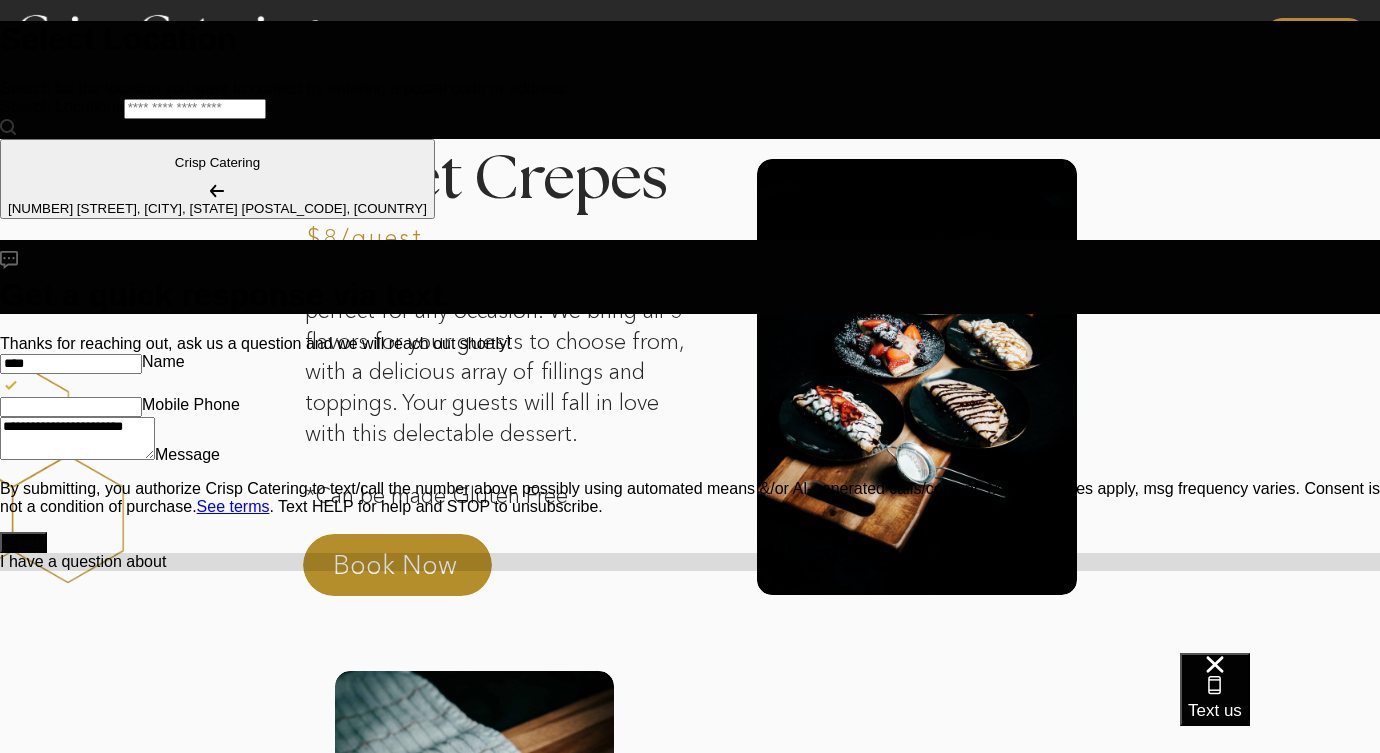 type on "**********" 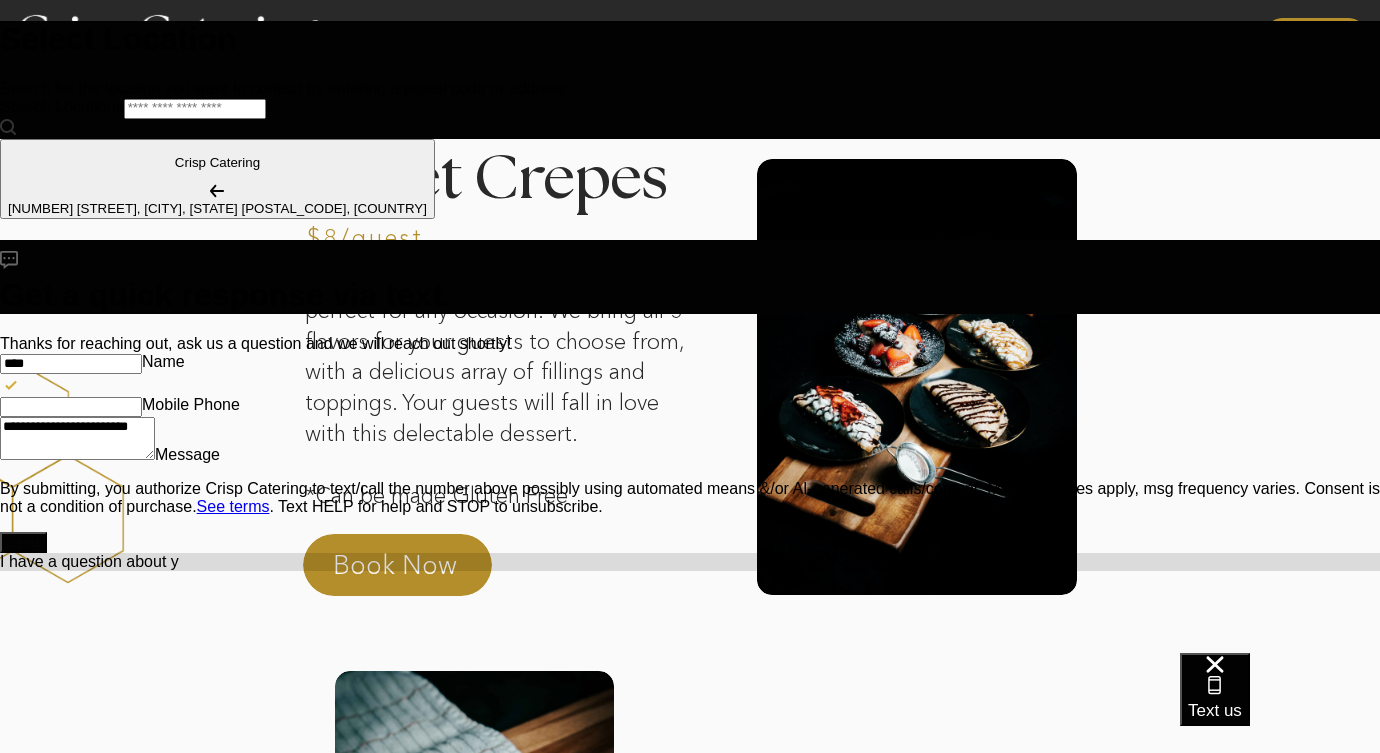 type on "*" 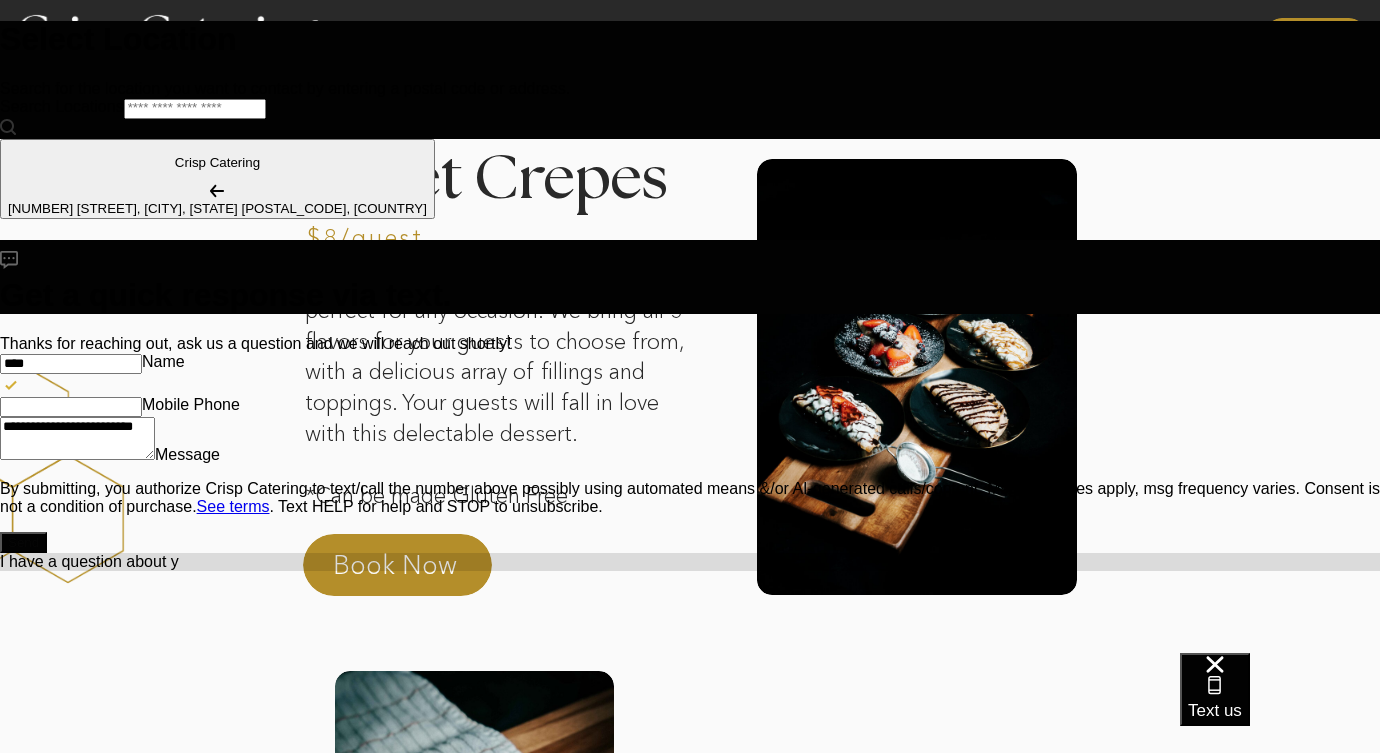 type on "**********" 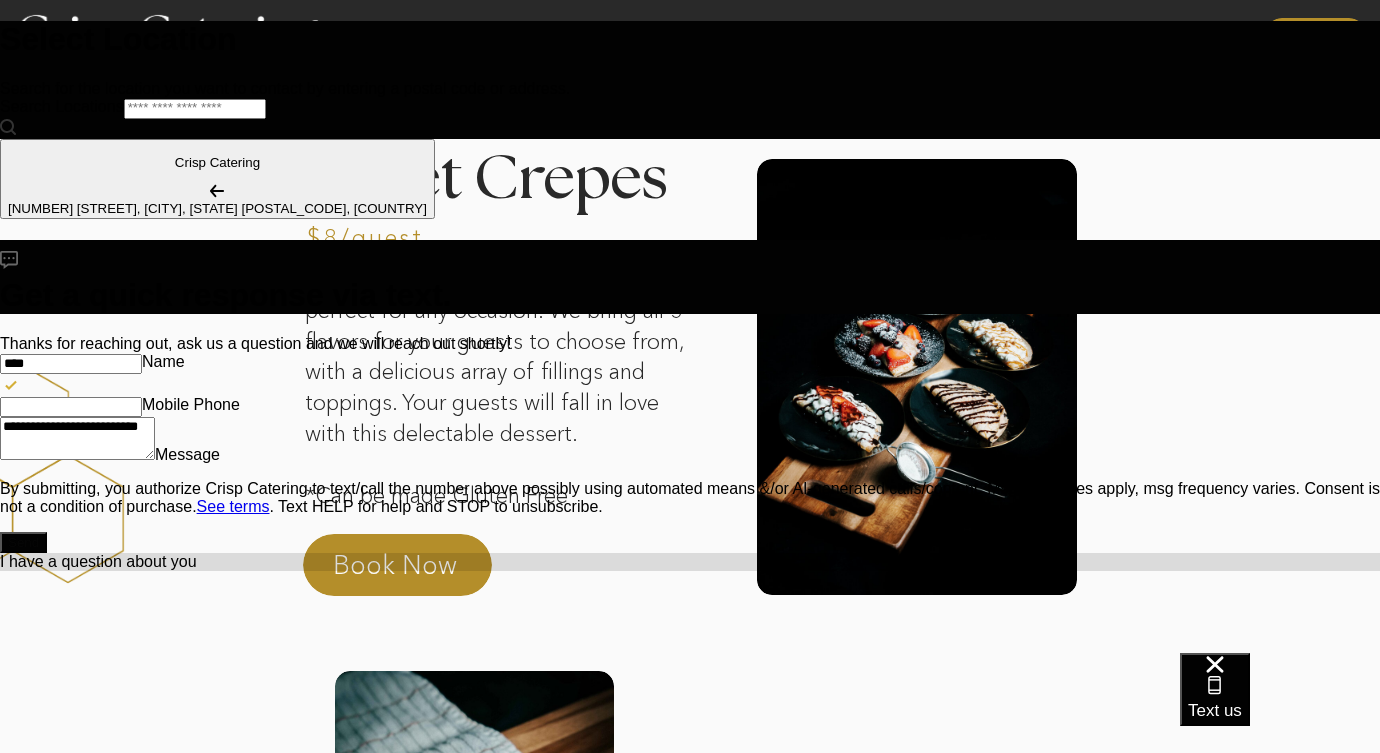 type on "**********" 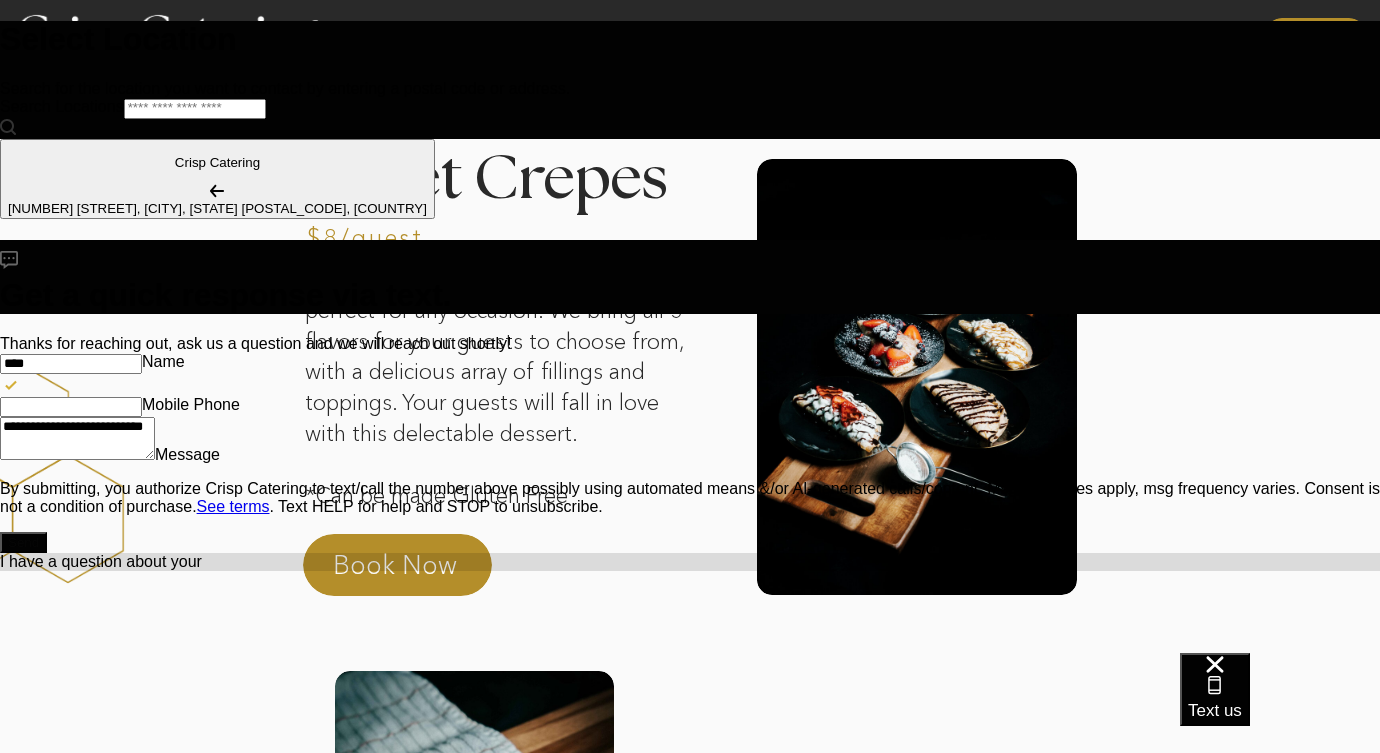 type on "*" 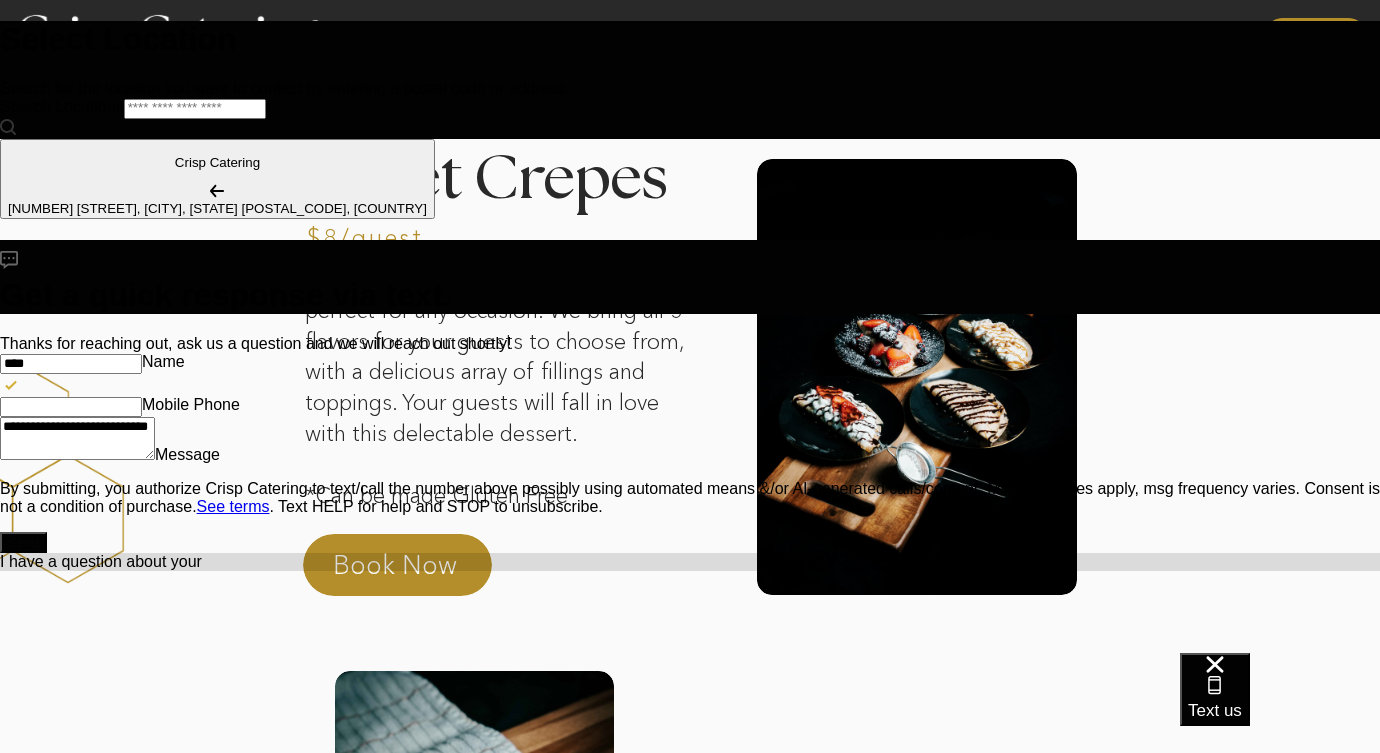 type on "*" 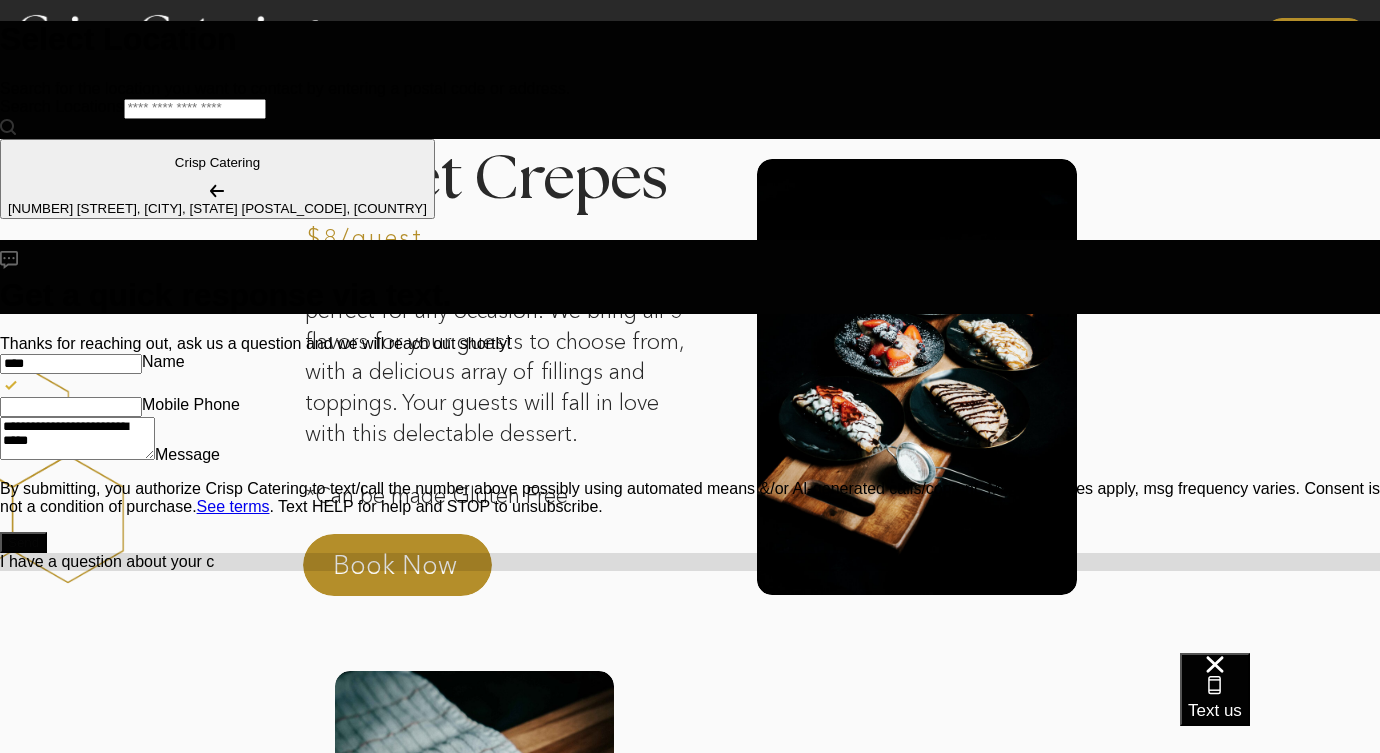 type on "*" 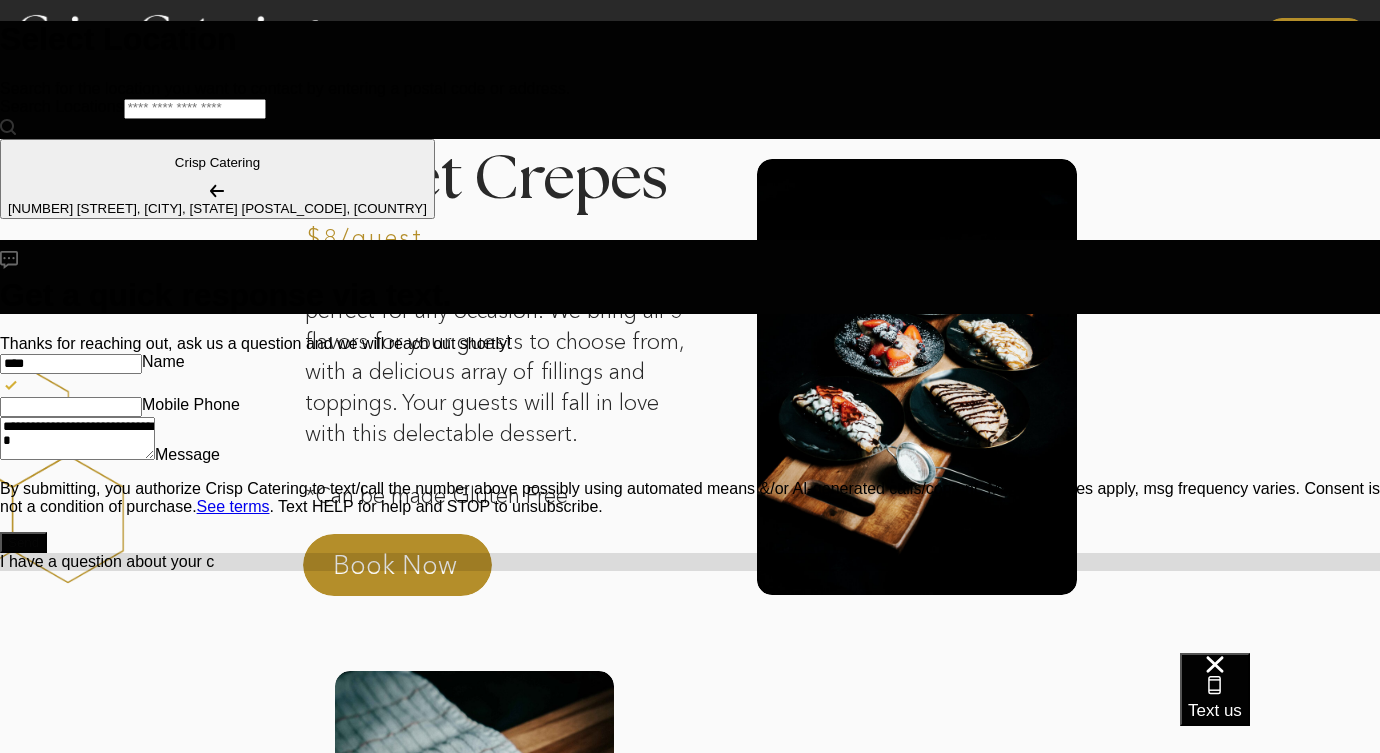 type on "**********" 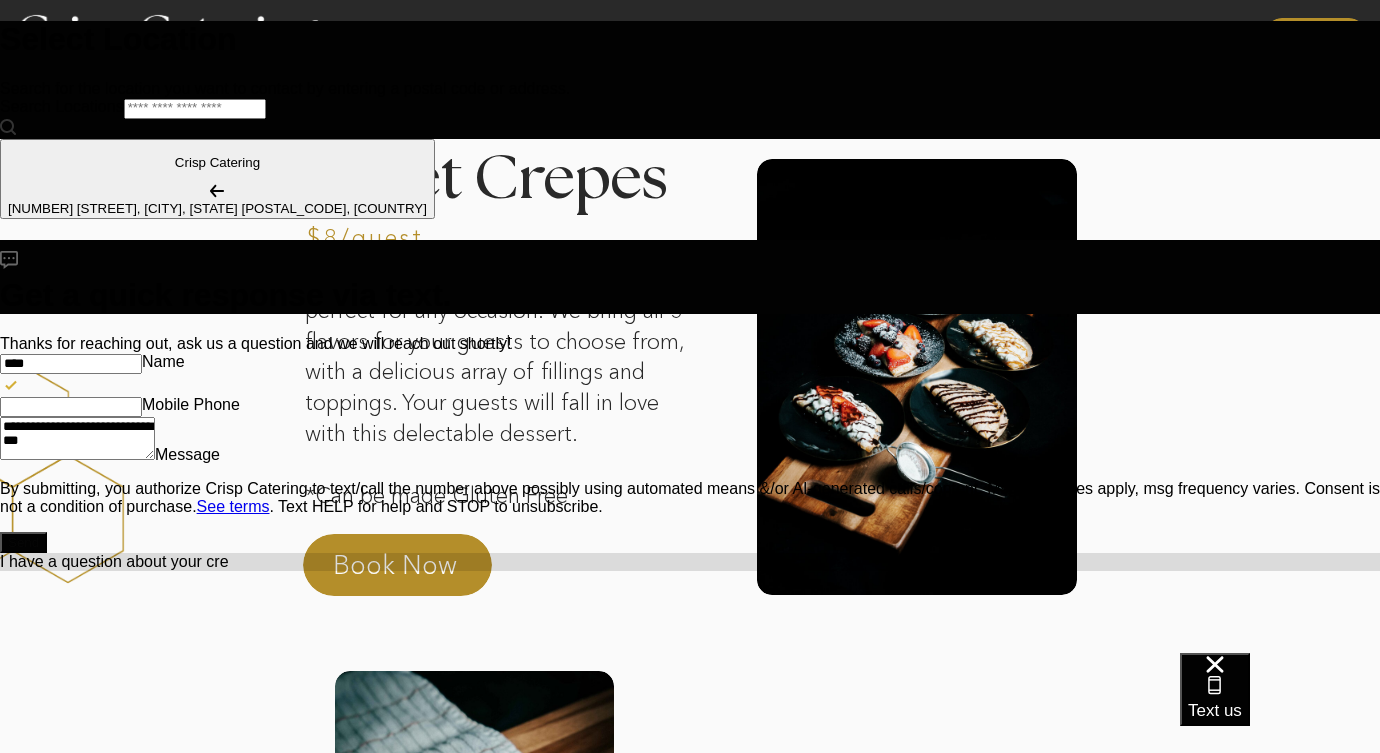 type on "*" 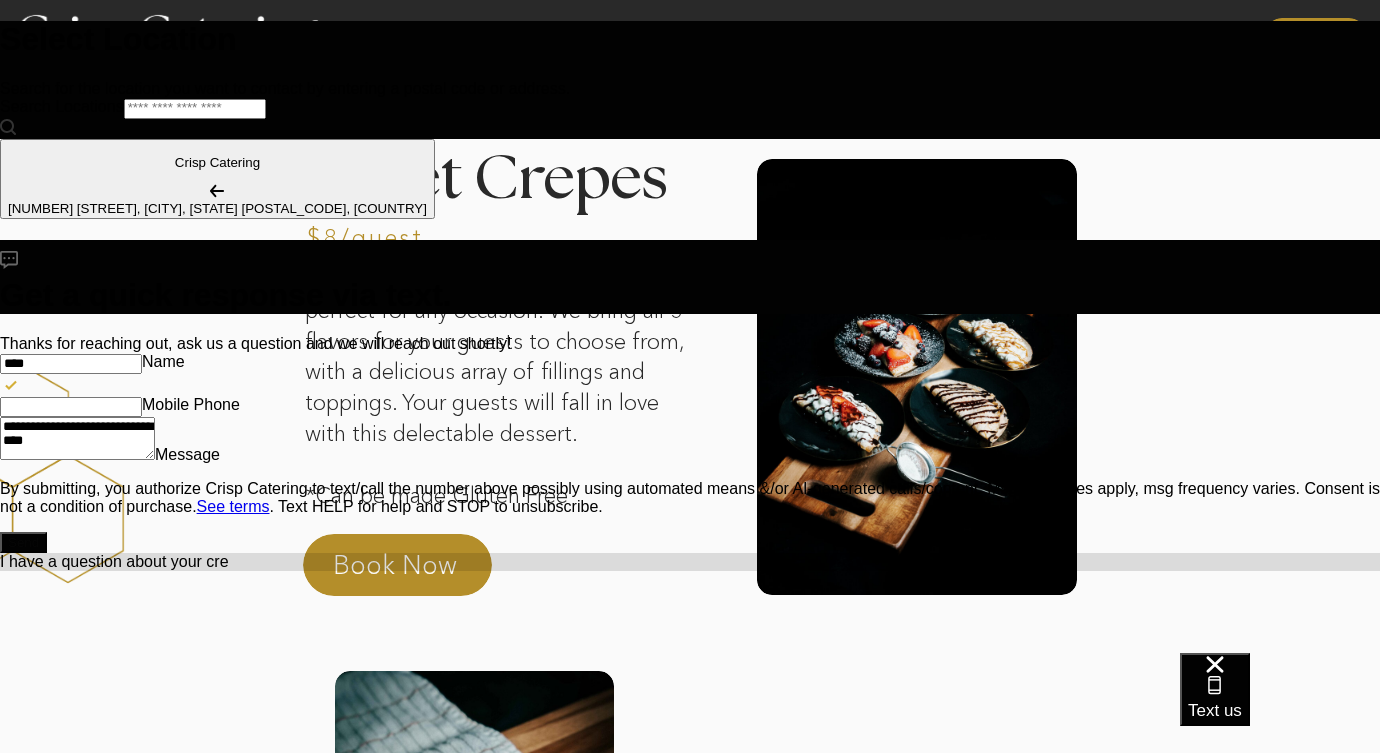type on "**********" 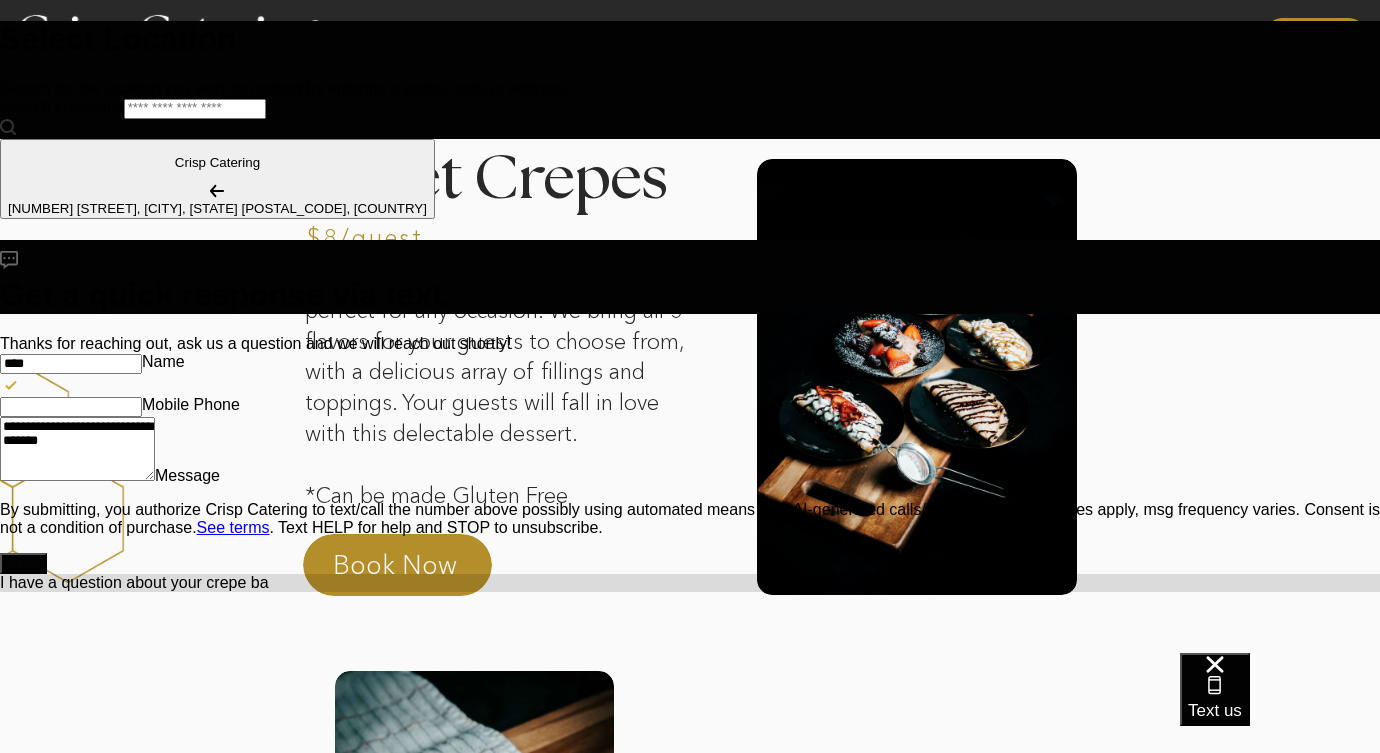 scroll, scrollTop: 0, scrollLeft: 0, axis: both 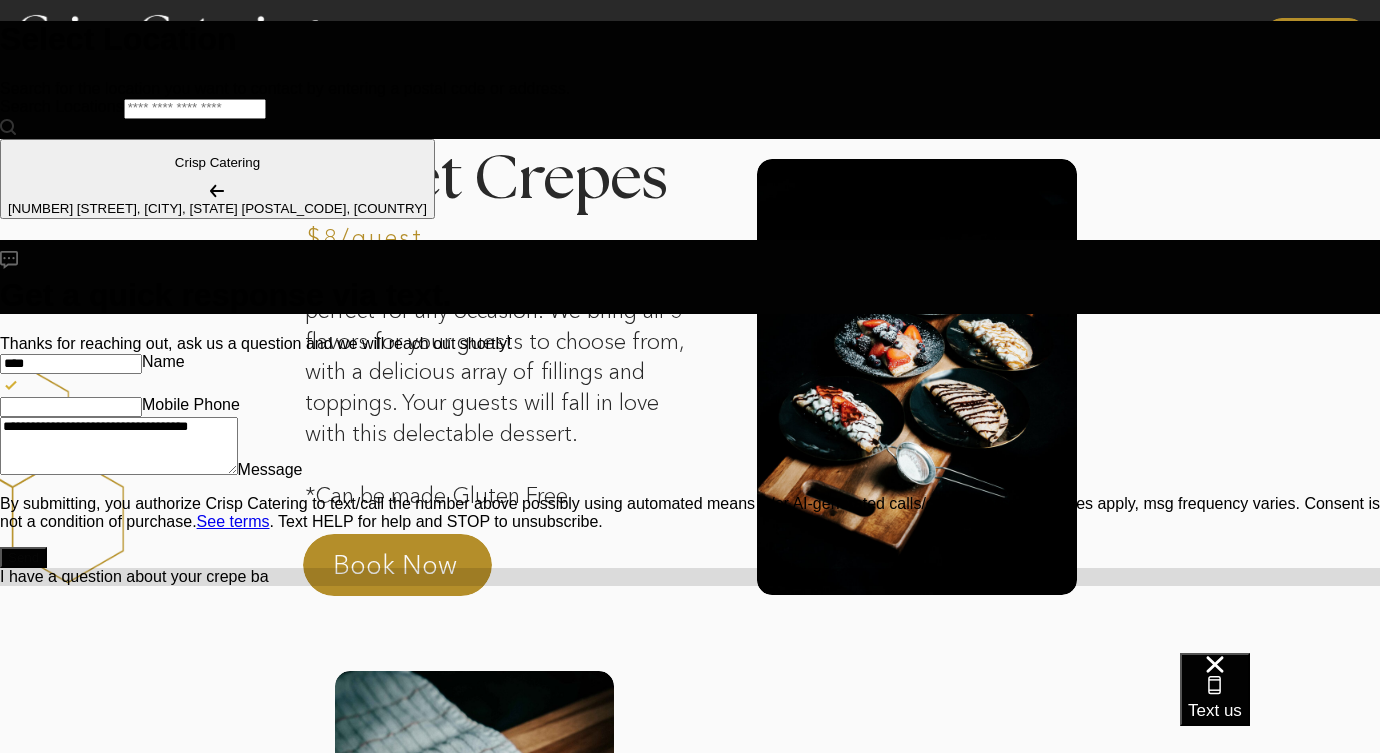 type on "**********" 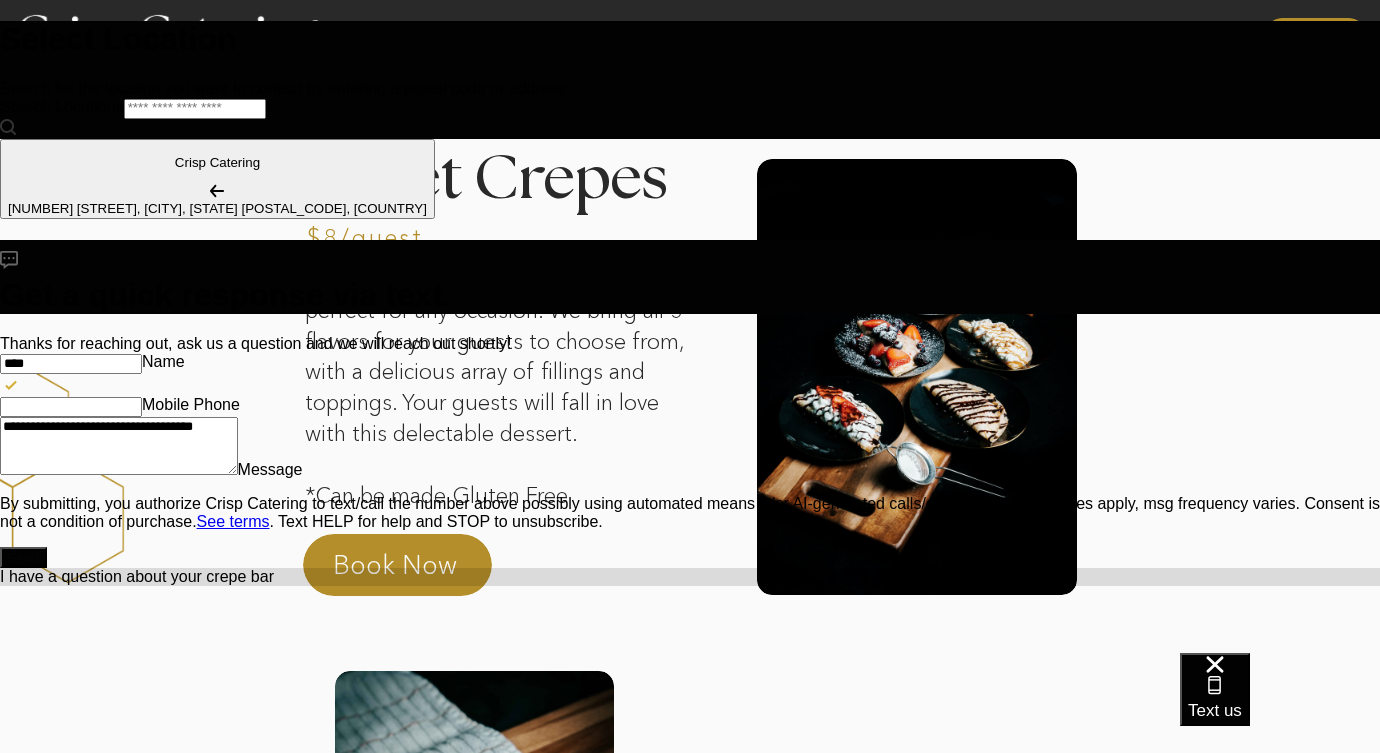 type on "**********" 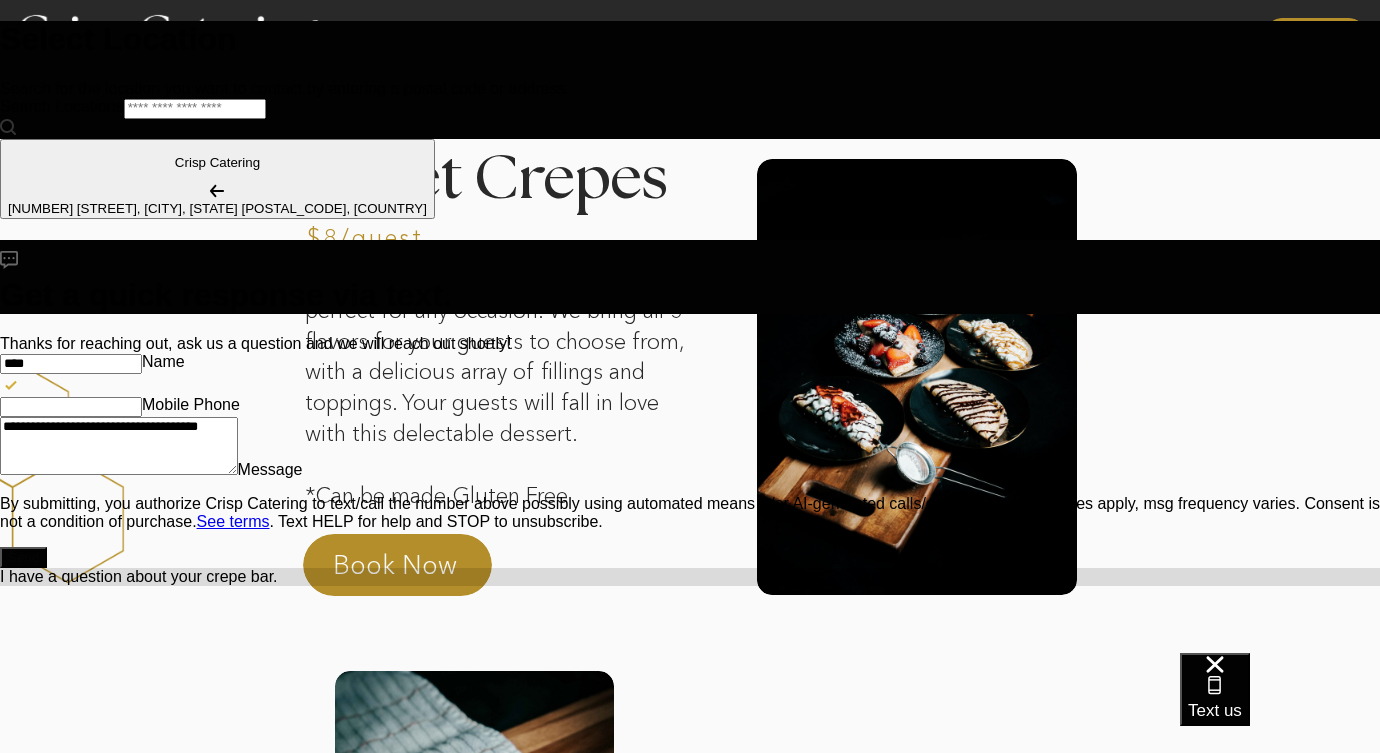 type on "*" 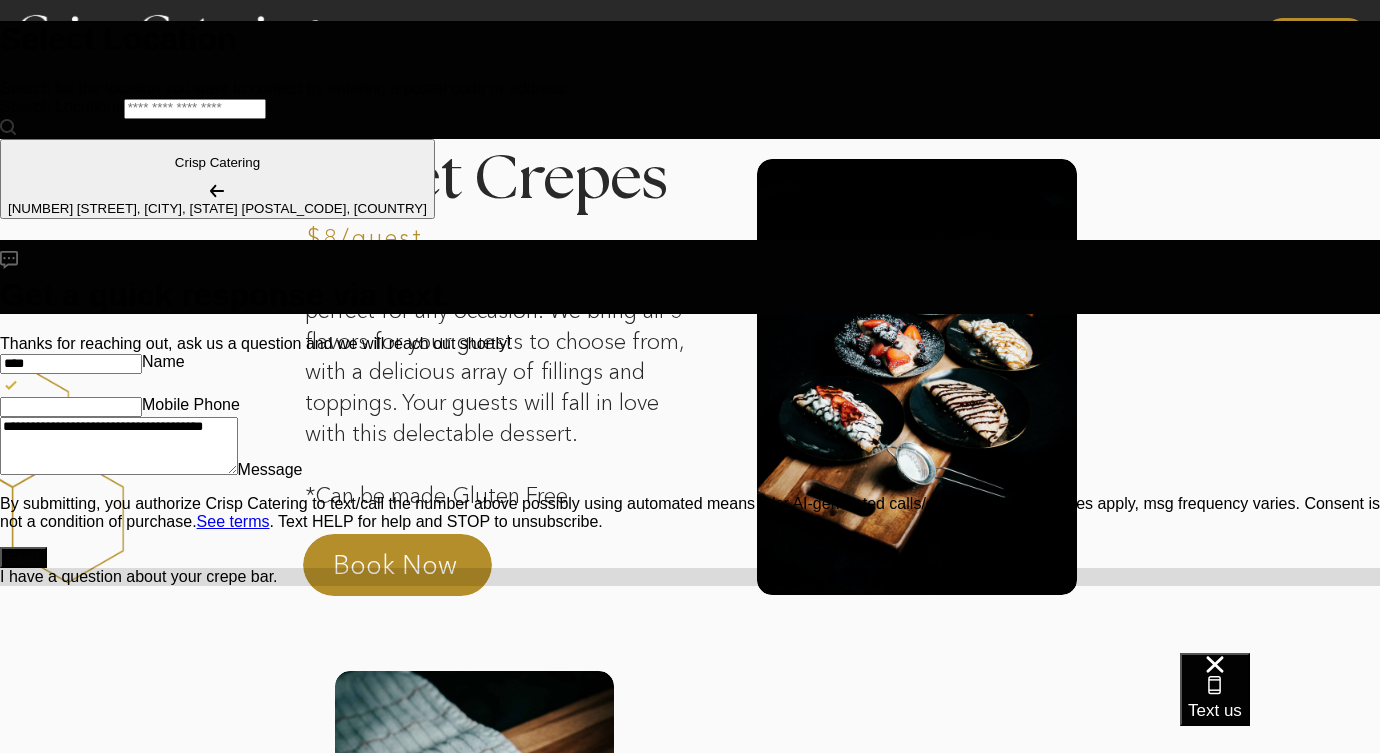 type on "**********" 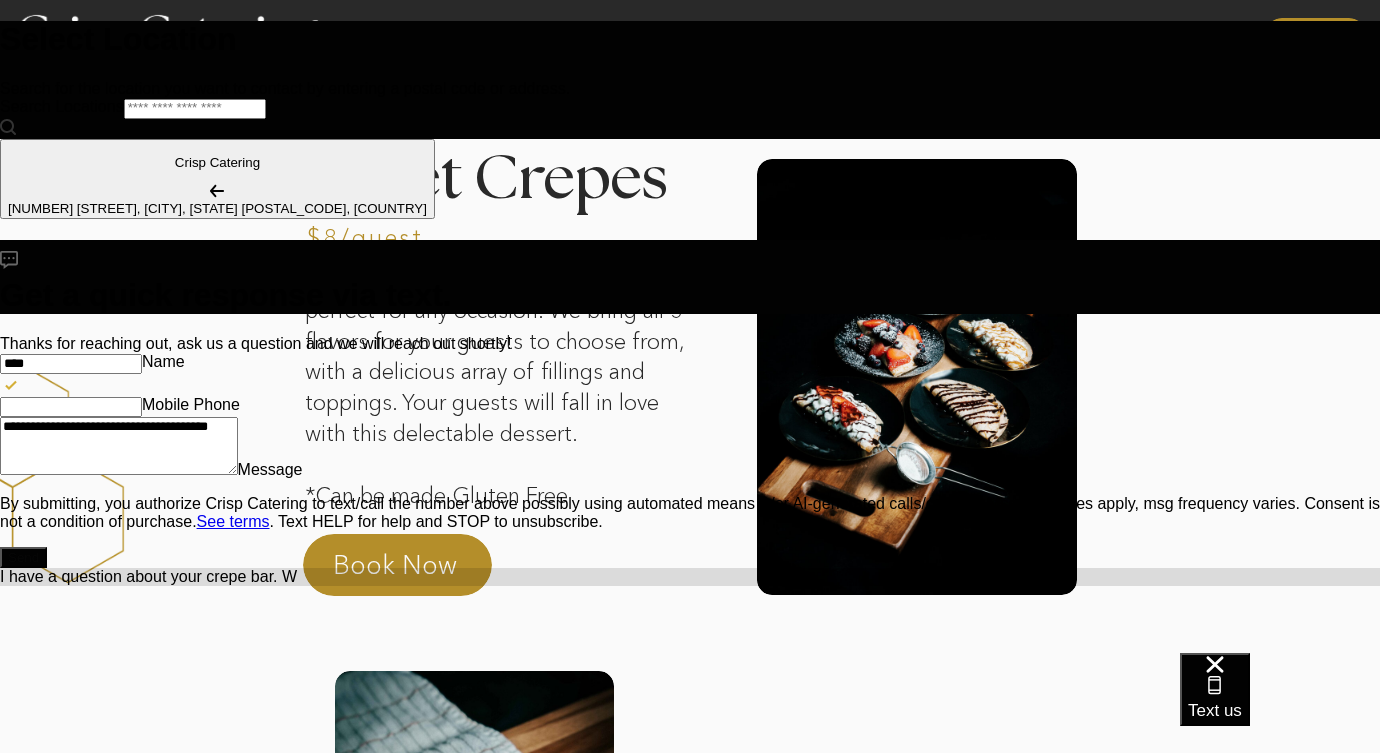 type on "**********" 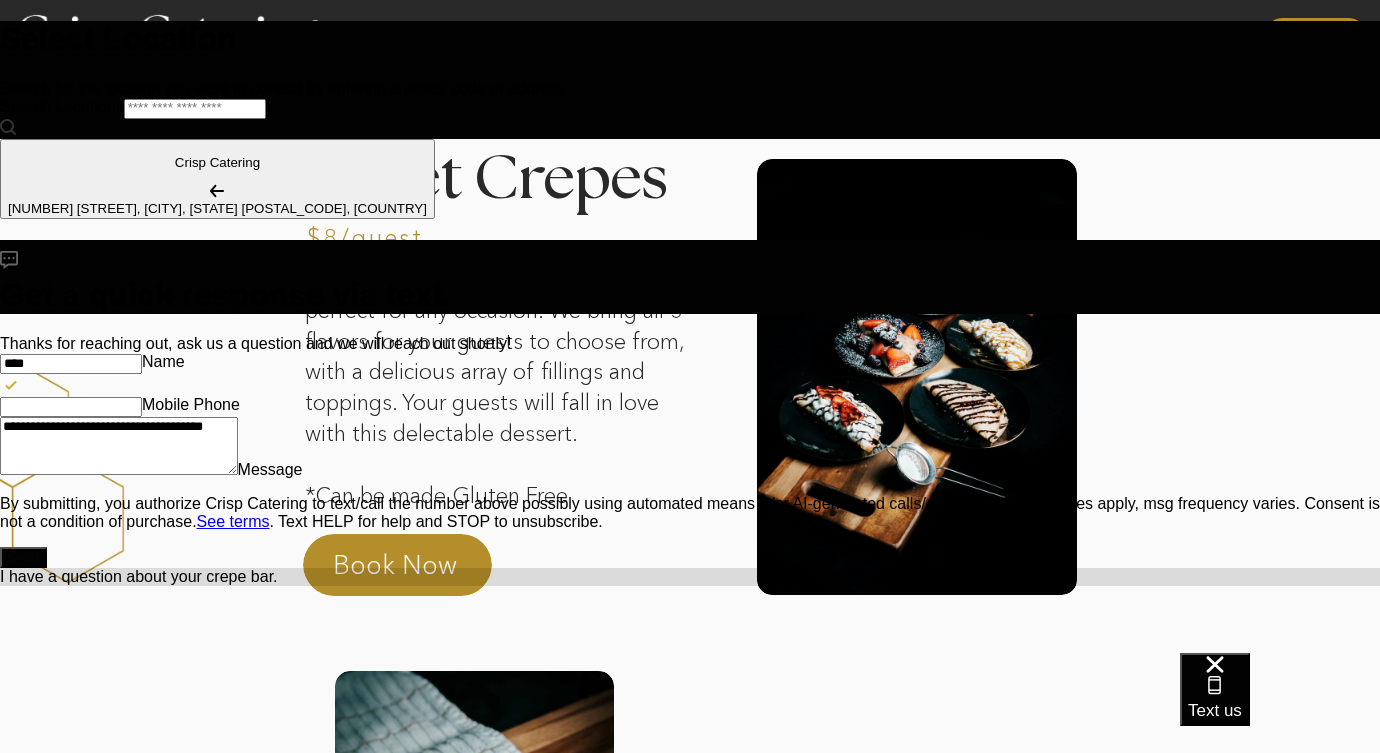 type on "*" 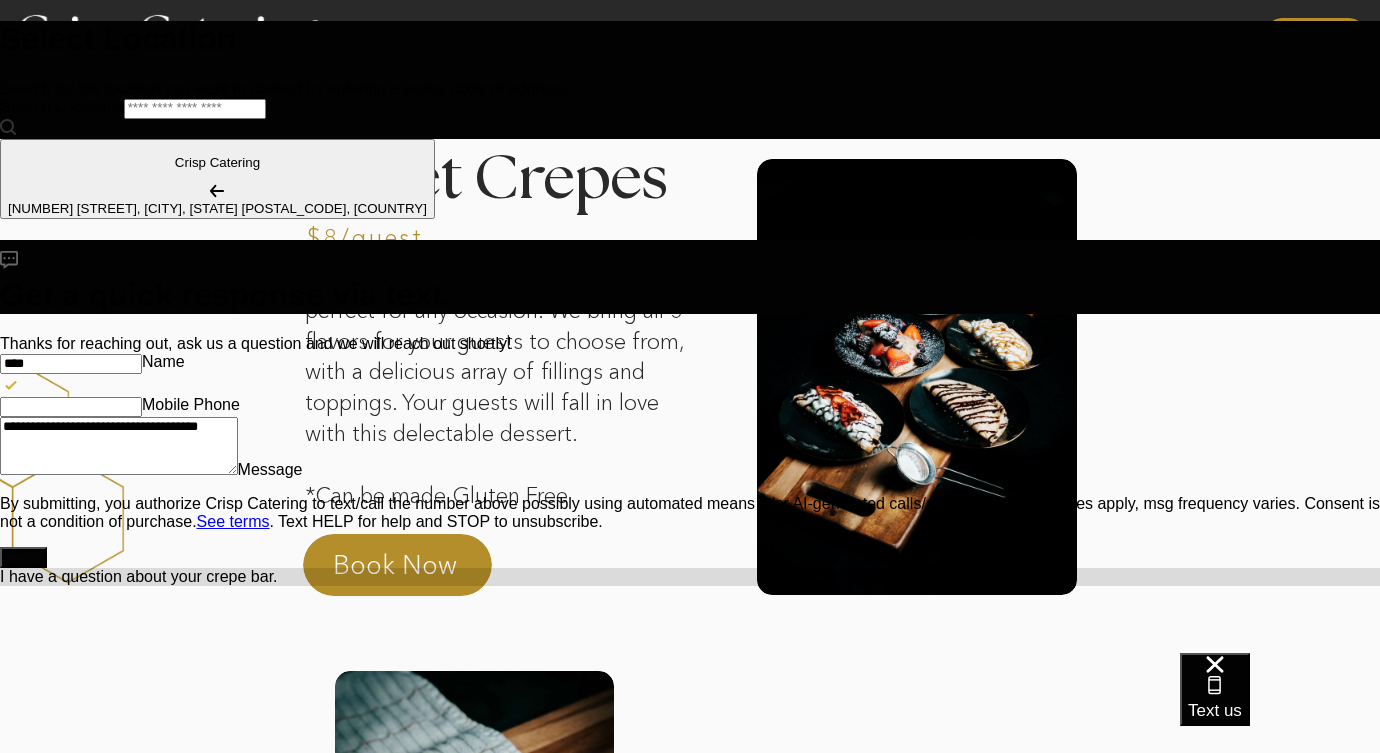 type on "*" 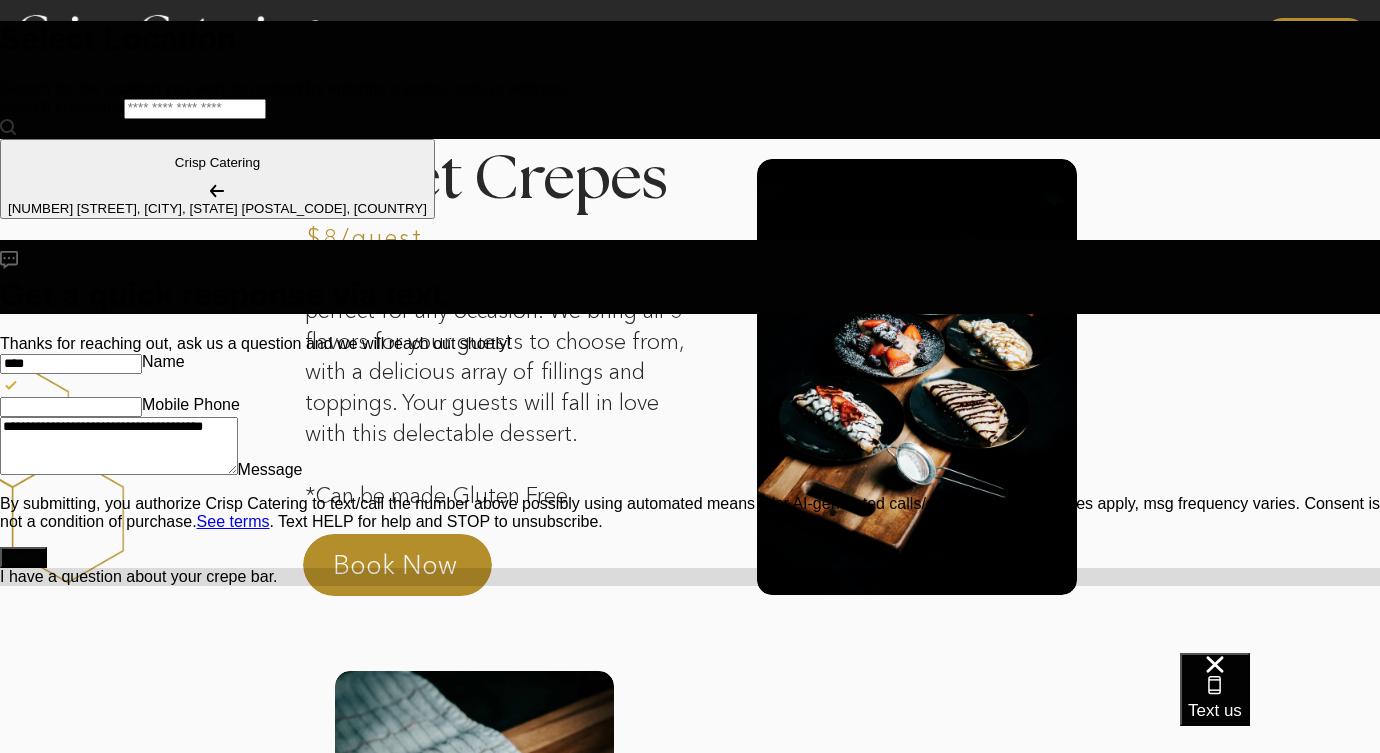 type on "*" 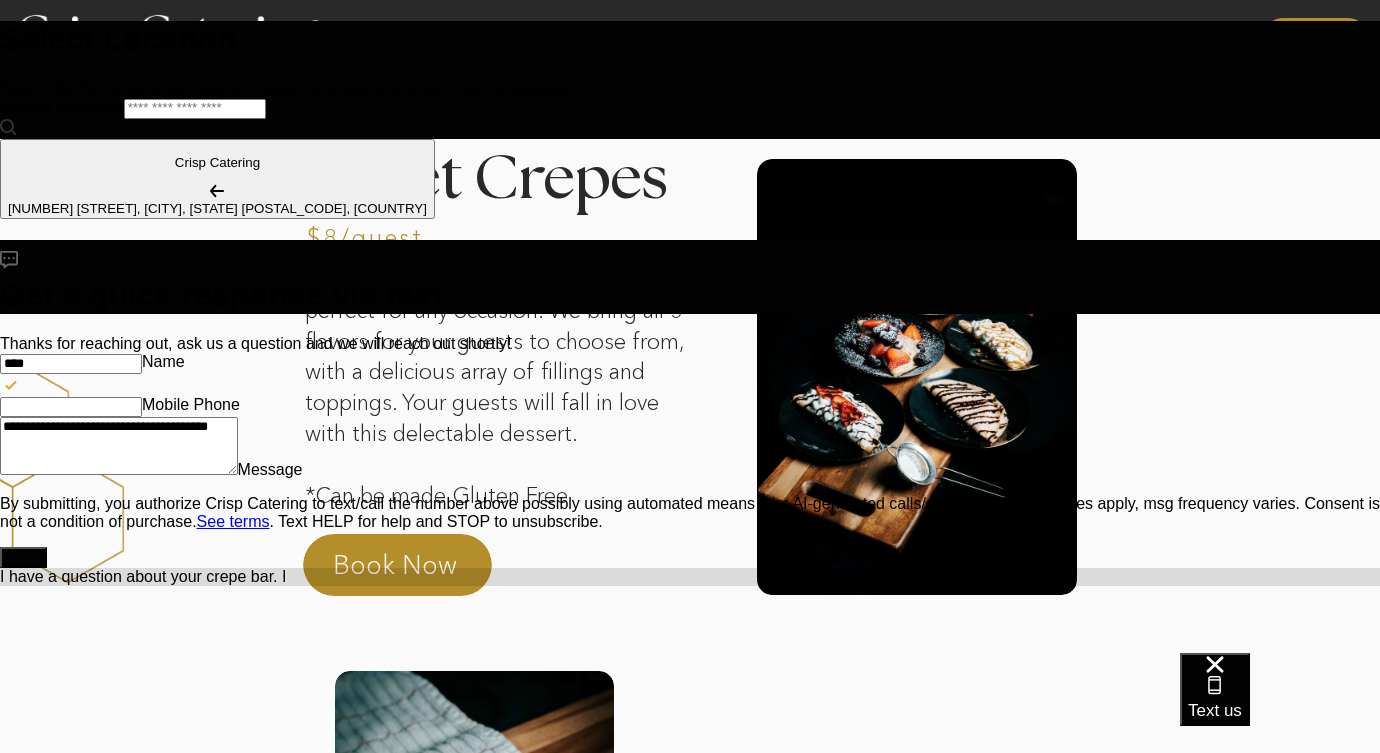 type on "**********" 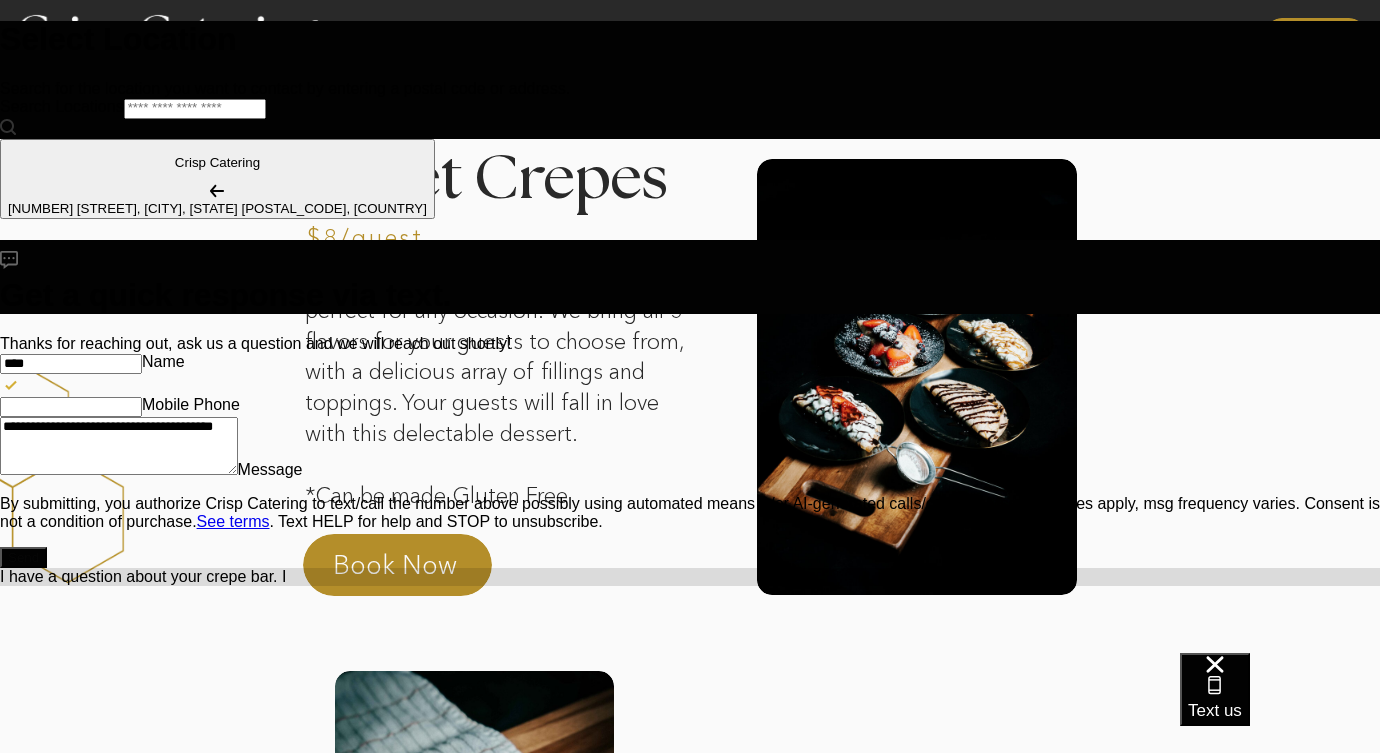 type on "*" 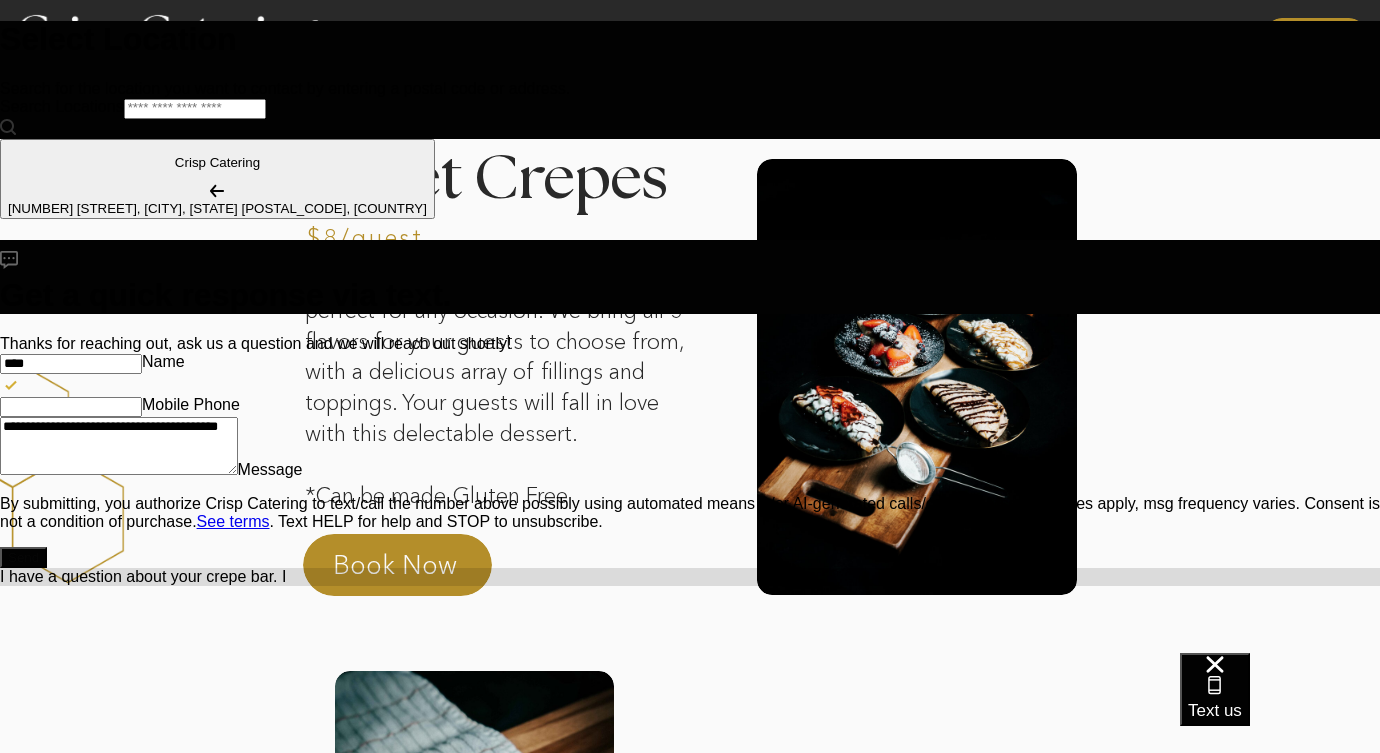 type on "**********" 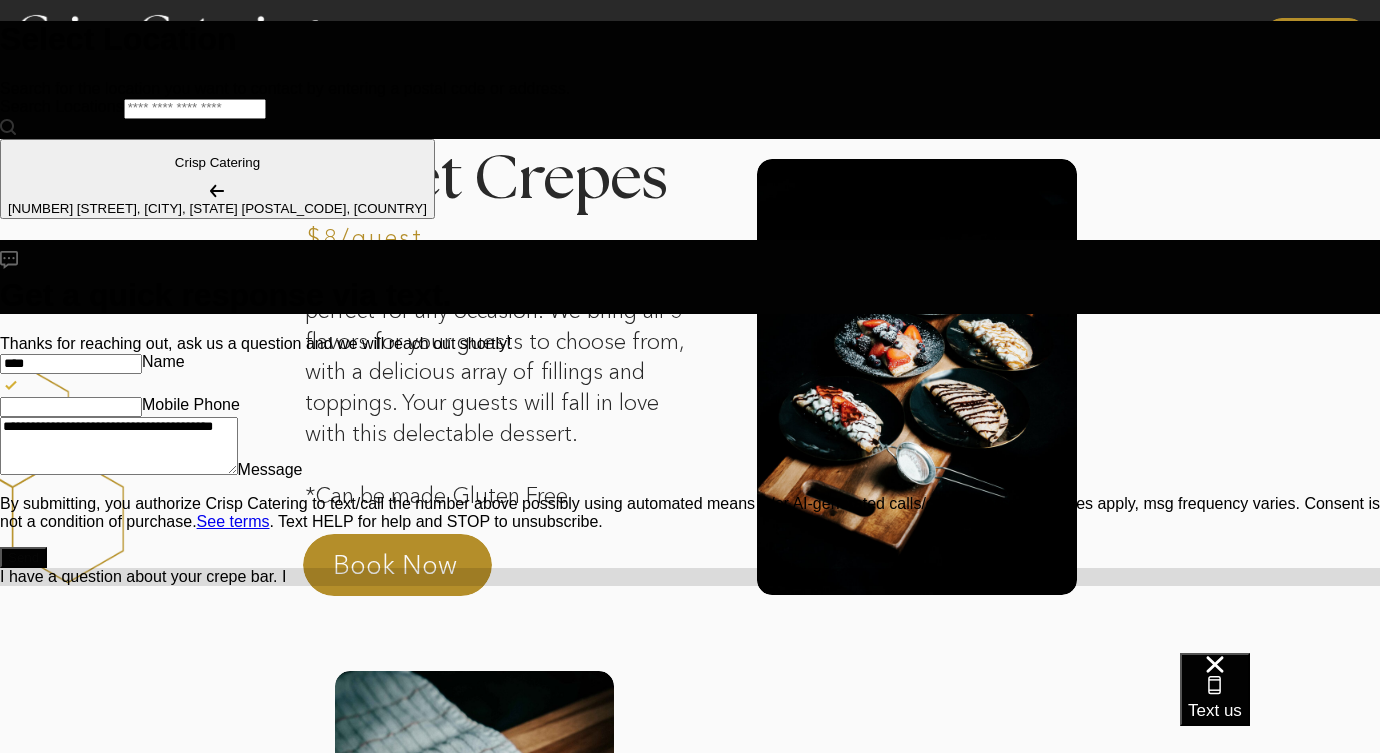 type on "**********" 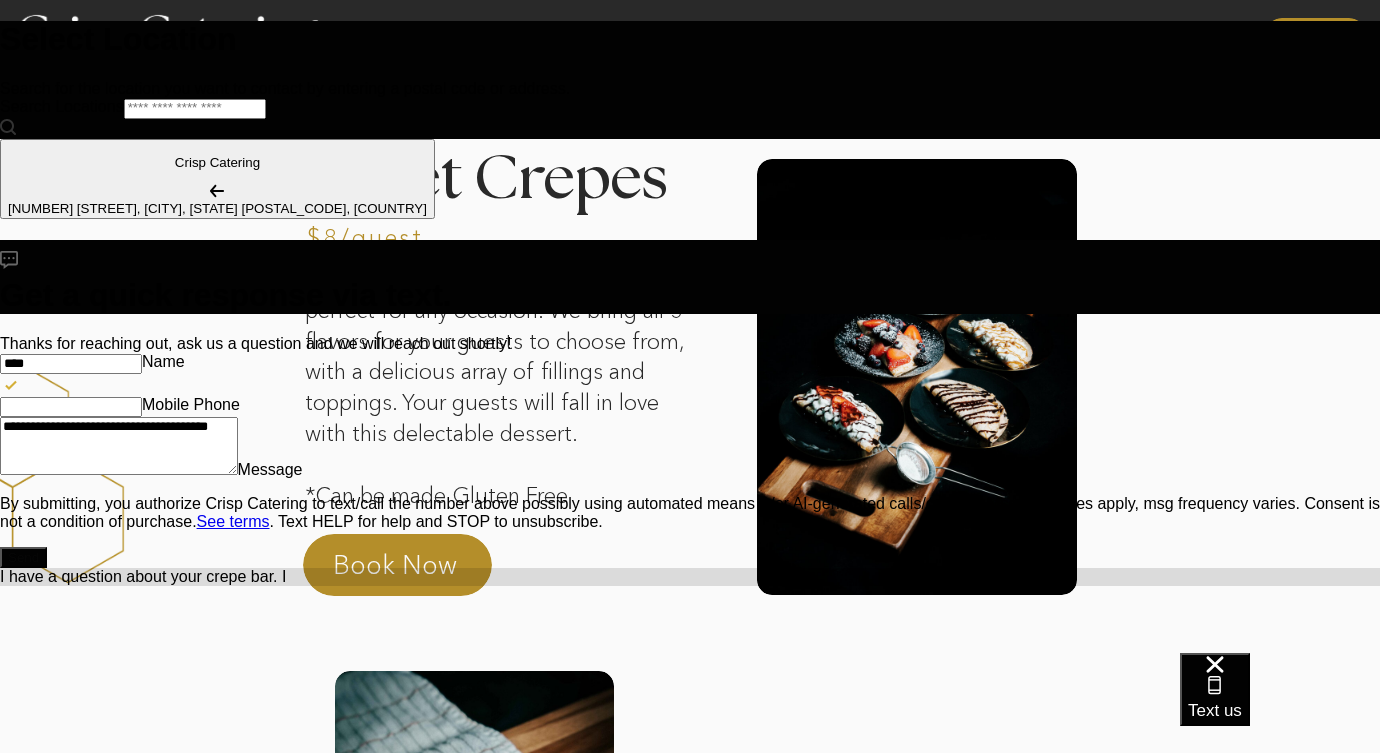 type on "*" 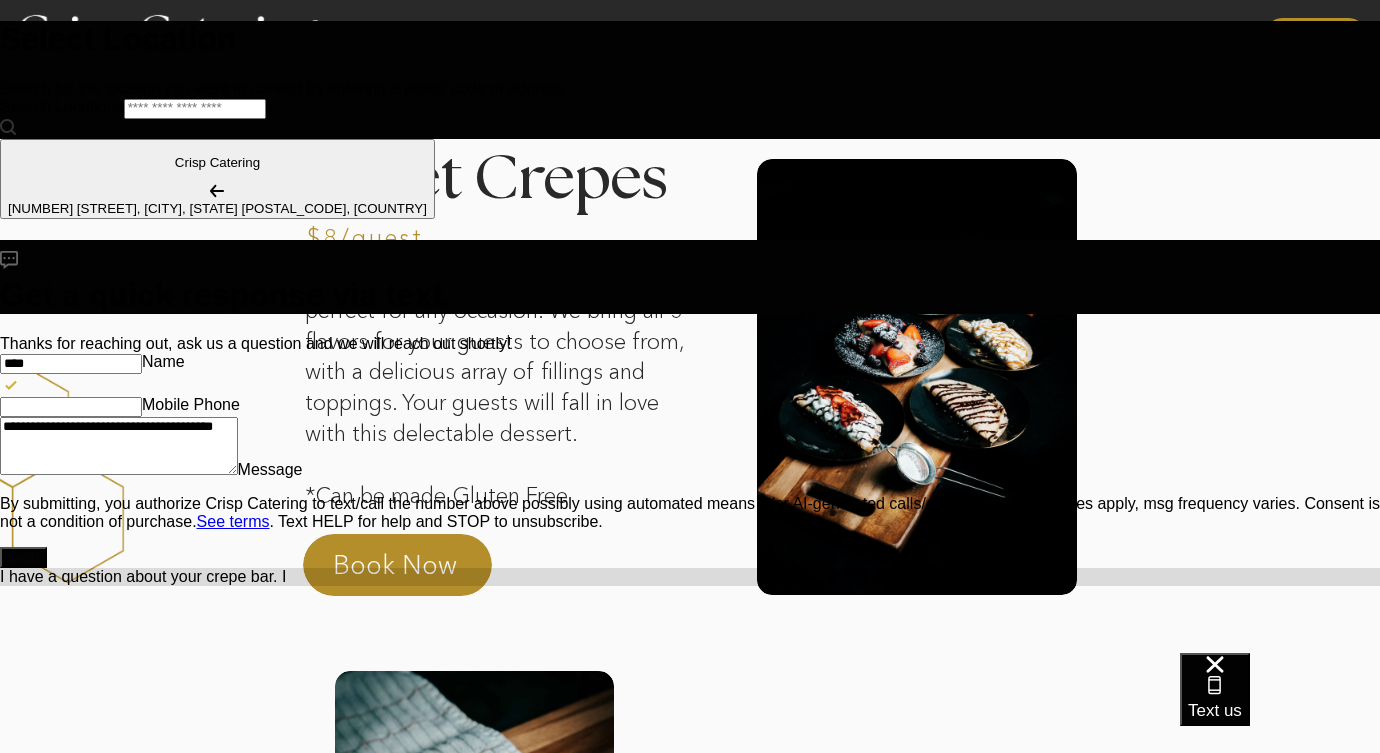 type on "**********" 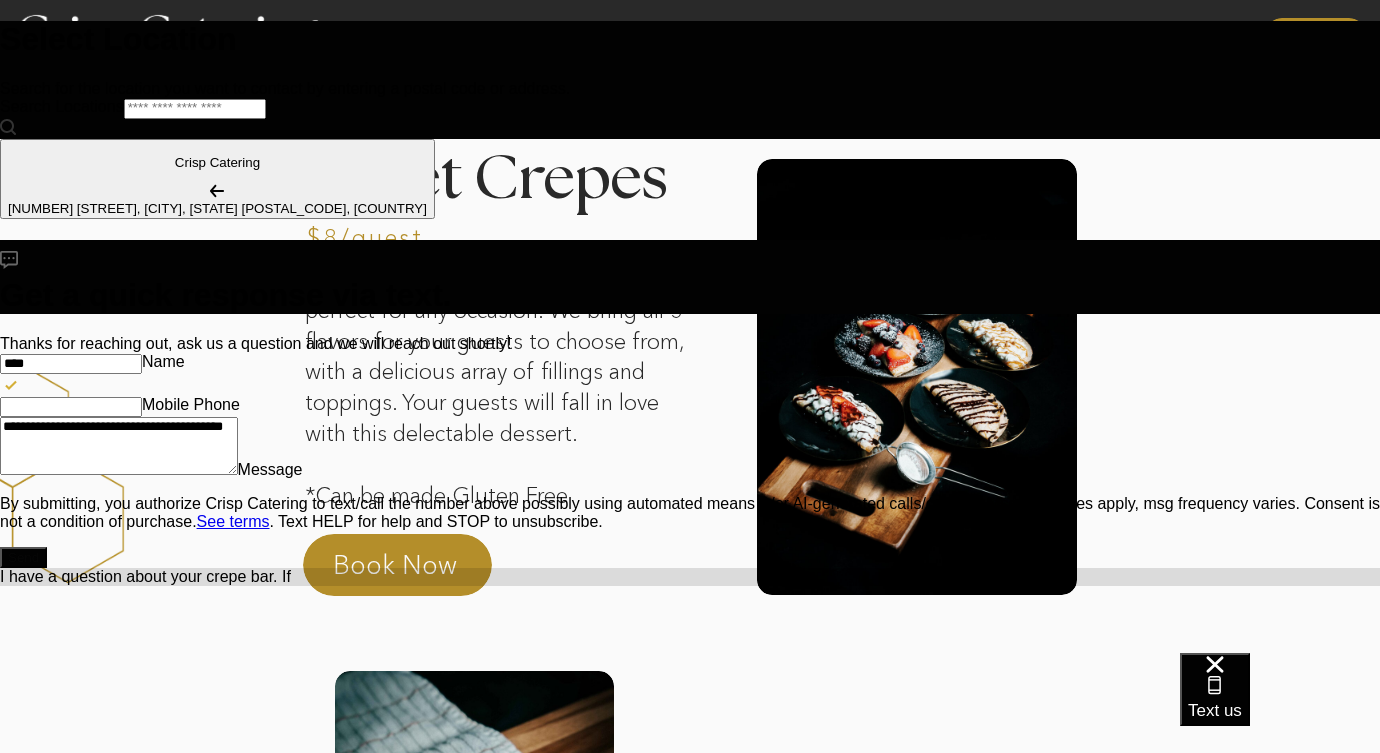 type on "*" 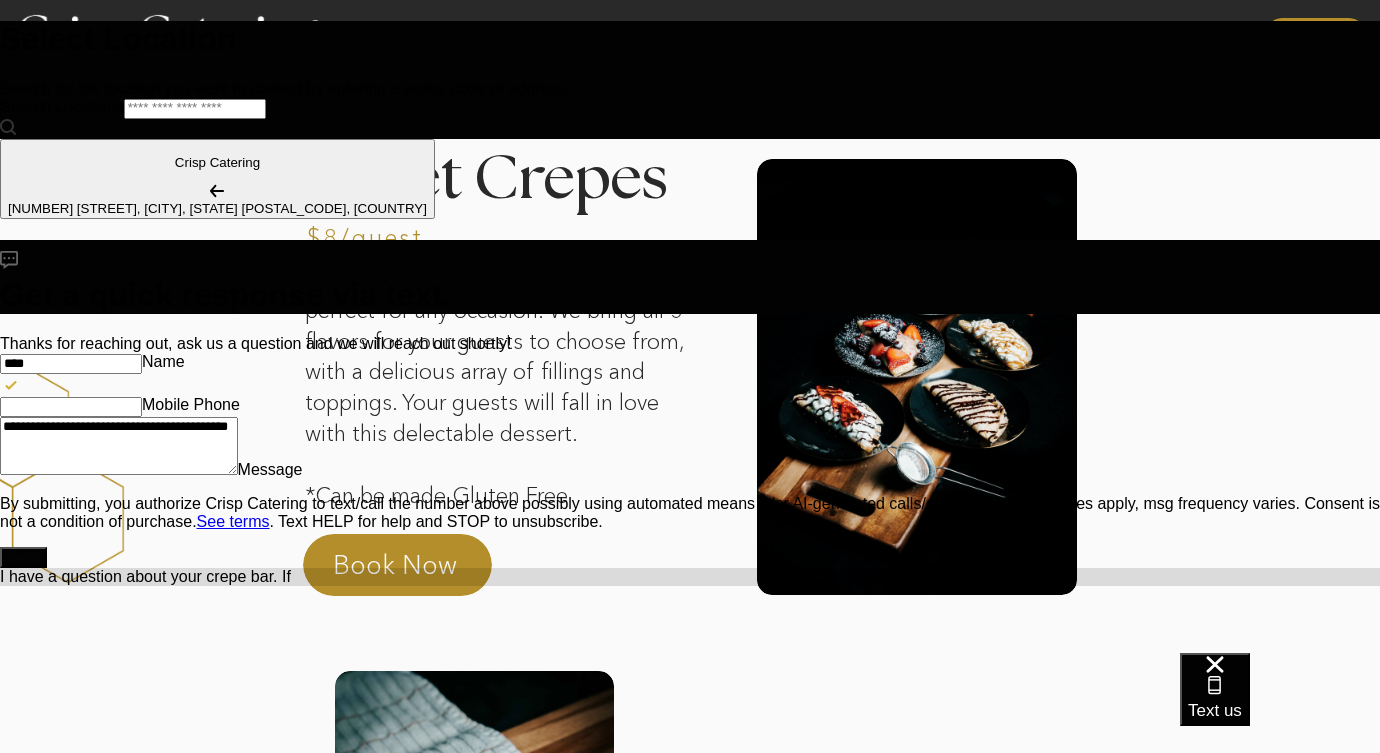 type on "**********" 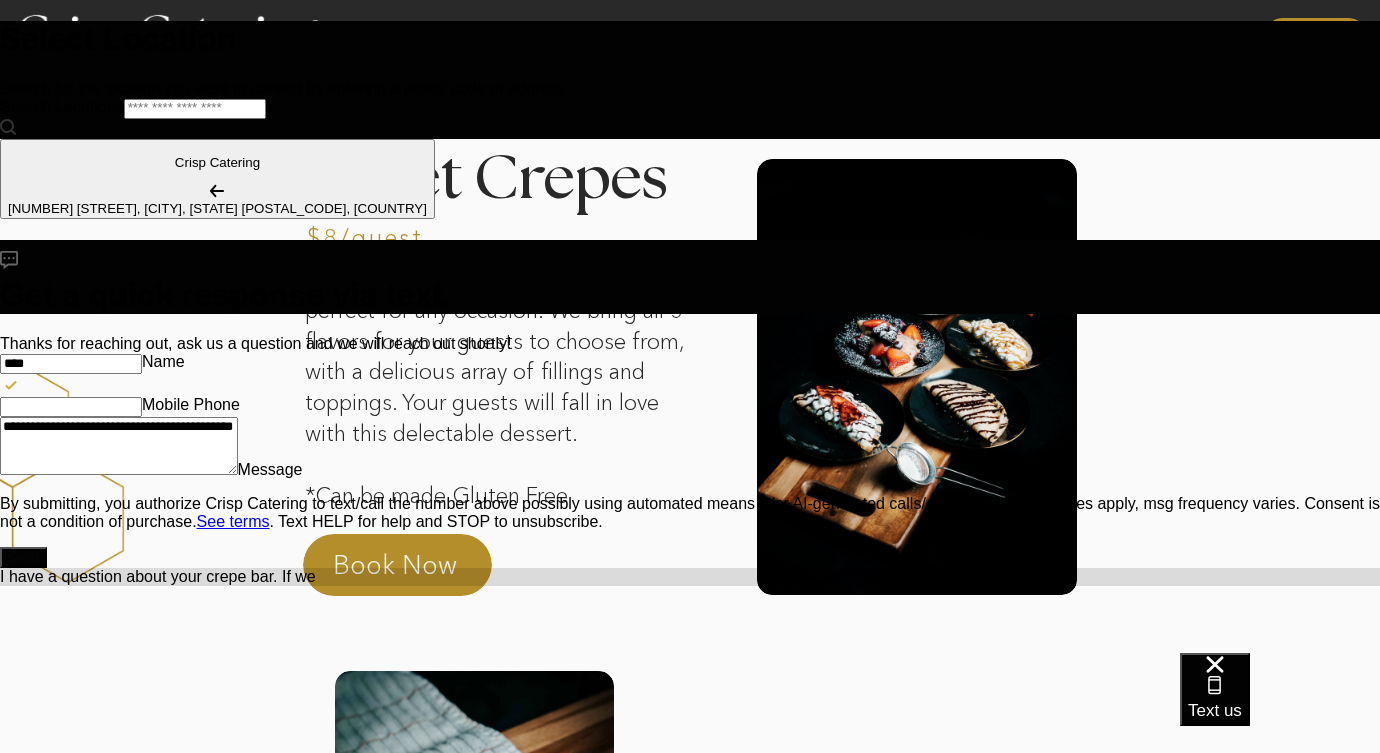 type on "*" 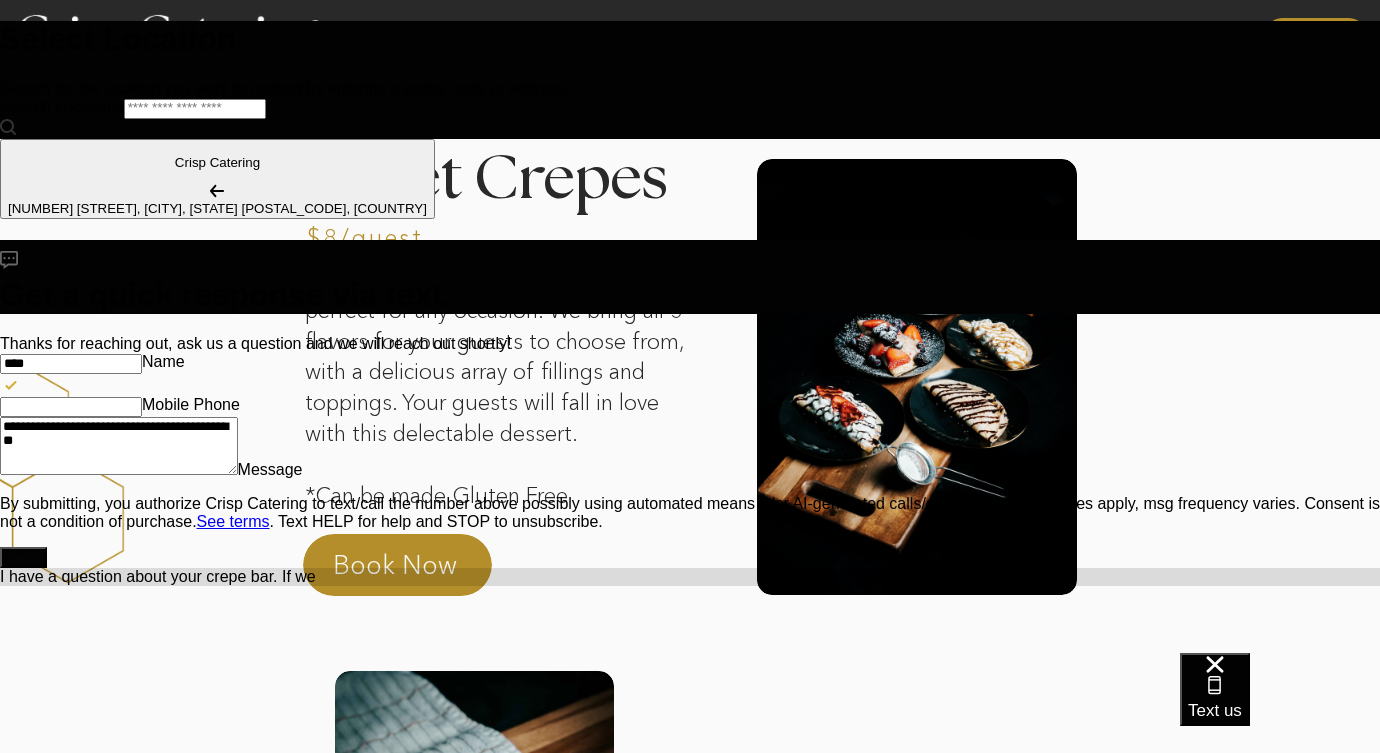 type on "**********" 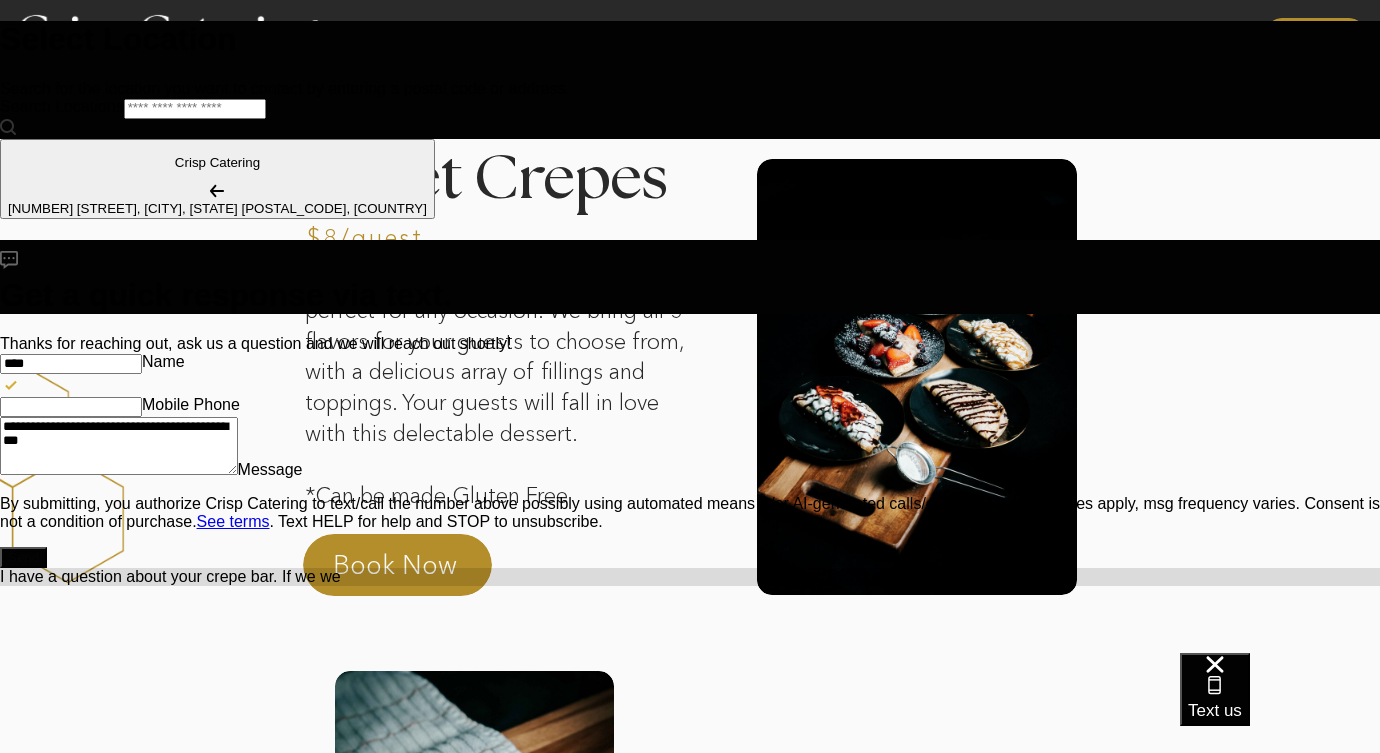type on "*" 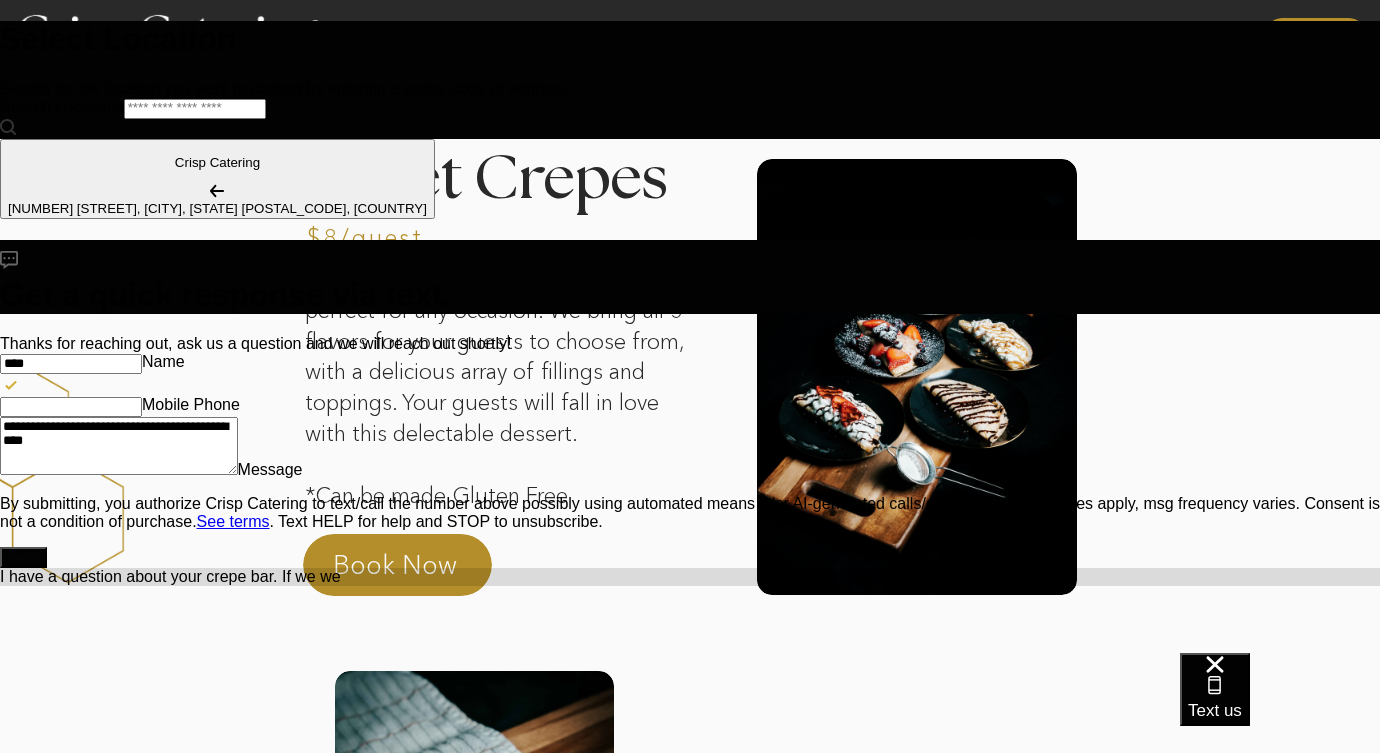 type on "**********" 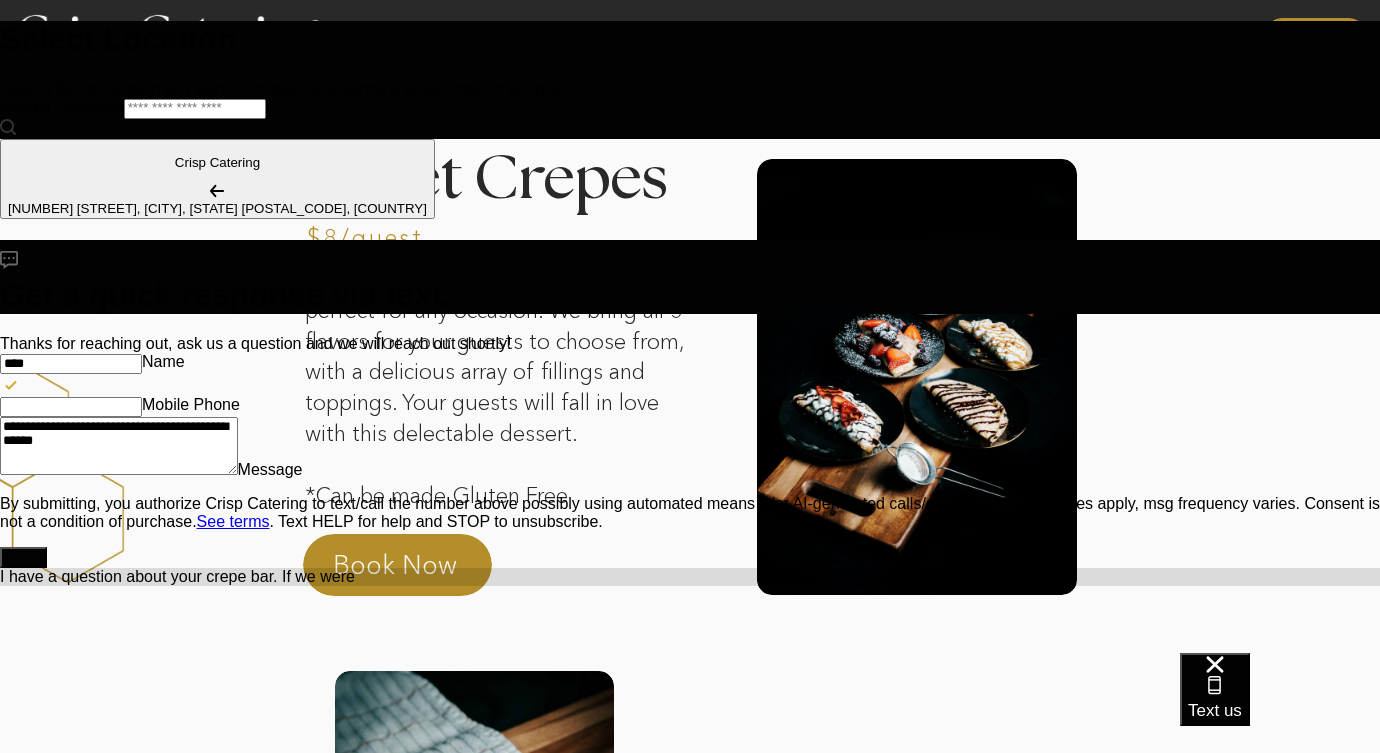 type on "*" 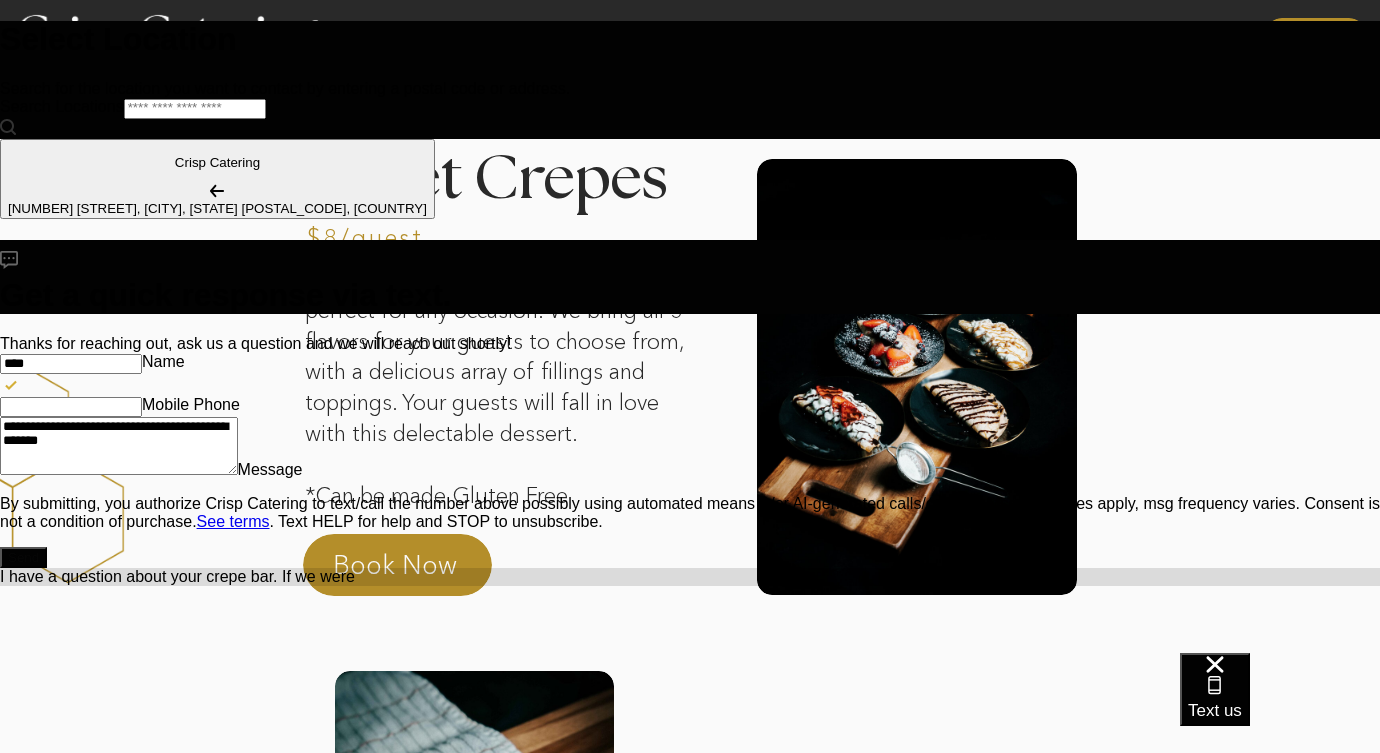 type on "**********" 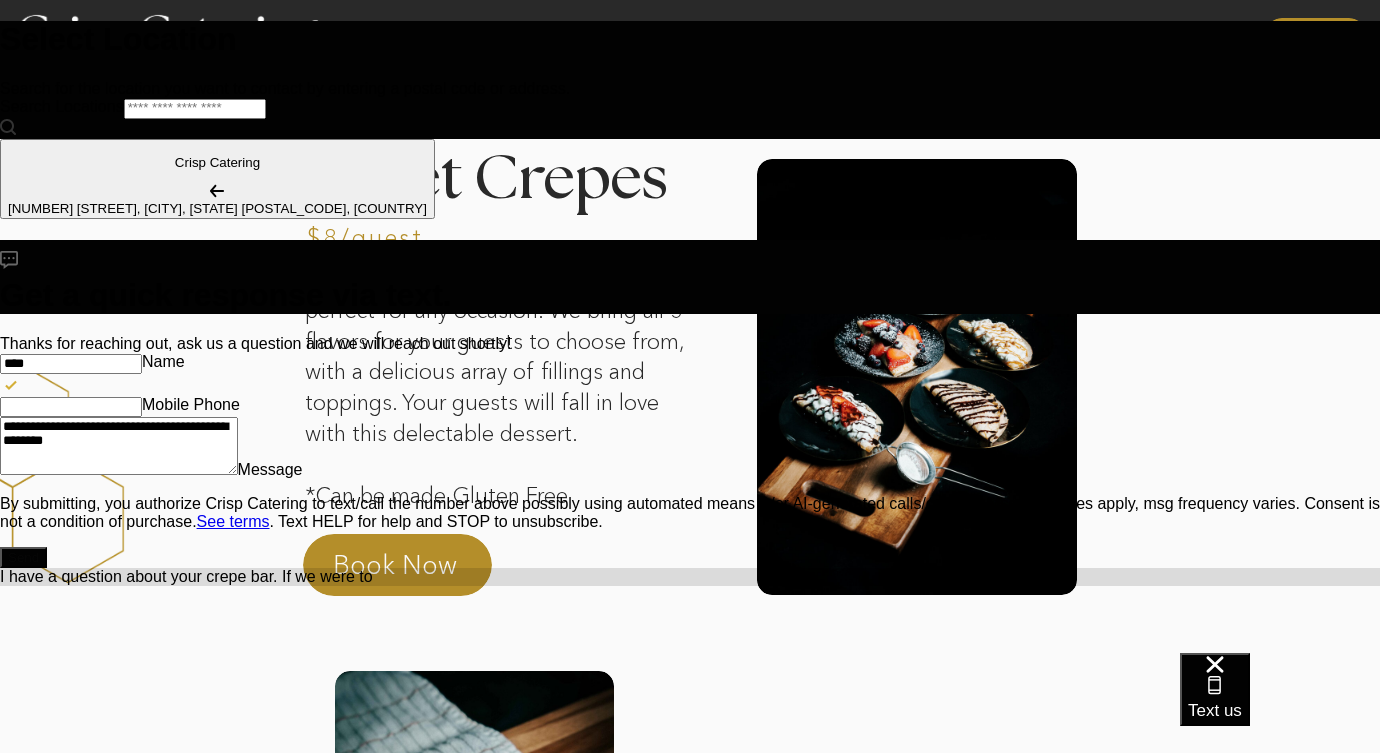 type on "*" 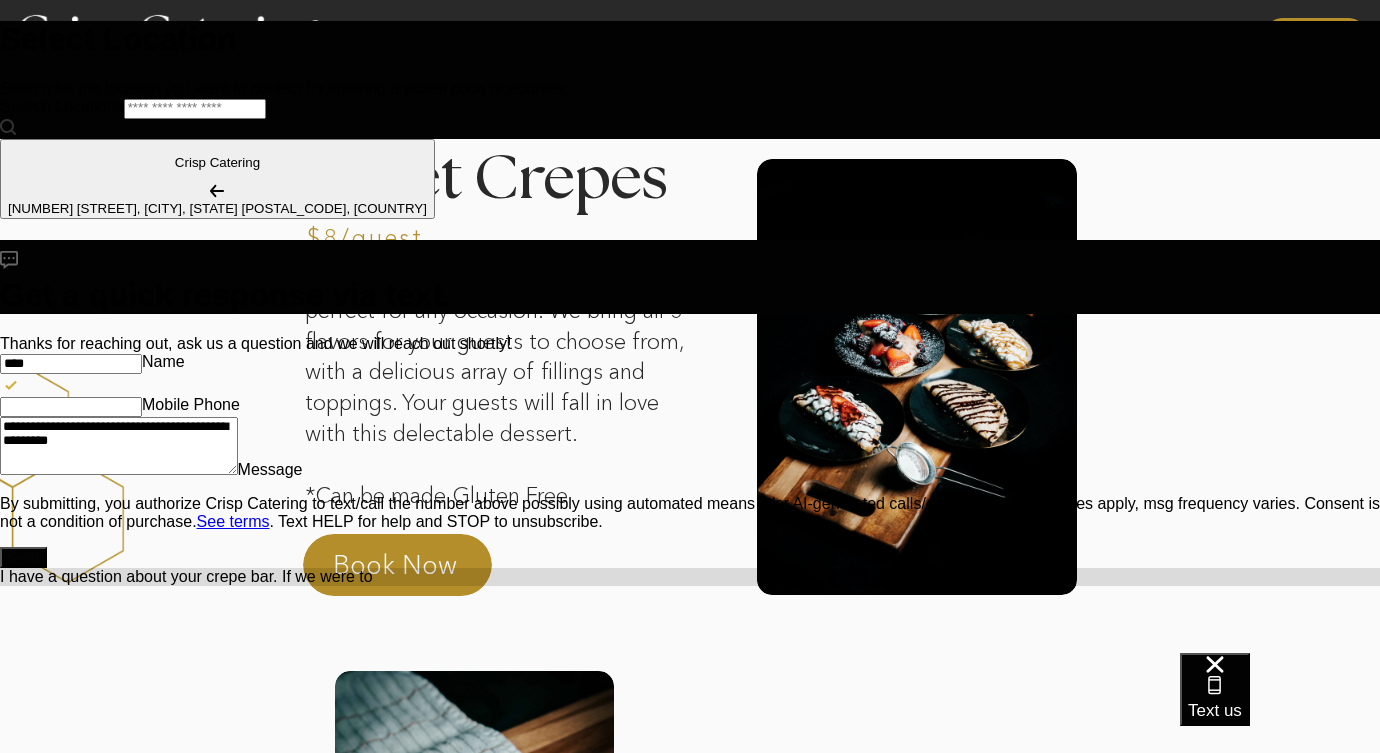 type on "**********" 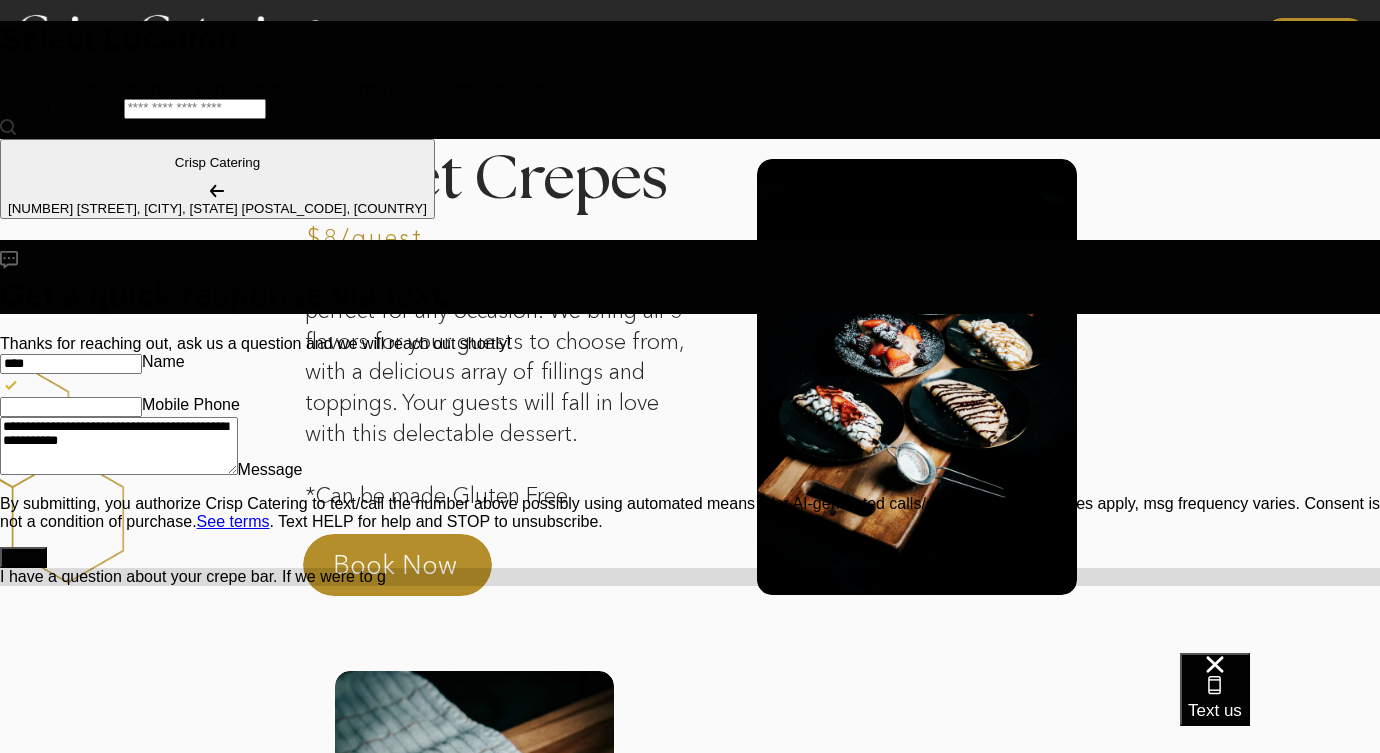 type on "*" 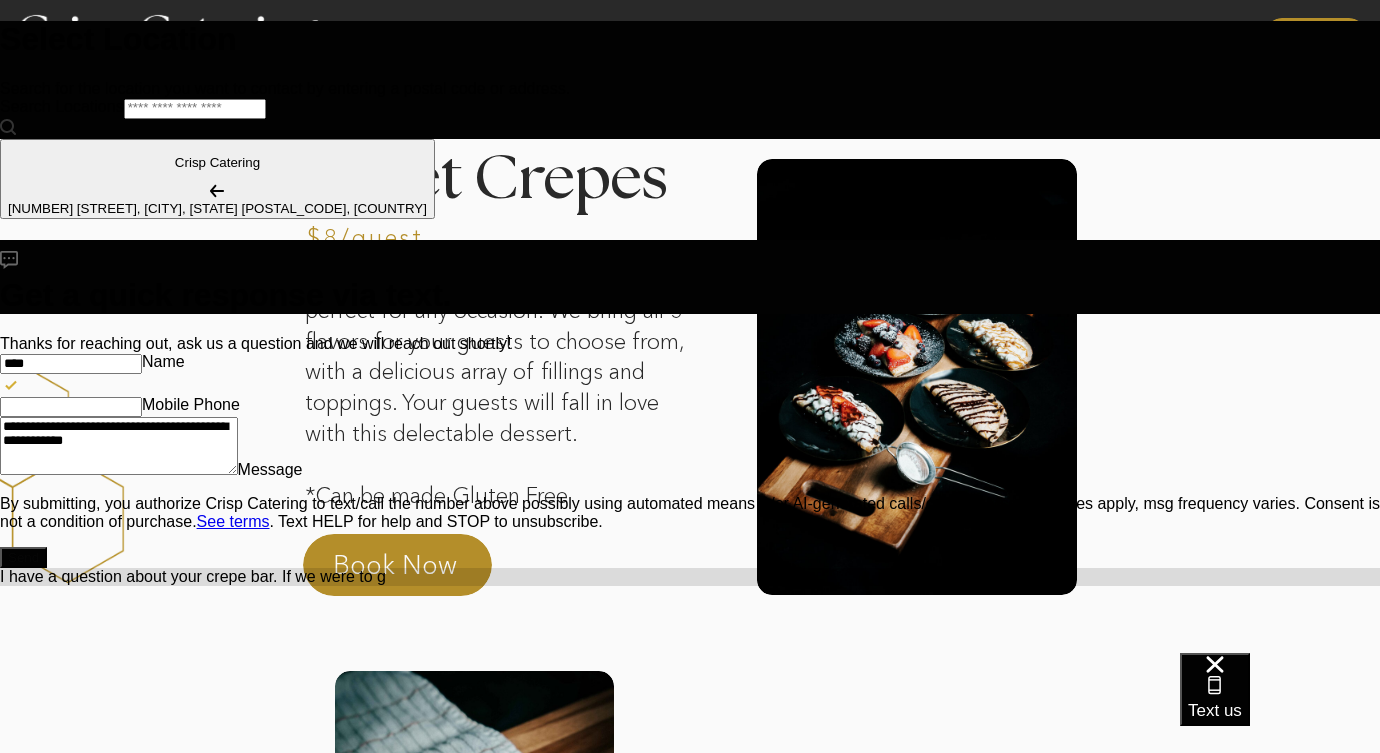 type on "**********" 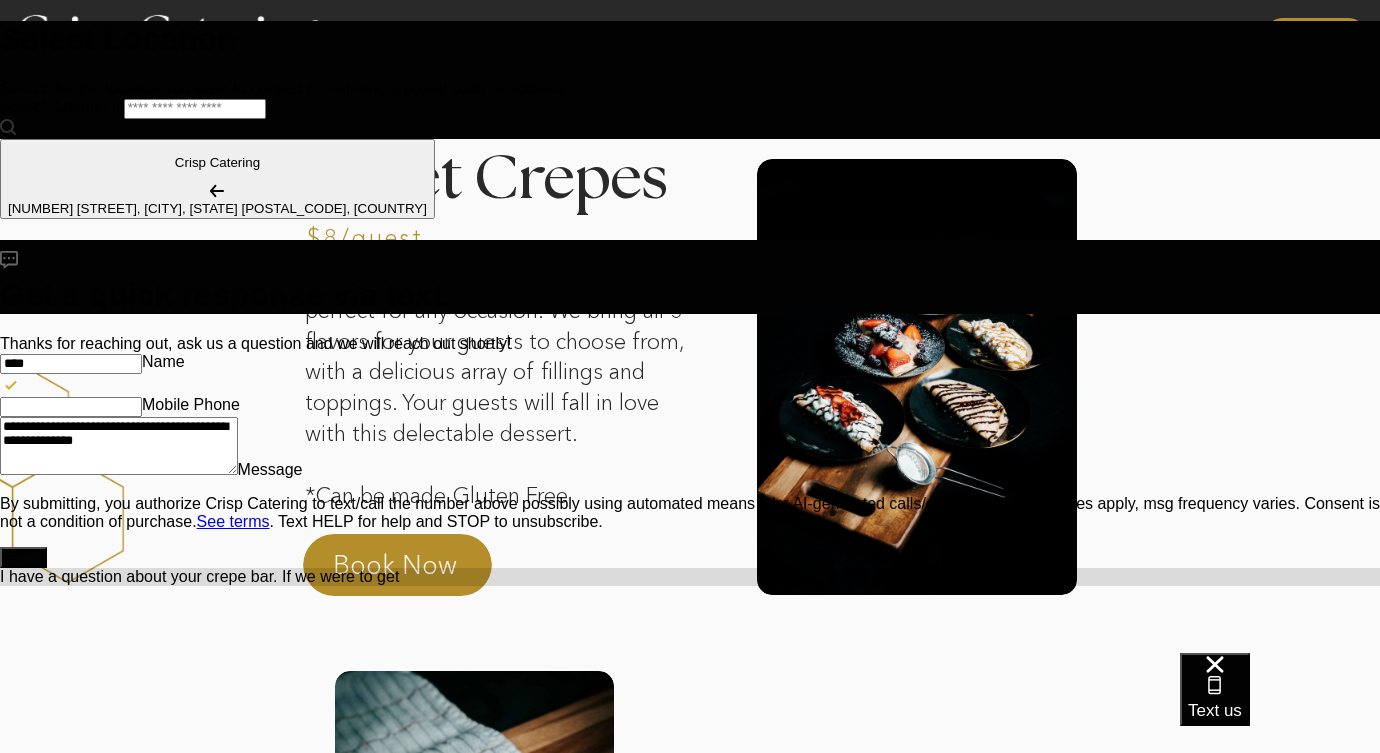 type on "*" 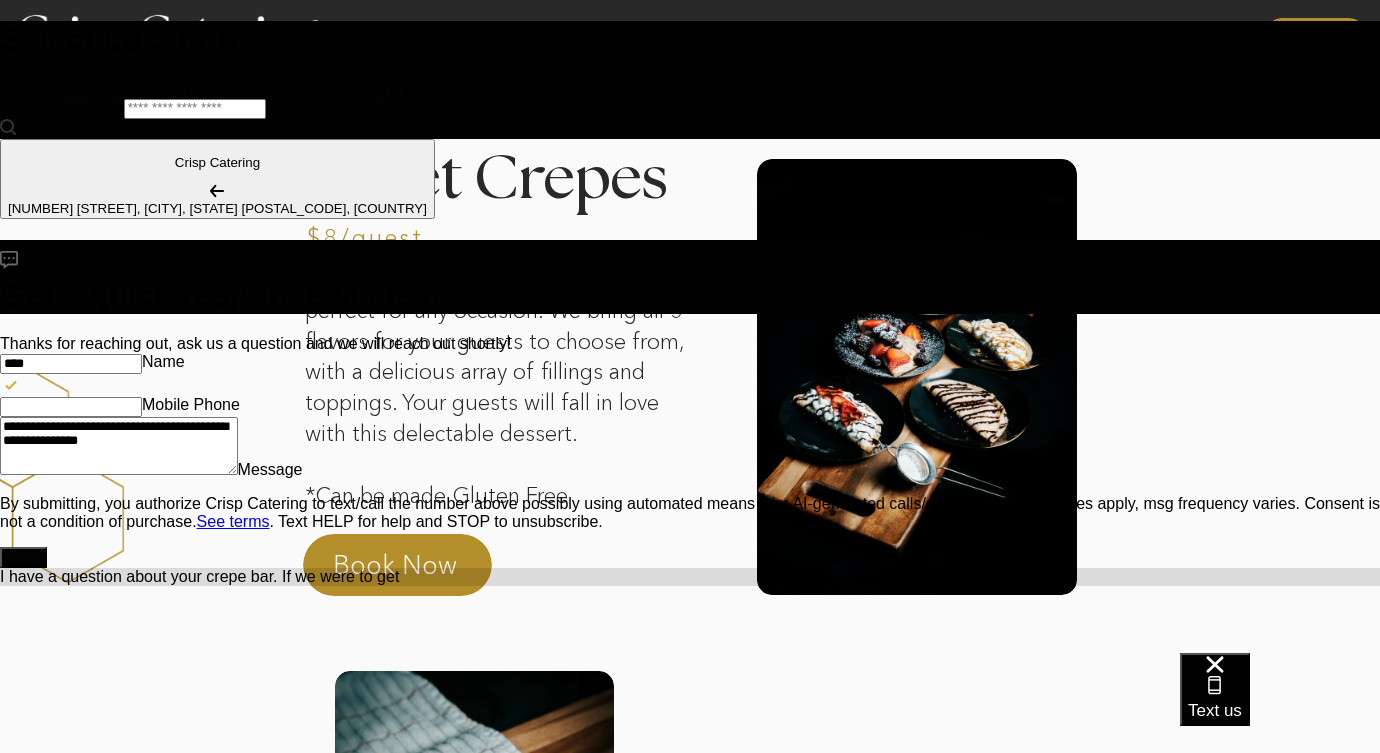 type on "**********" 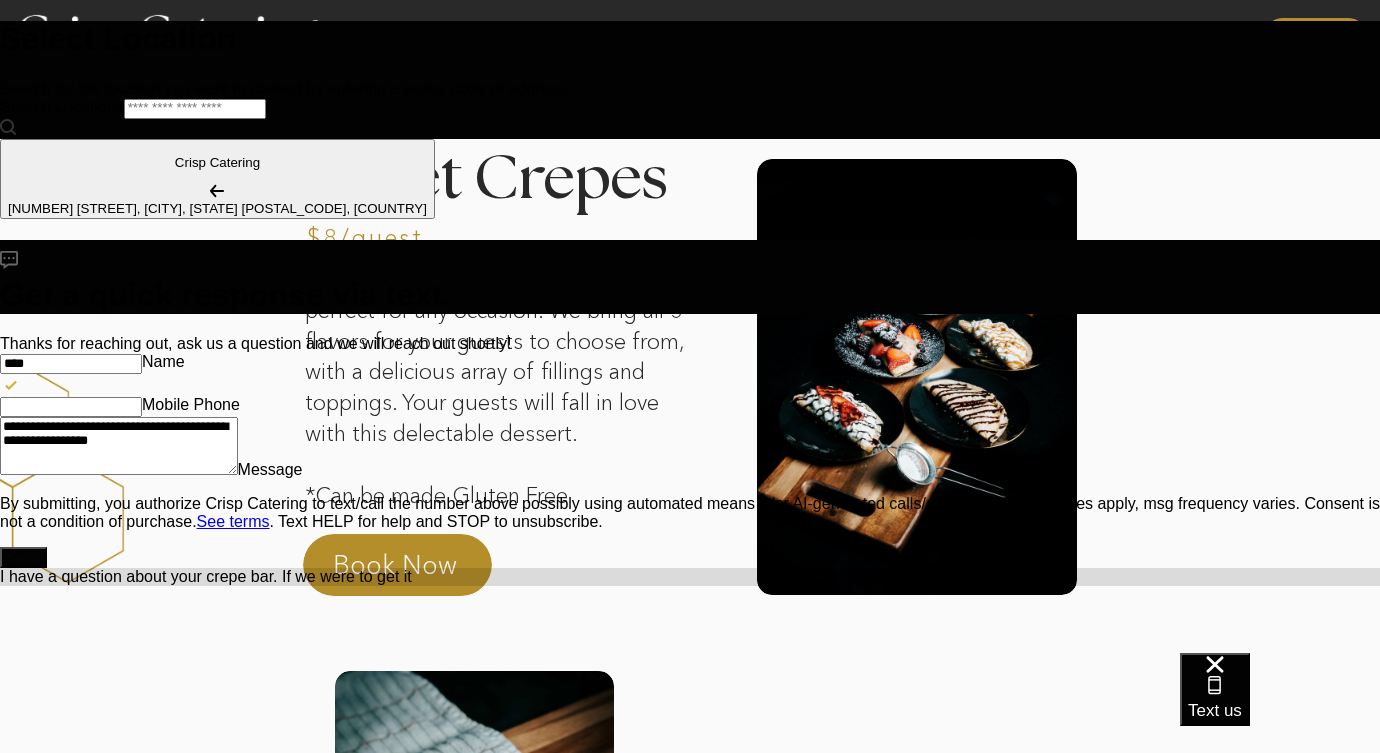 type on "**********" 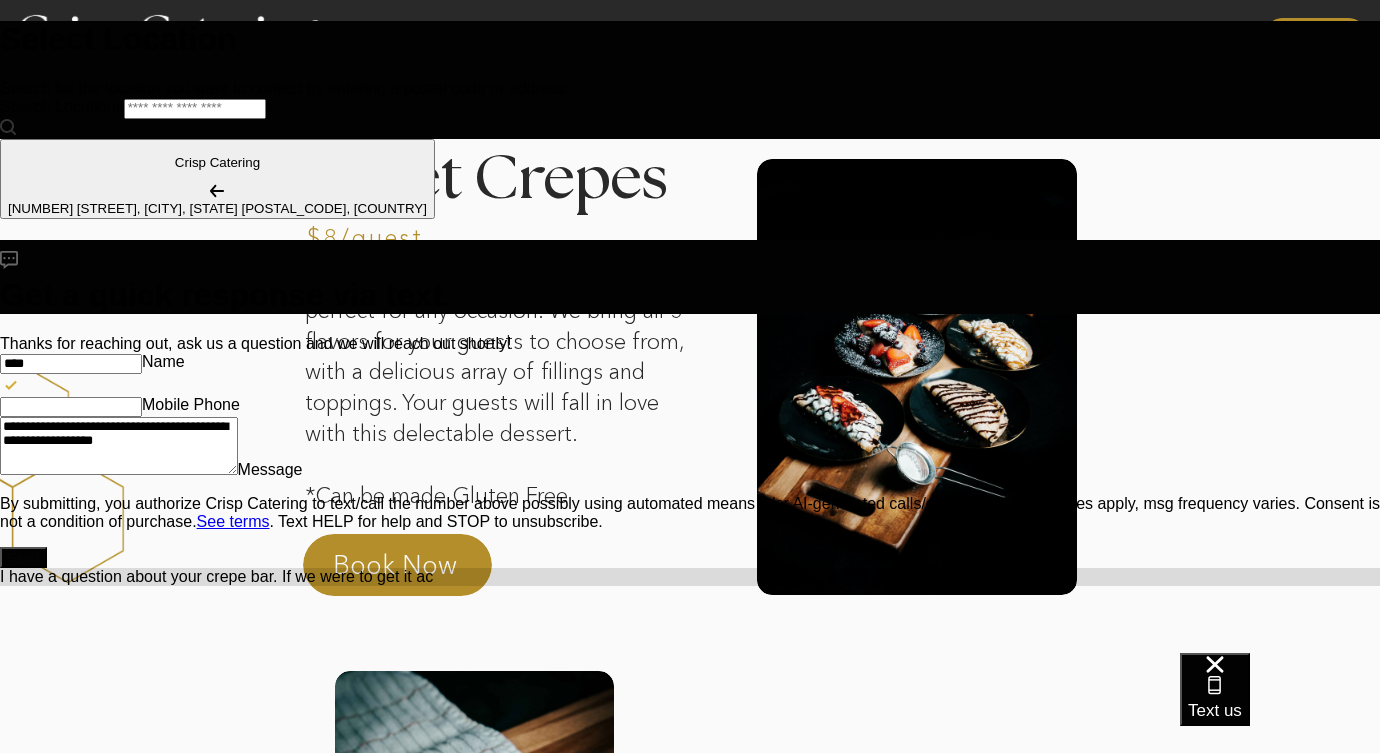 type on "**********" 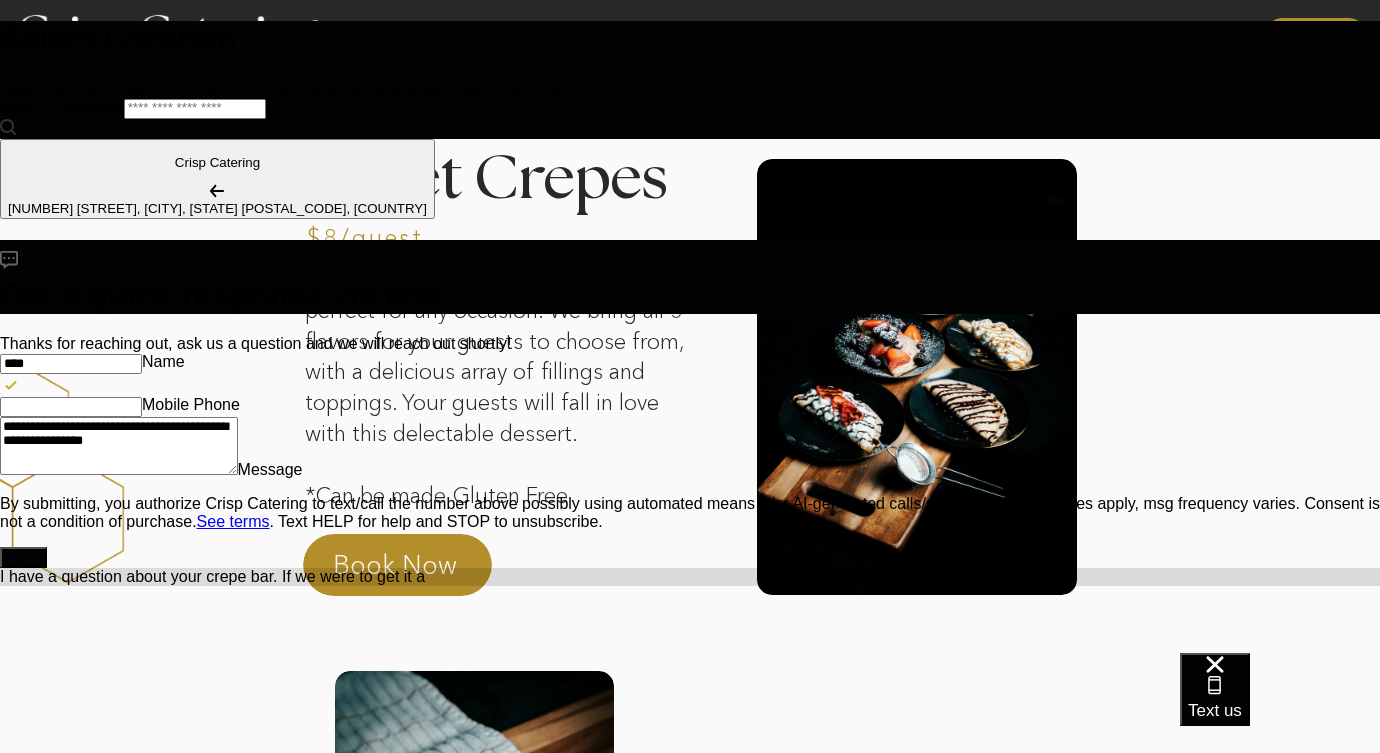 type on "*" 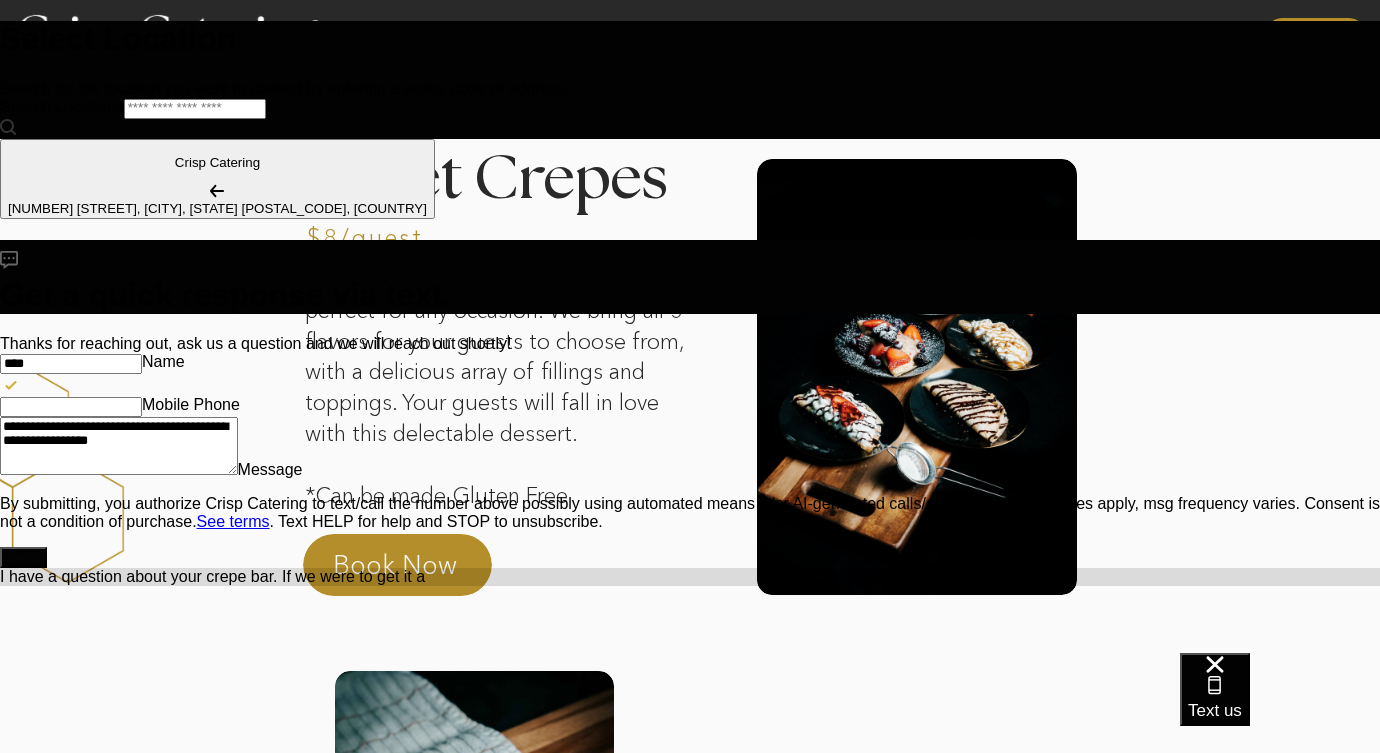 type on "**********" 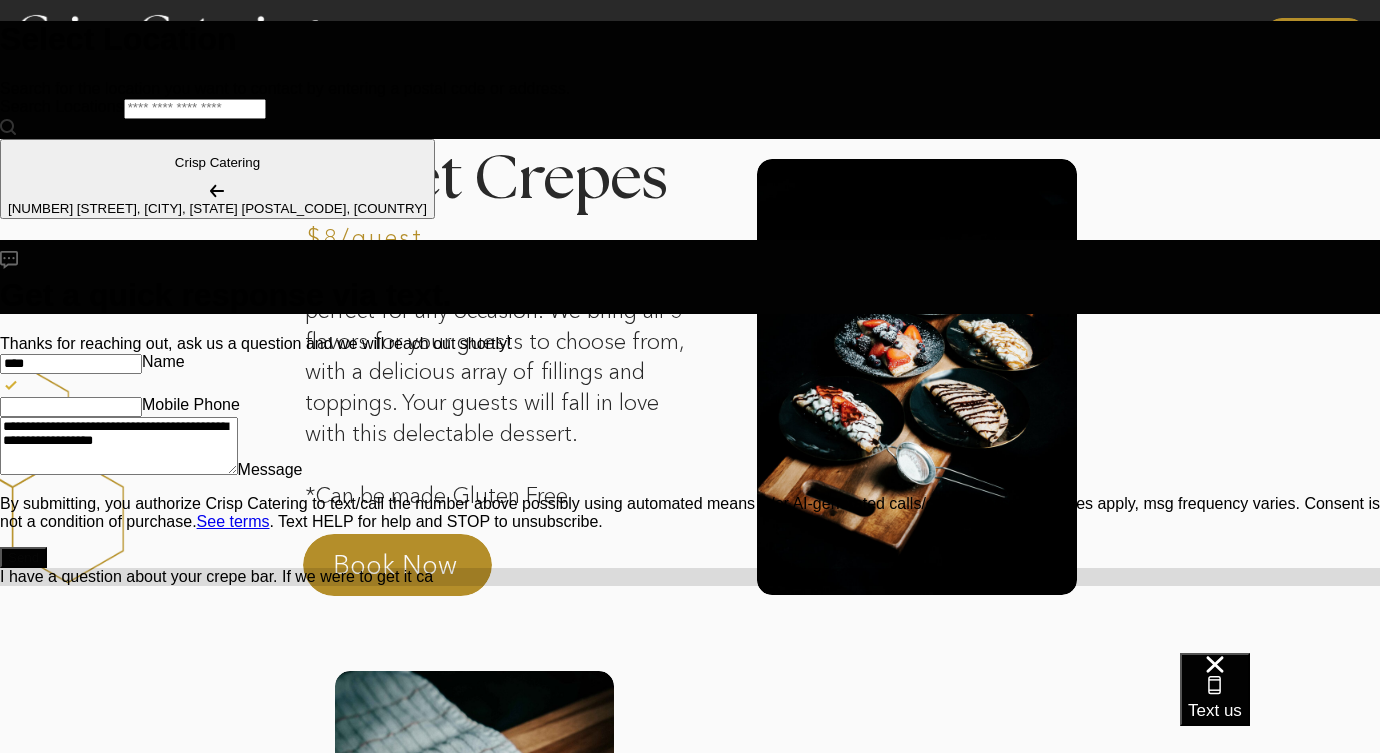 type on "*" 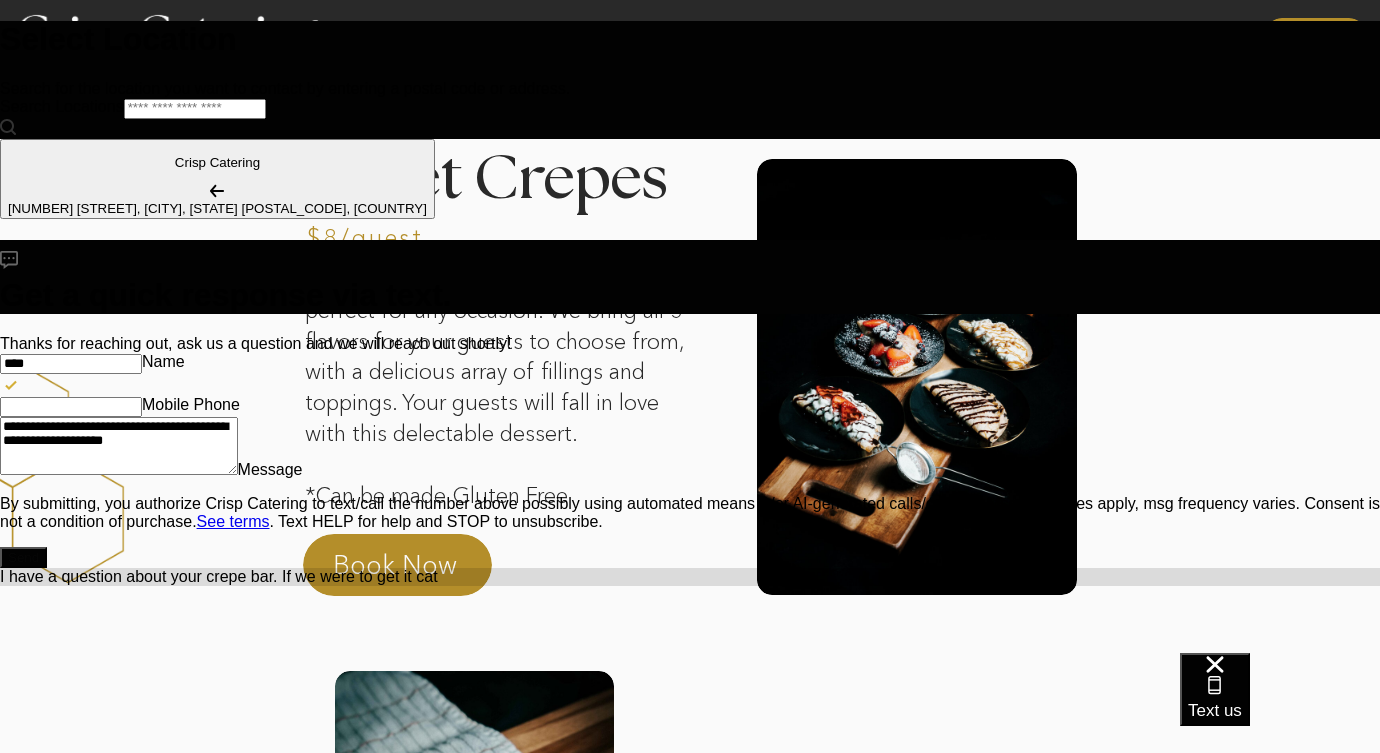 type on "**********" 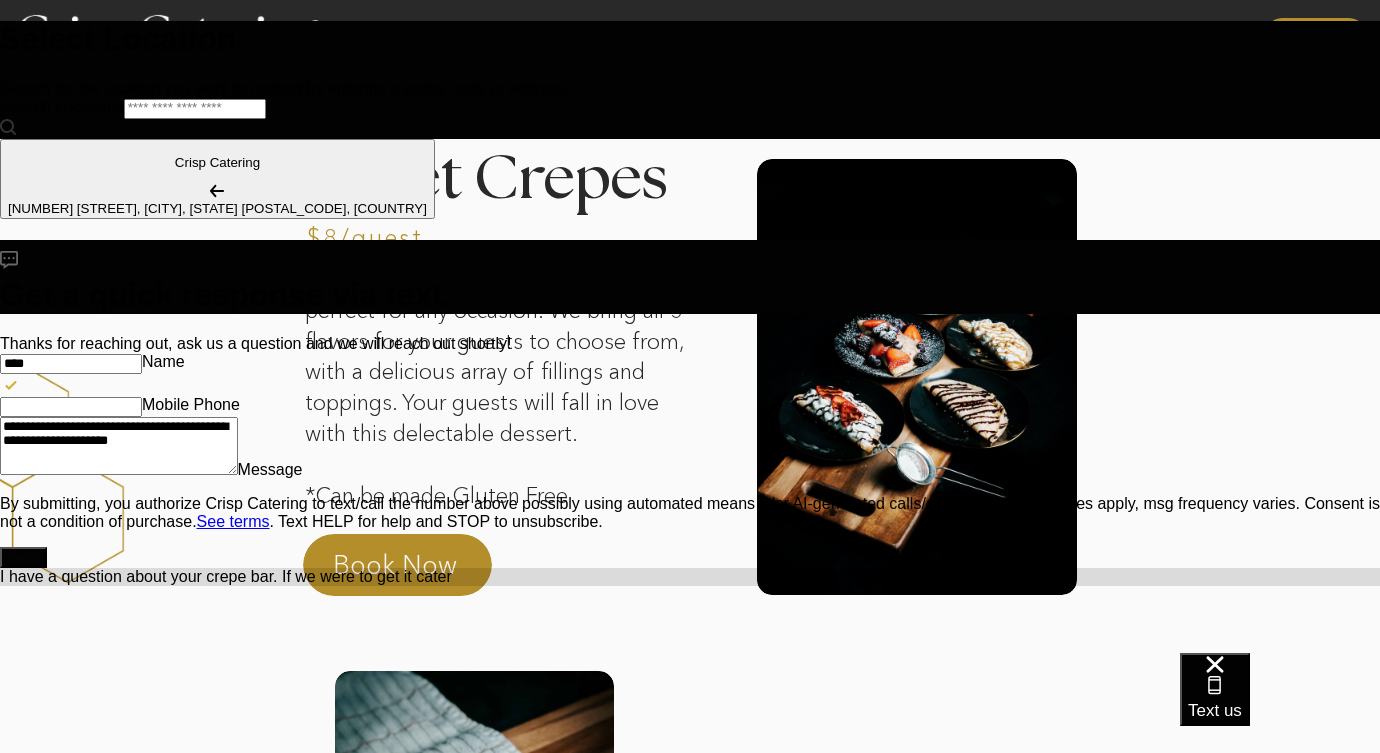 type on "*" 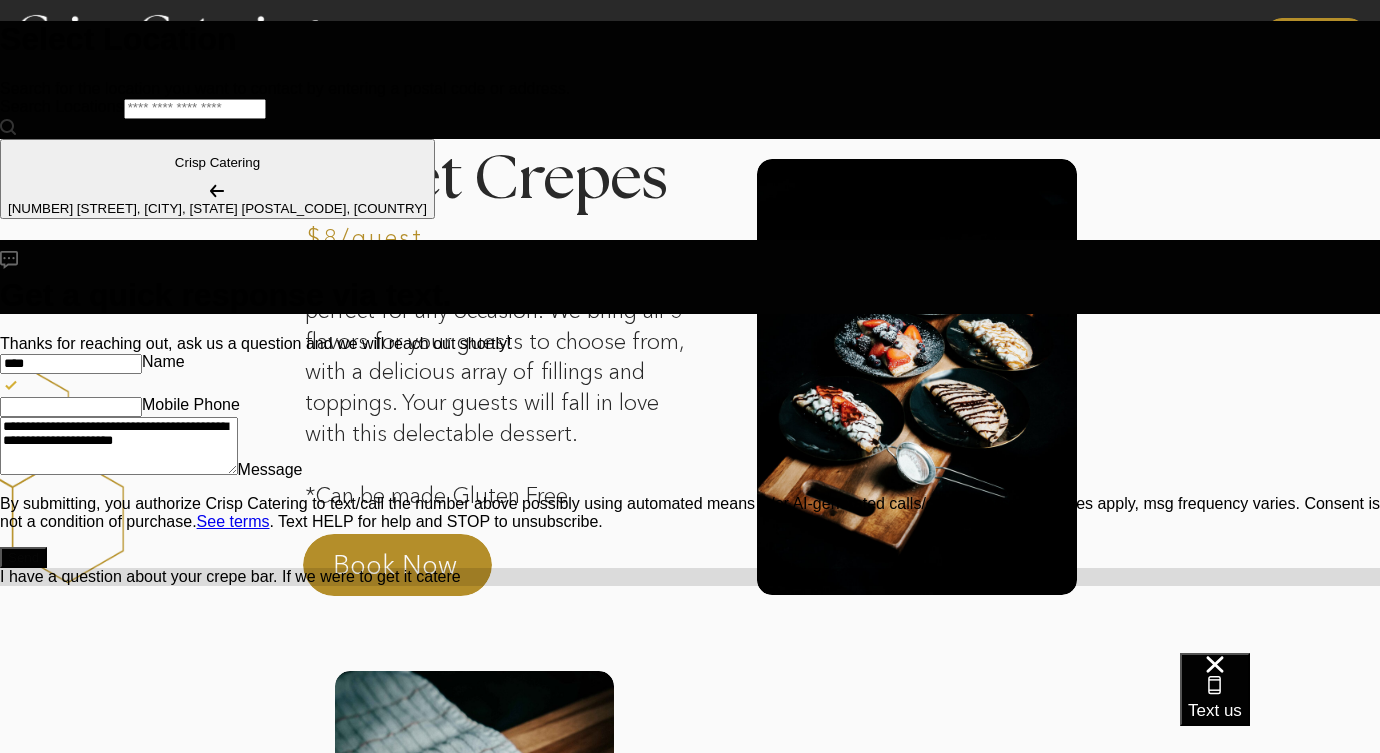 type on "*" 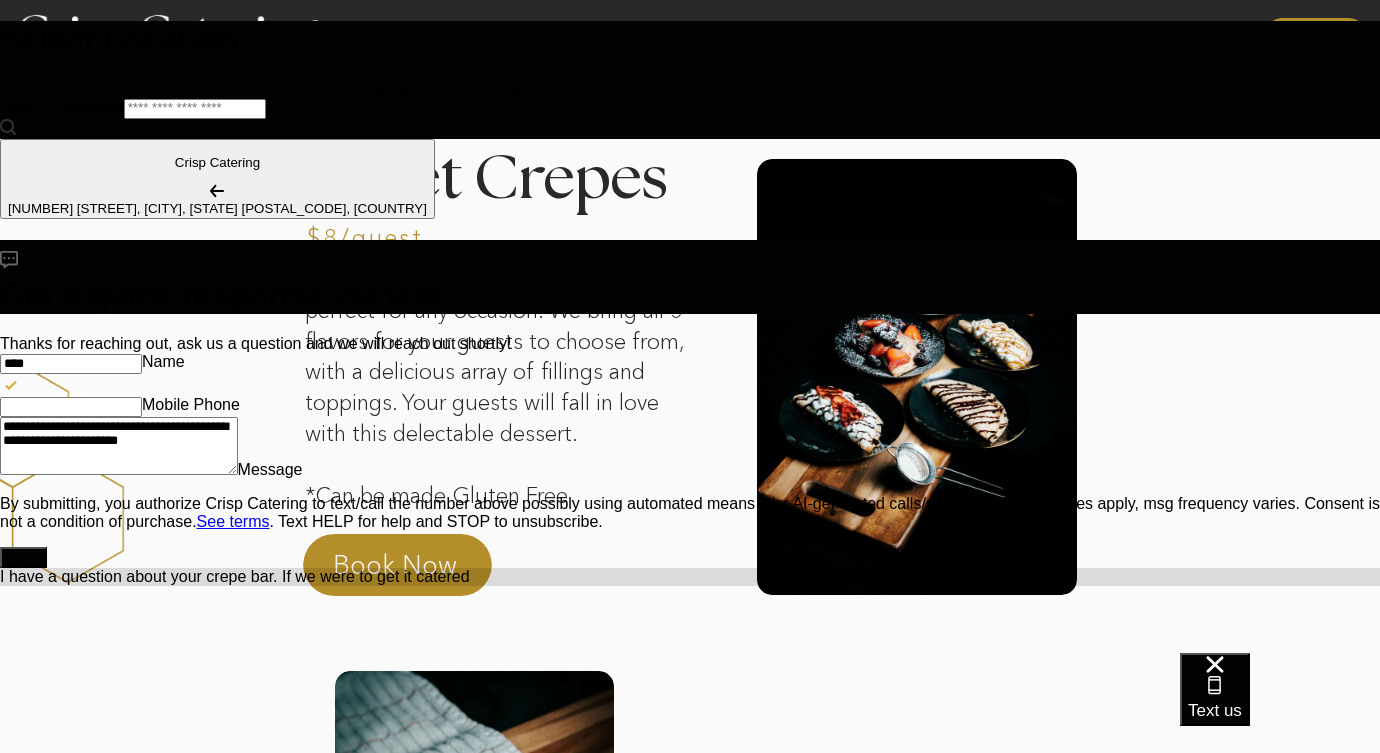type on "**********" 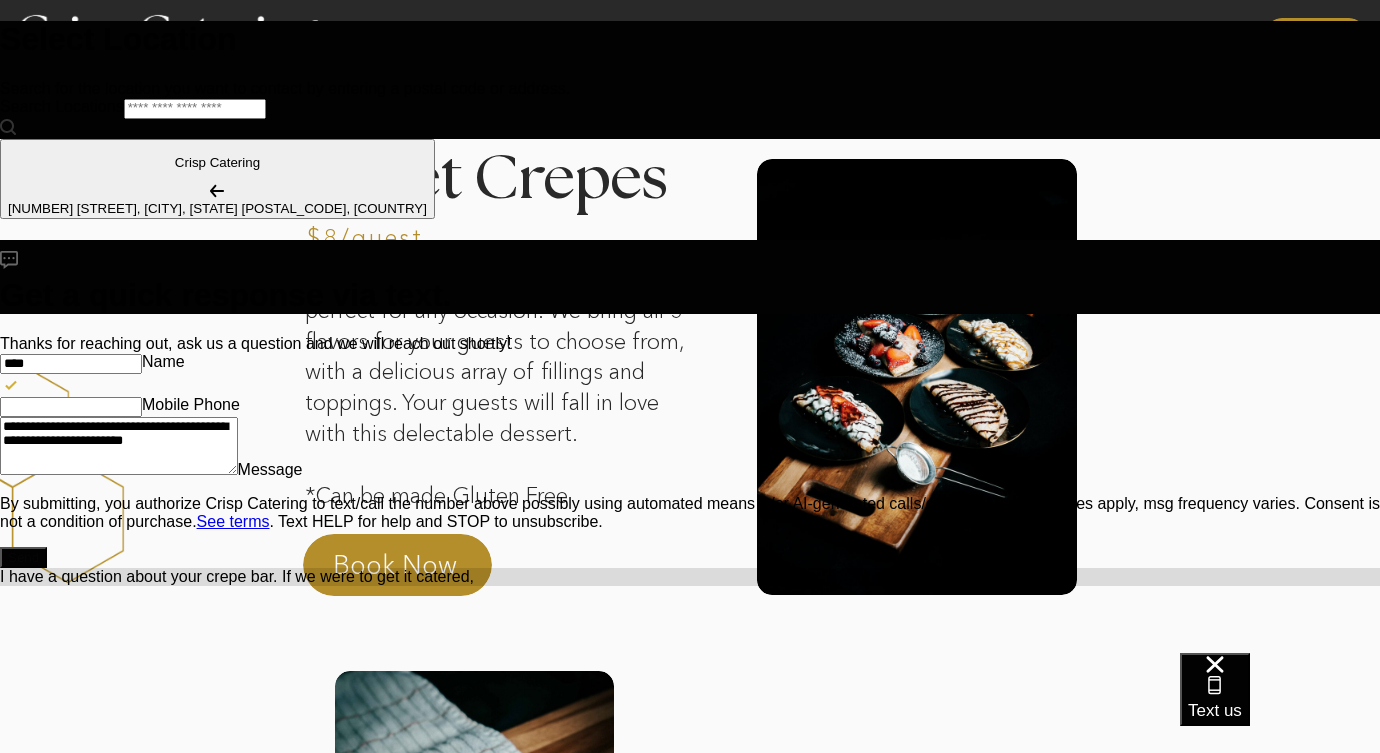 type on "*" 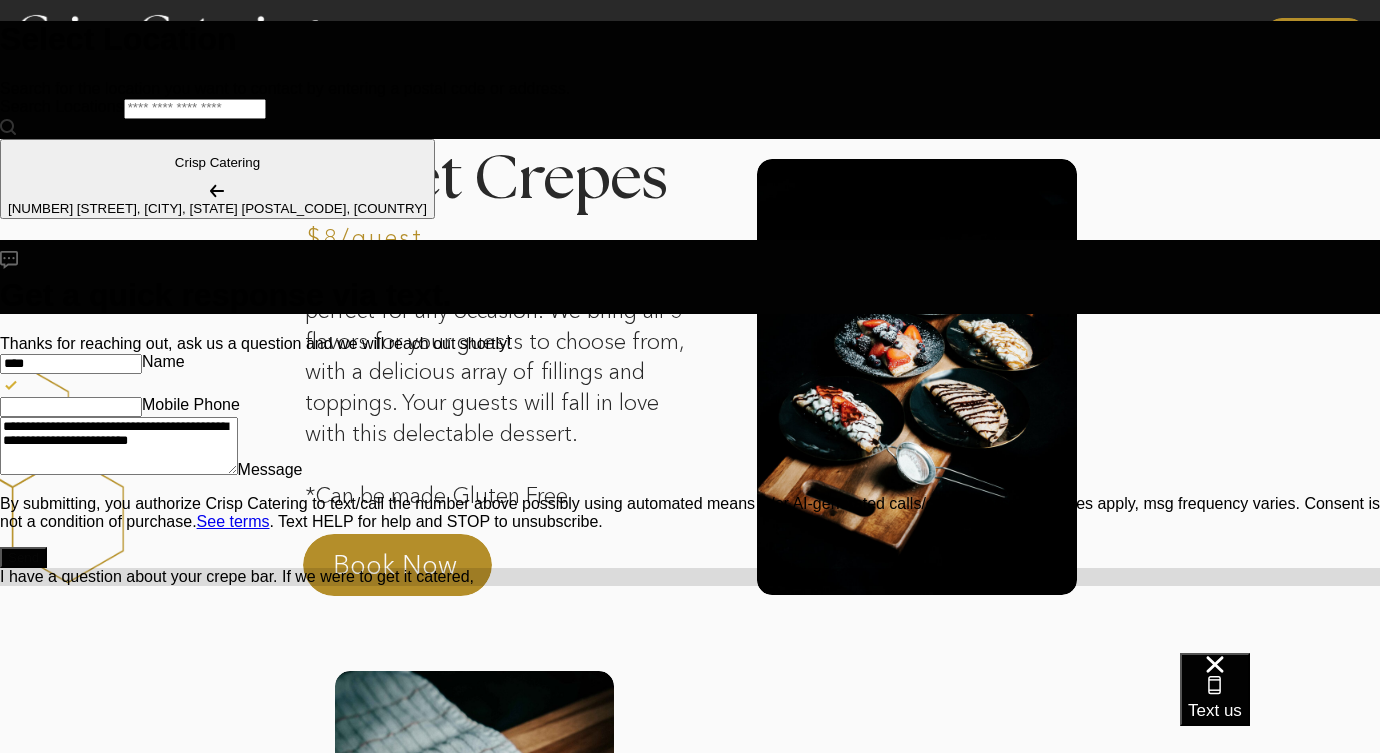 type on "**********" 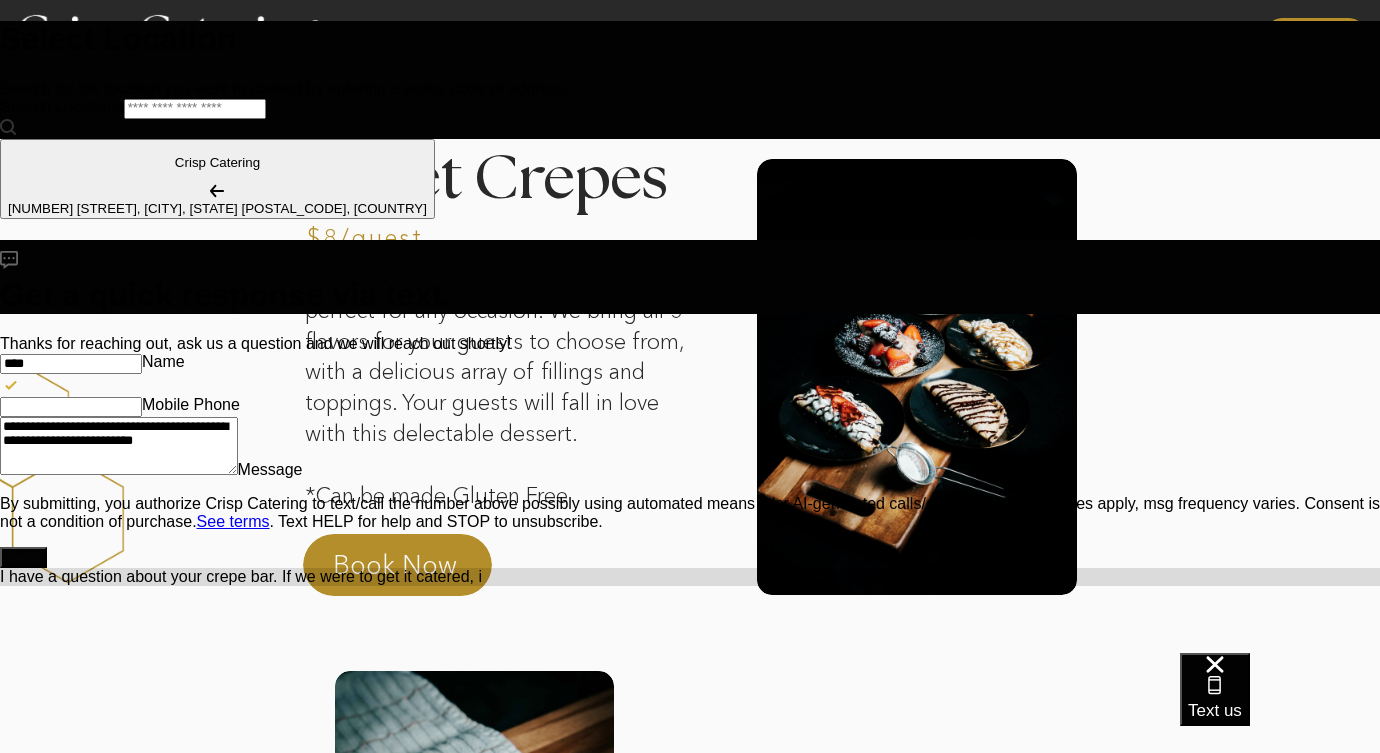 type on "**********" 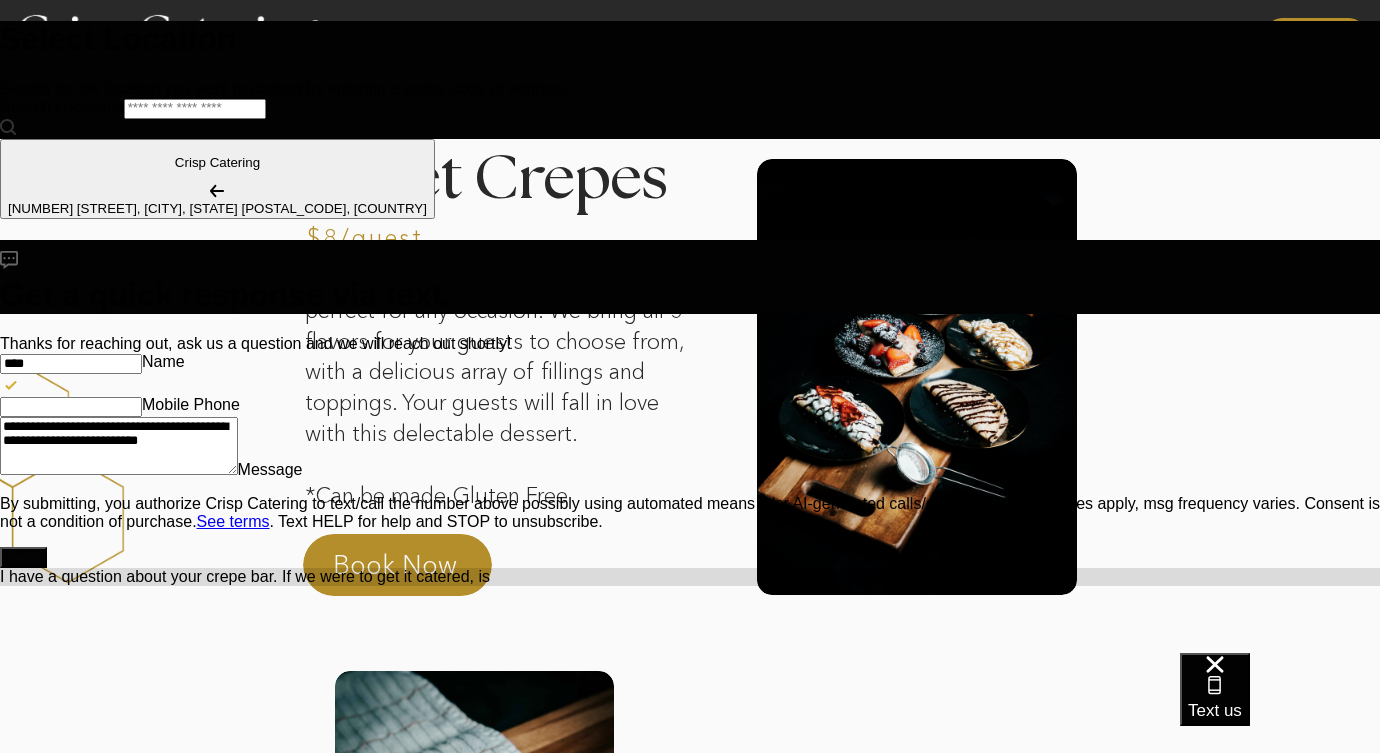 type on "*" 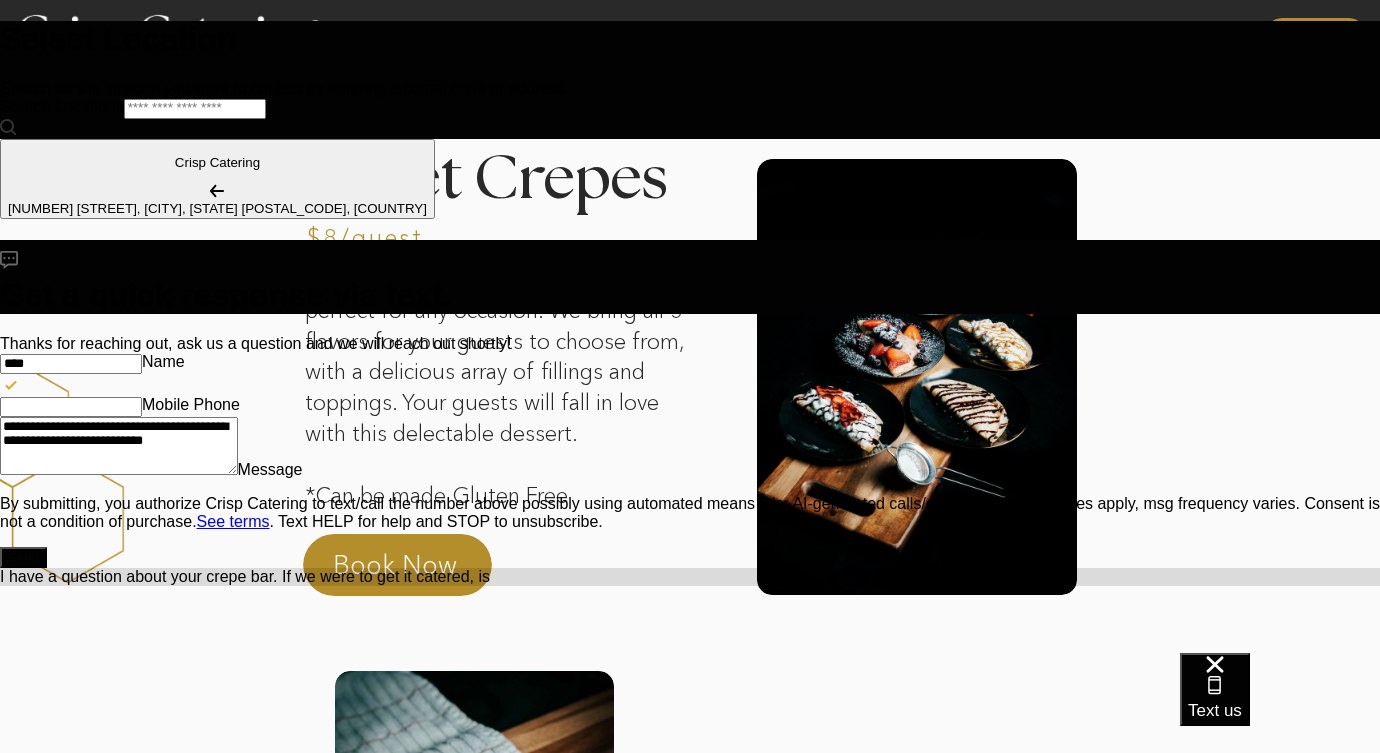 type on "**********" 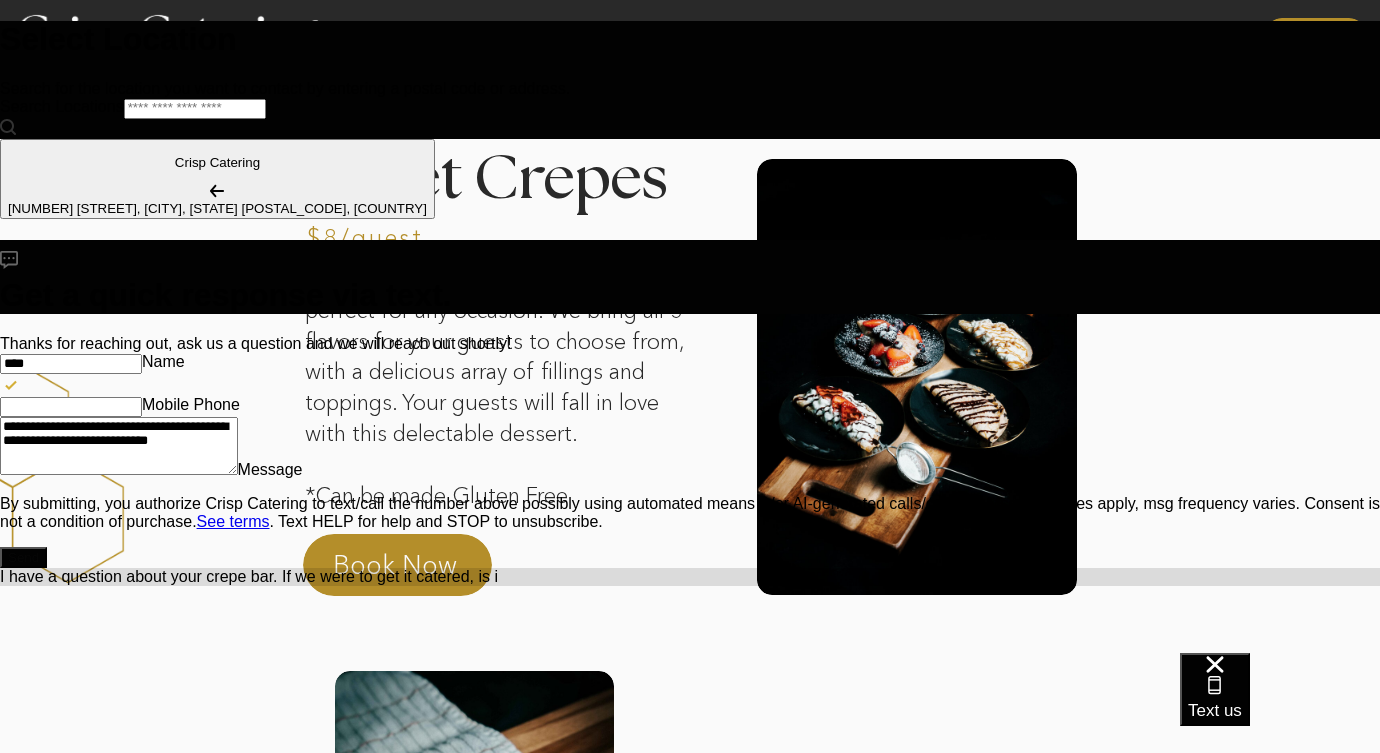 type on "*" 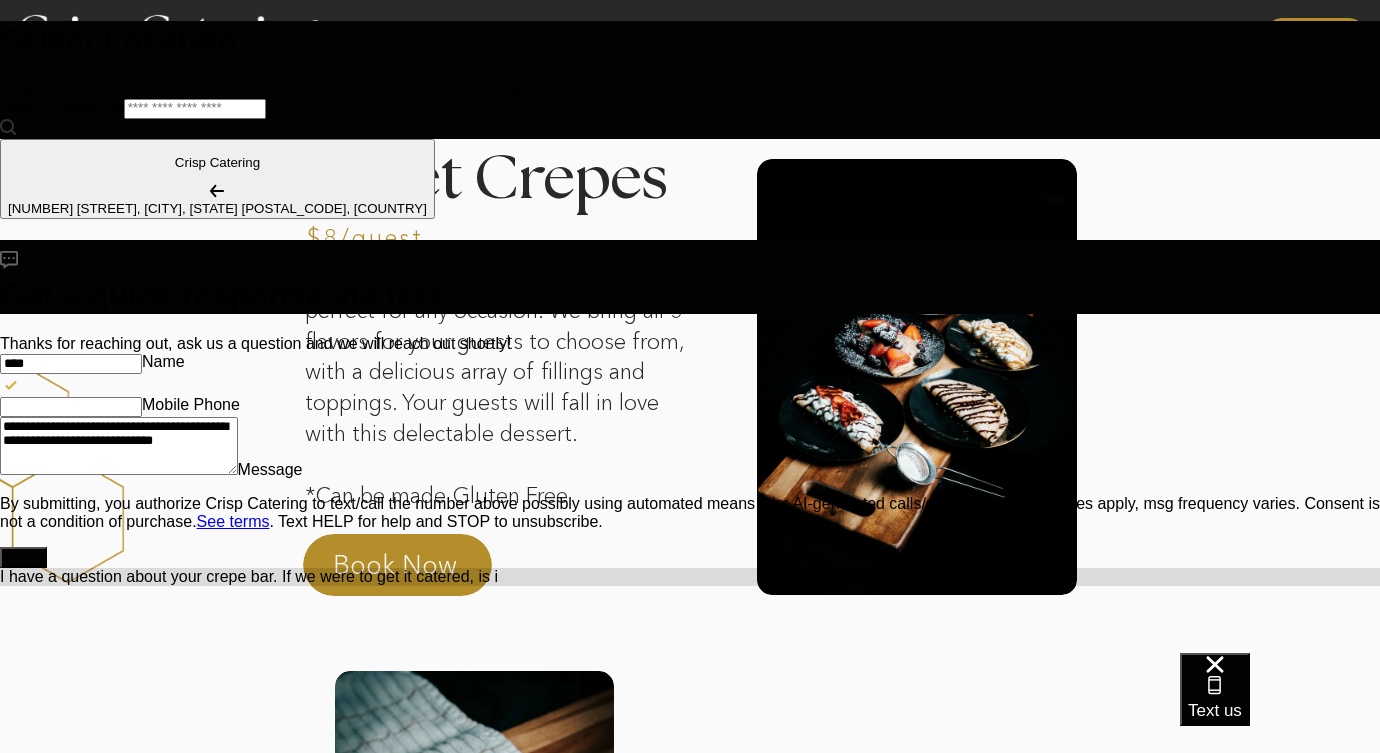 type on "**********" 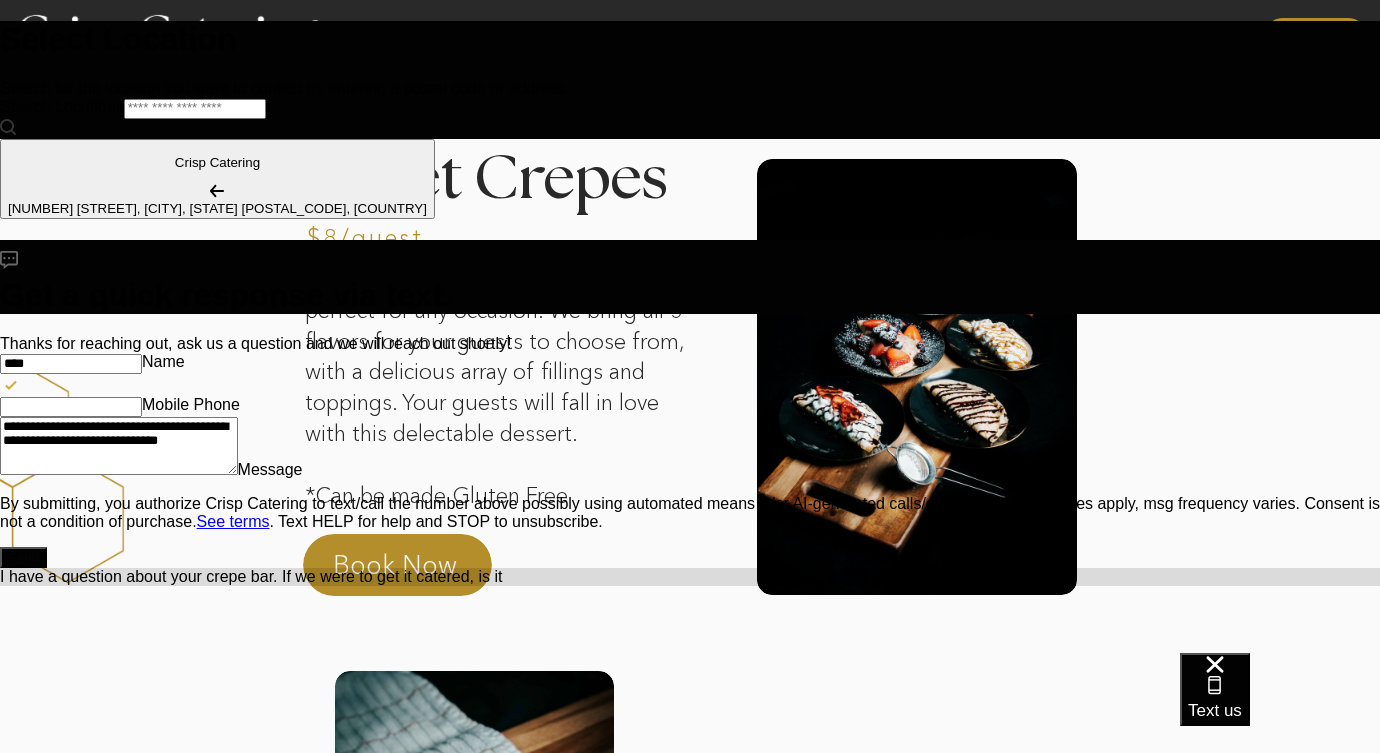 type on "**********" 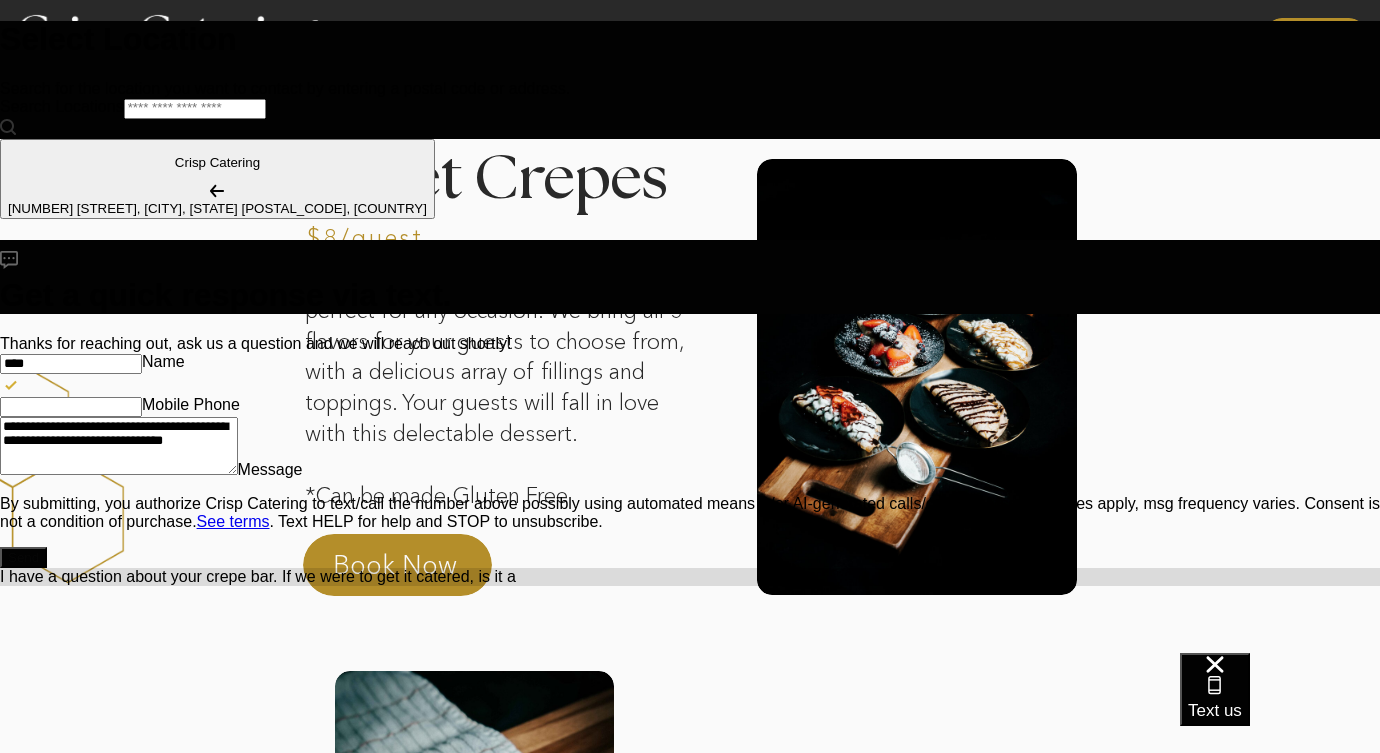 scroll, scrollTop: 12, scrollLeft: 0, axis: vertical 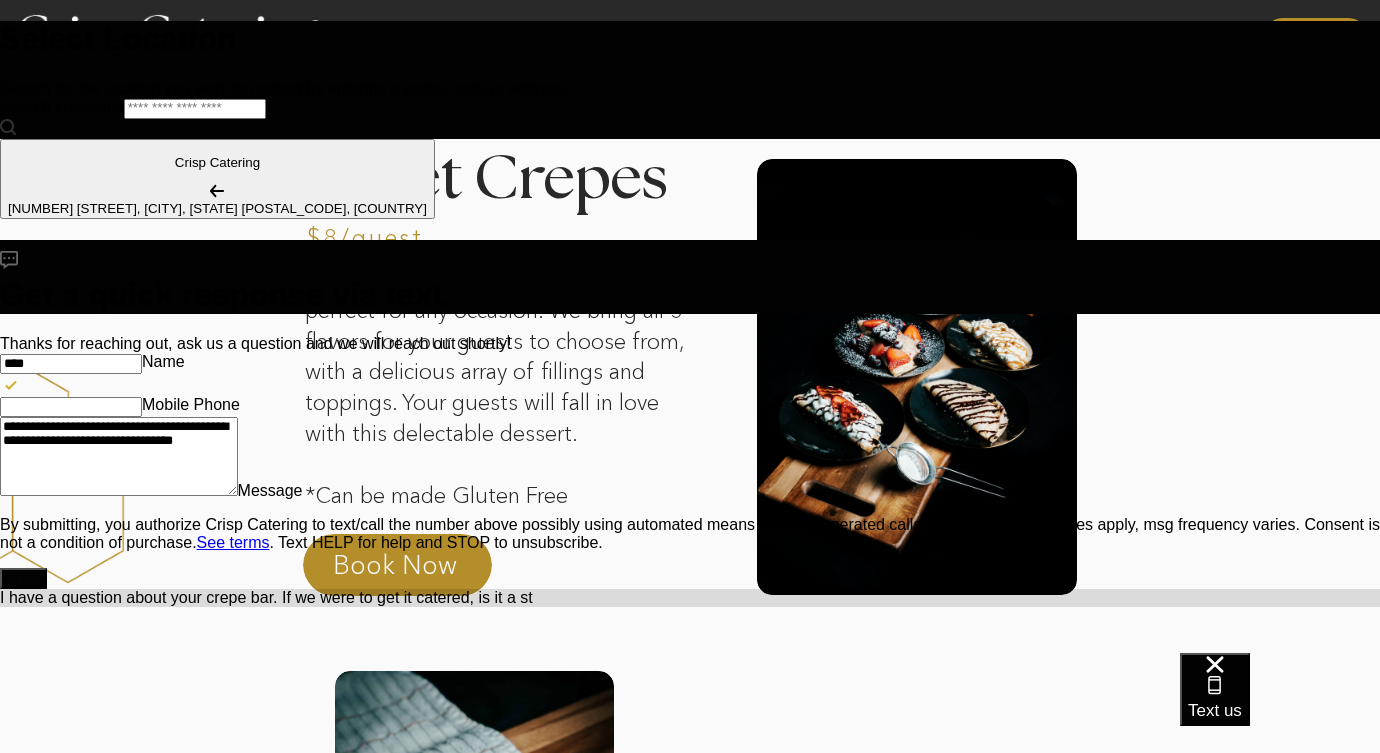 type on "**********" 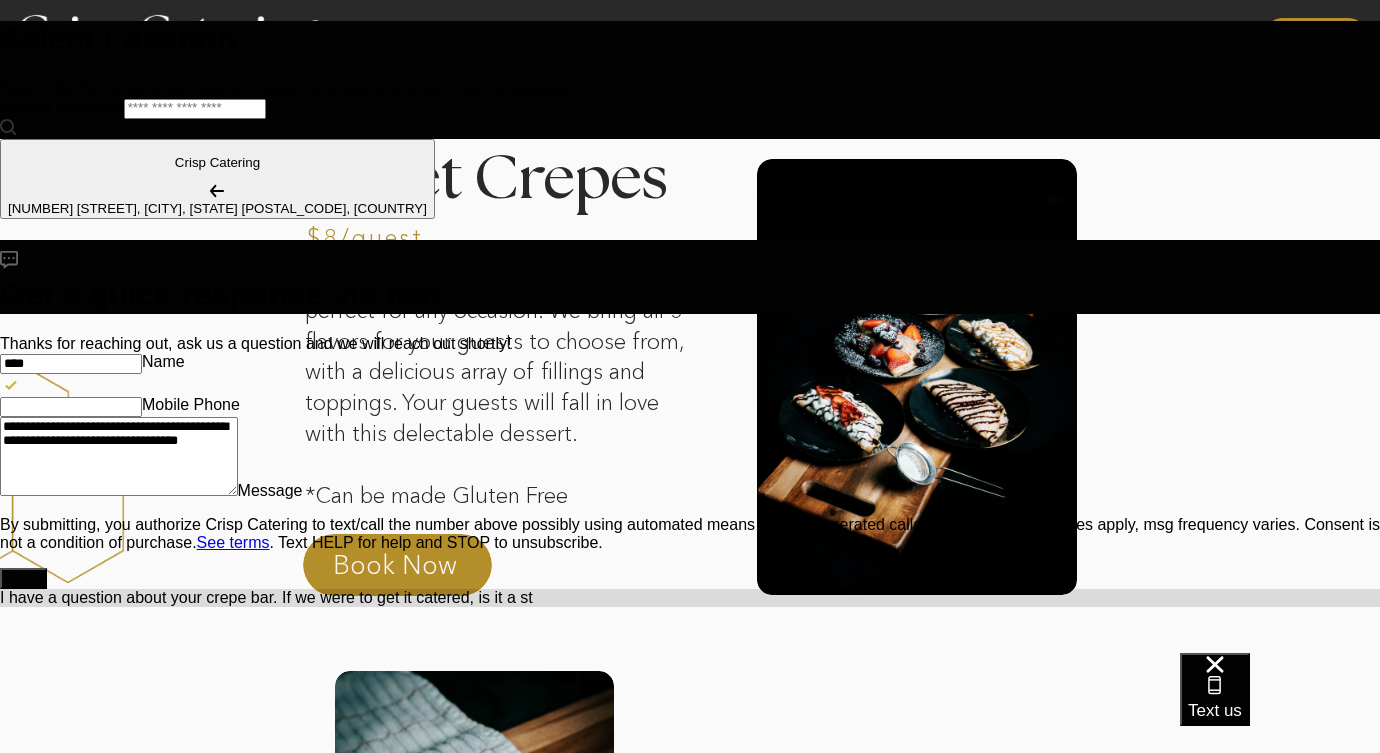 type on "*" 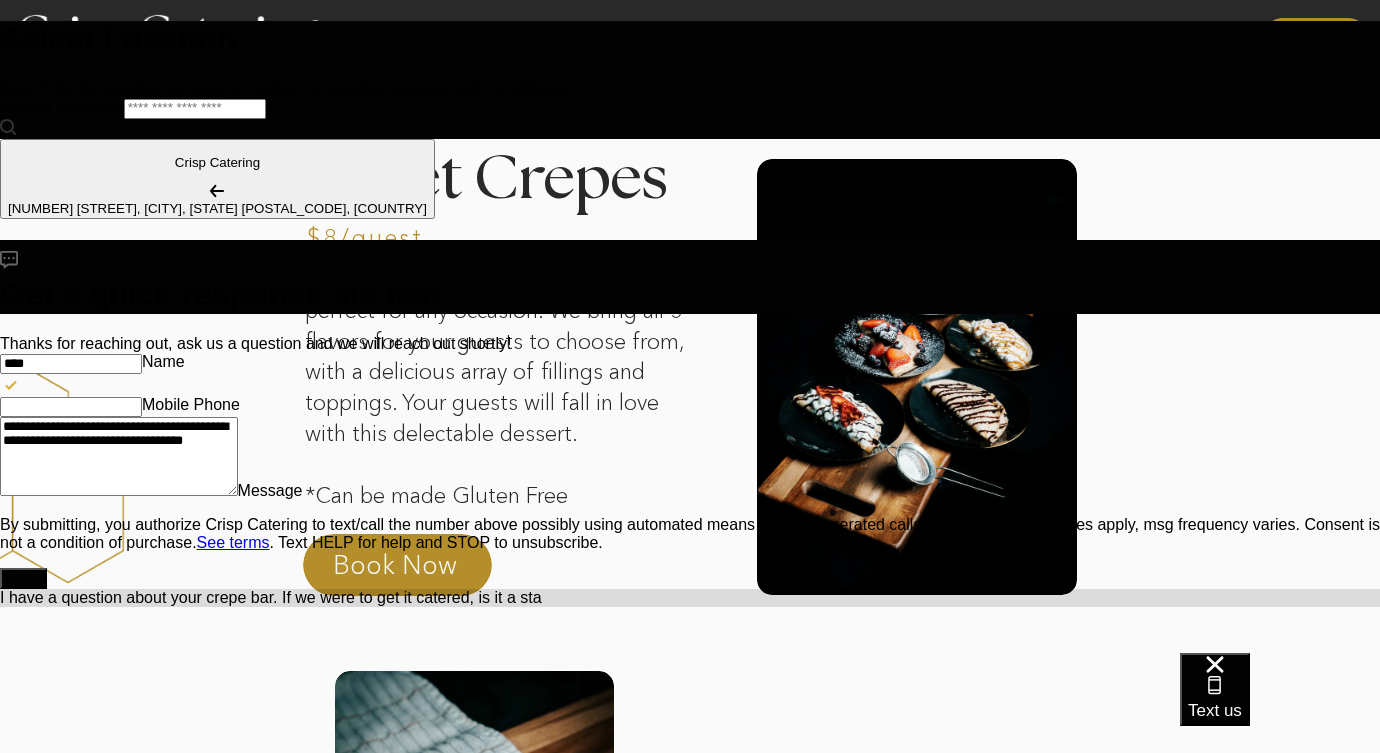 type on "*" 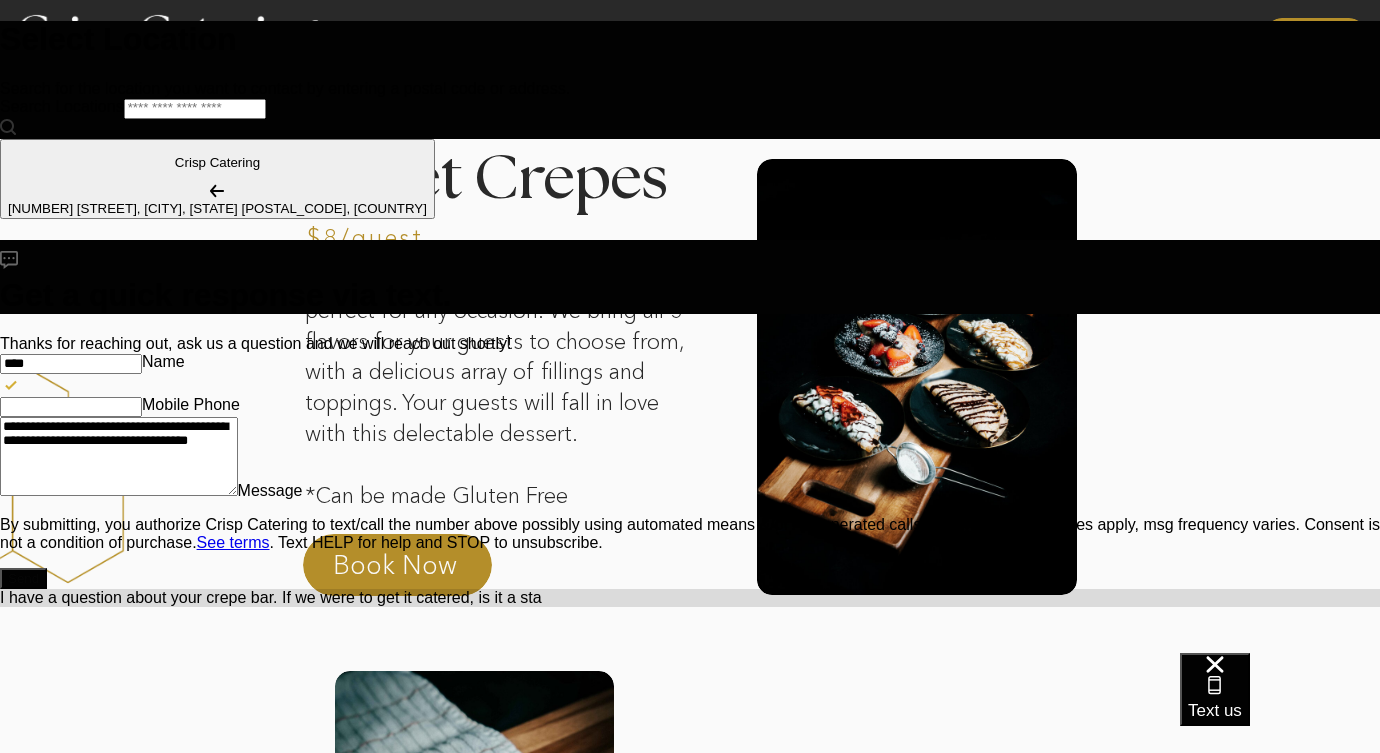 type on "**********" 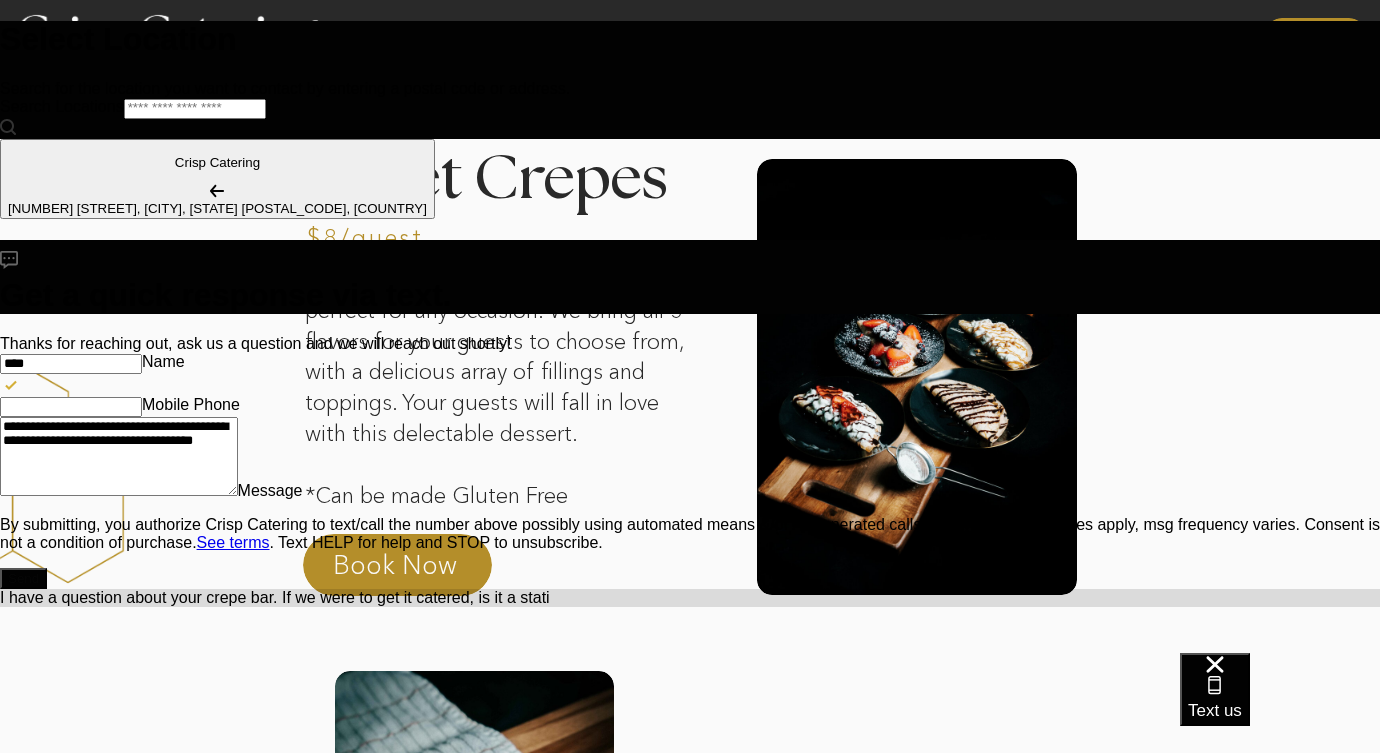 type on "*" 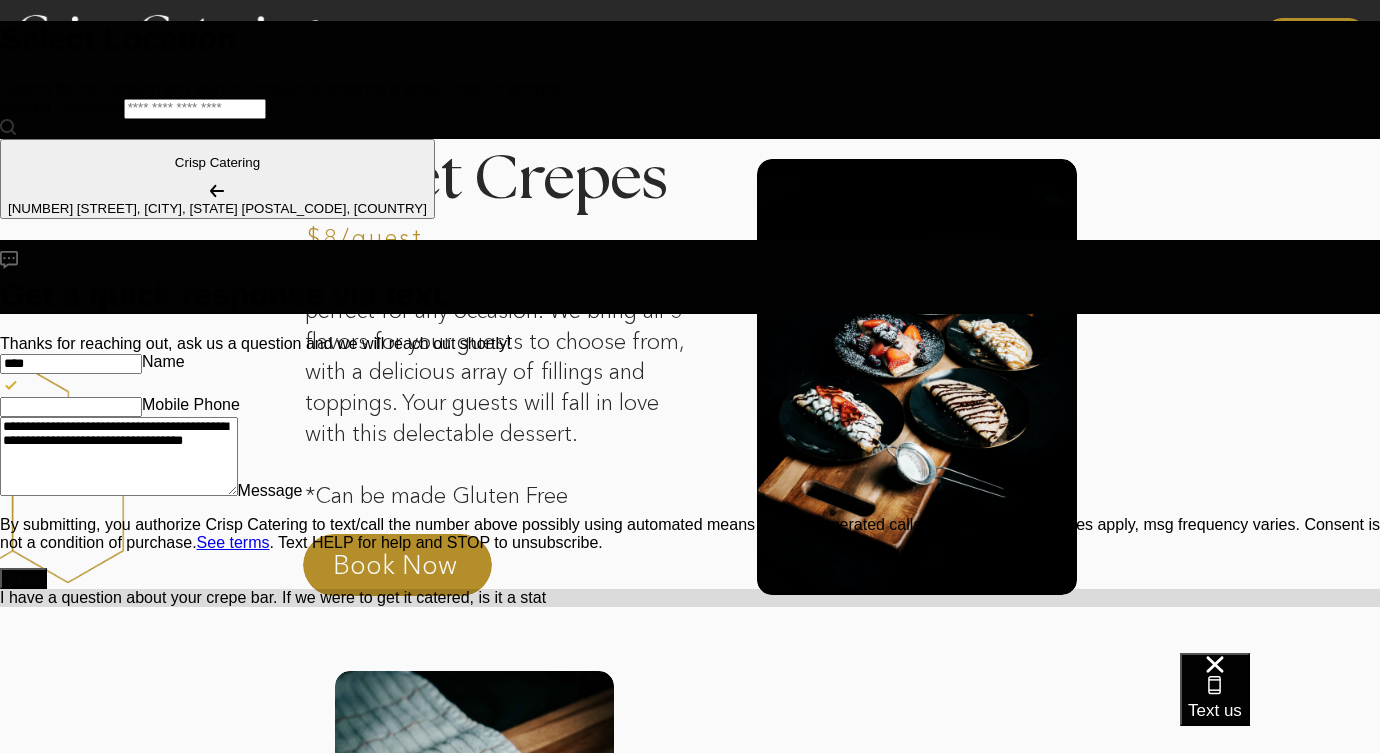 type on "**********" 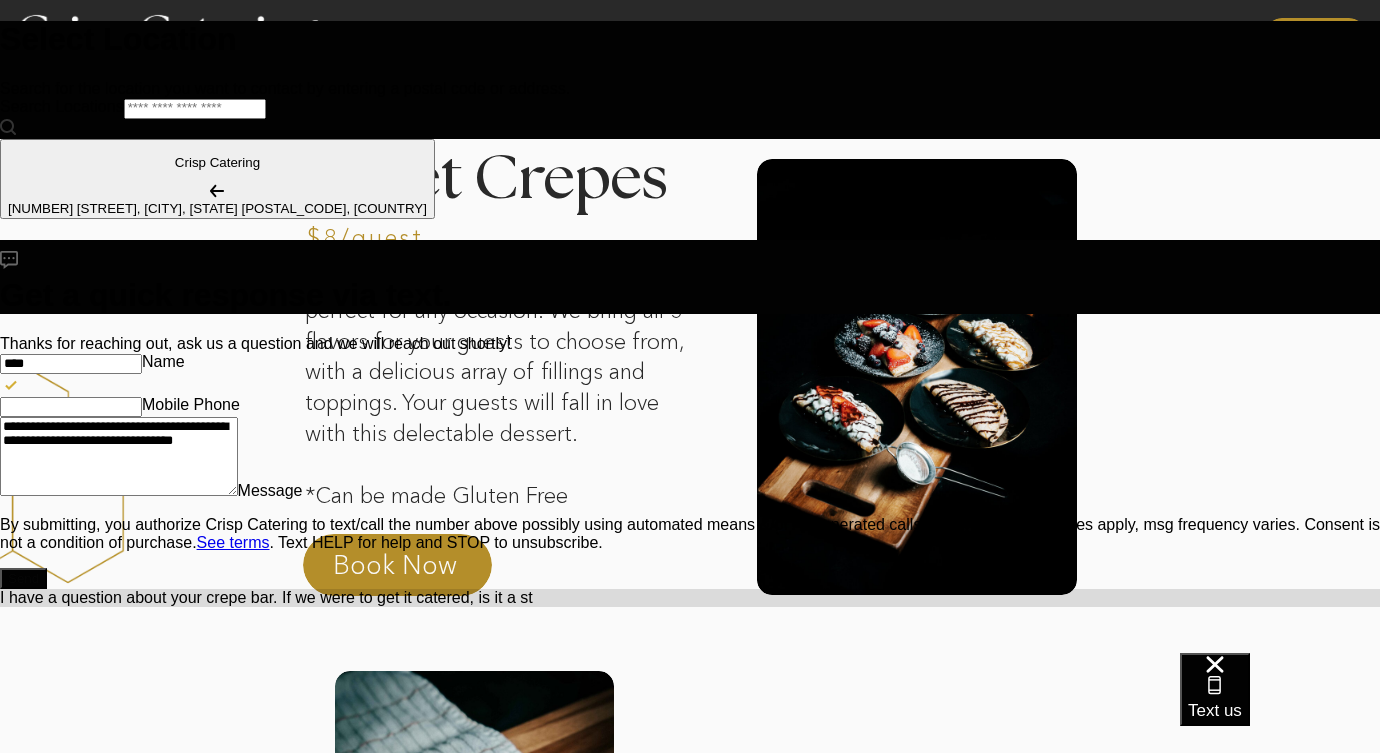 type on "**********" 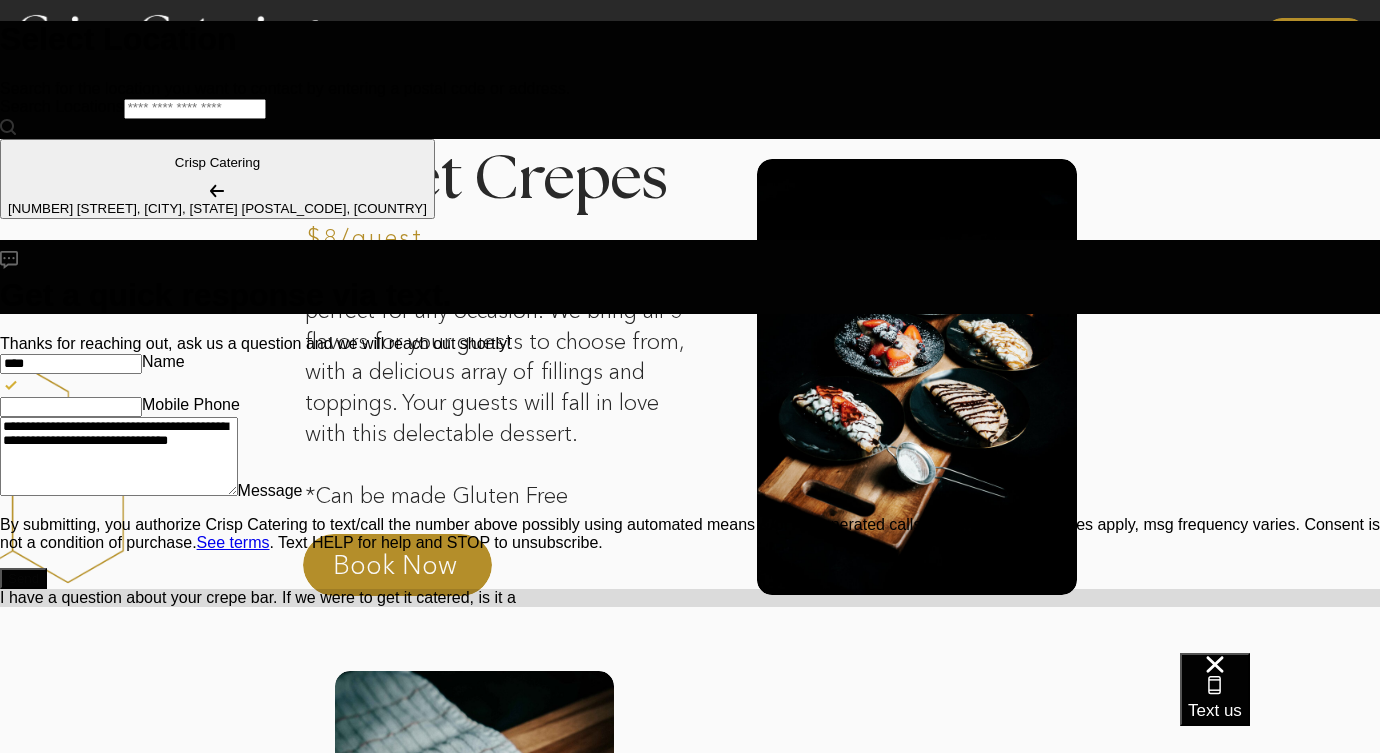 scroll, scrollTop: 12, scrollLeft: 0, axis: vertical 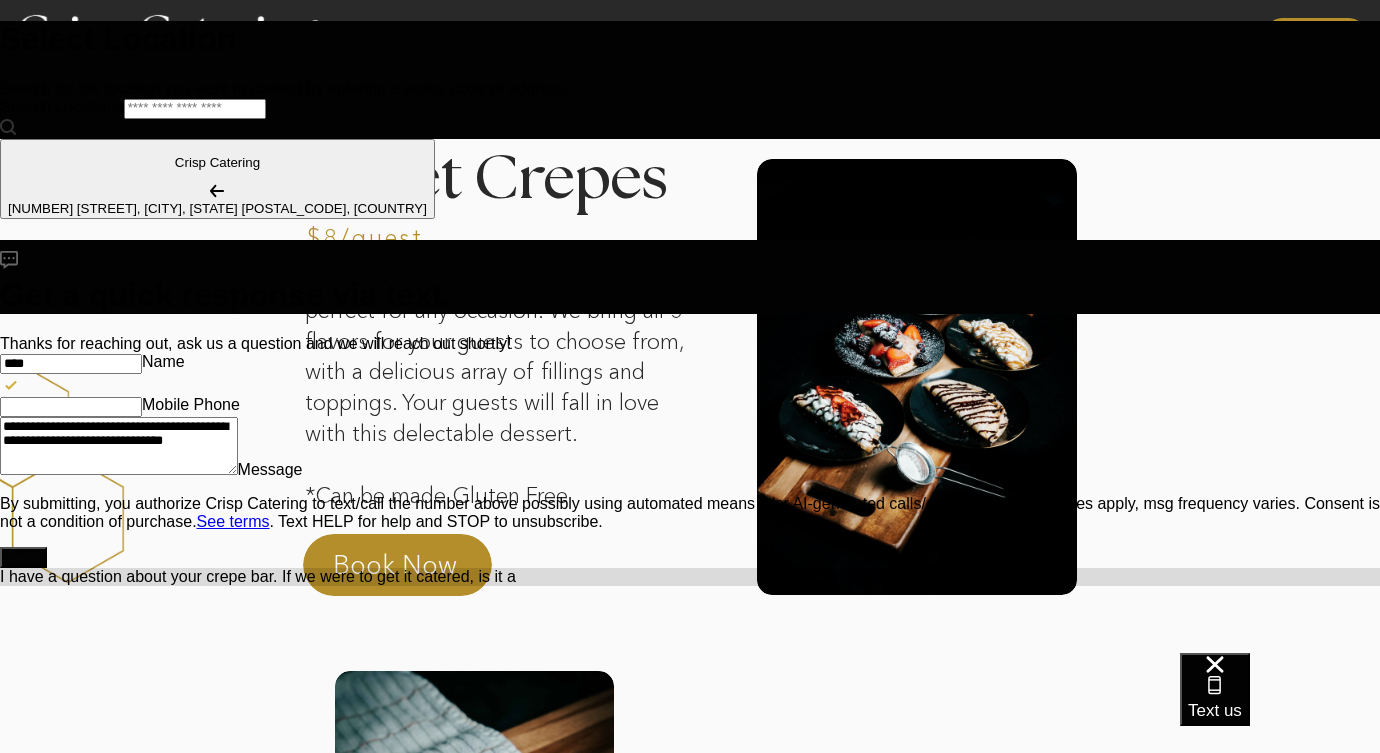 type on "**********" 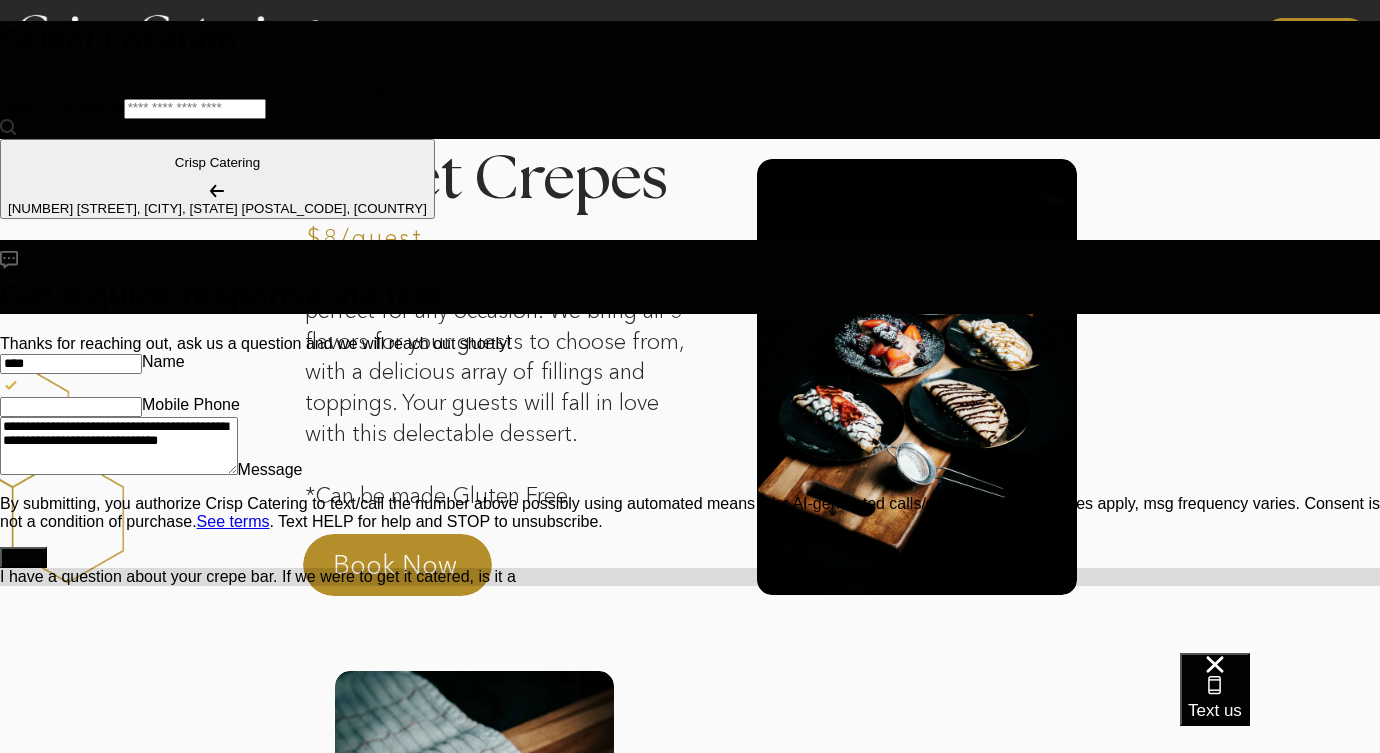 type on "*" 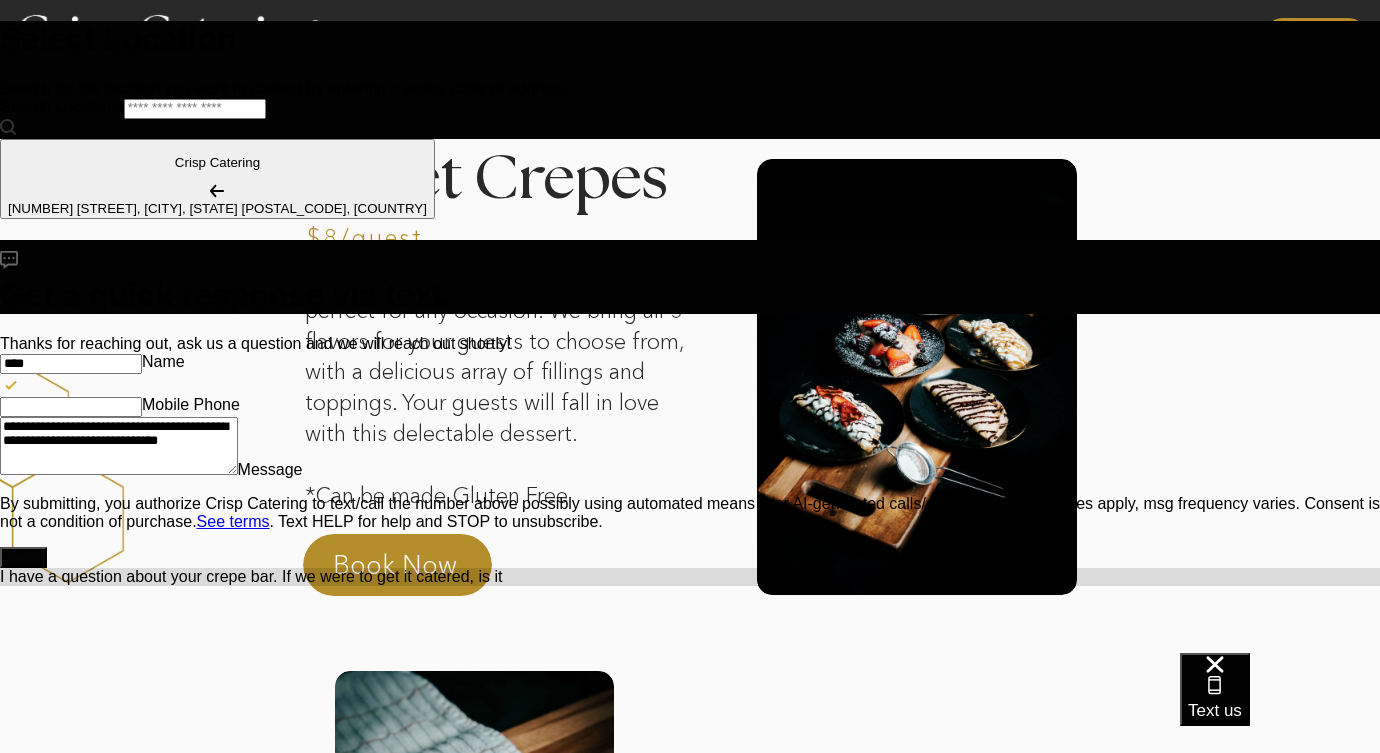 scroll, scrollTop: 0, scrollLeft: 0, axis: both 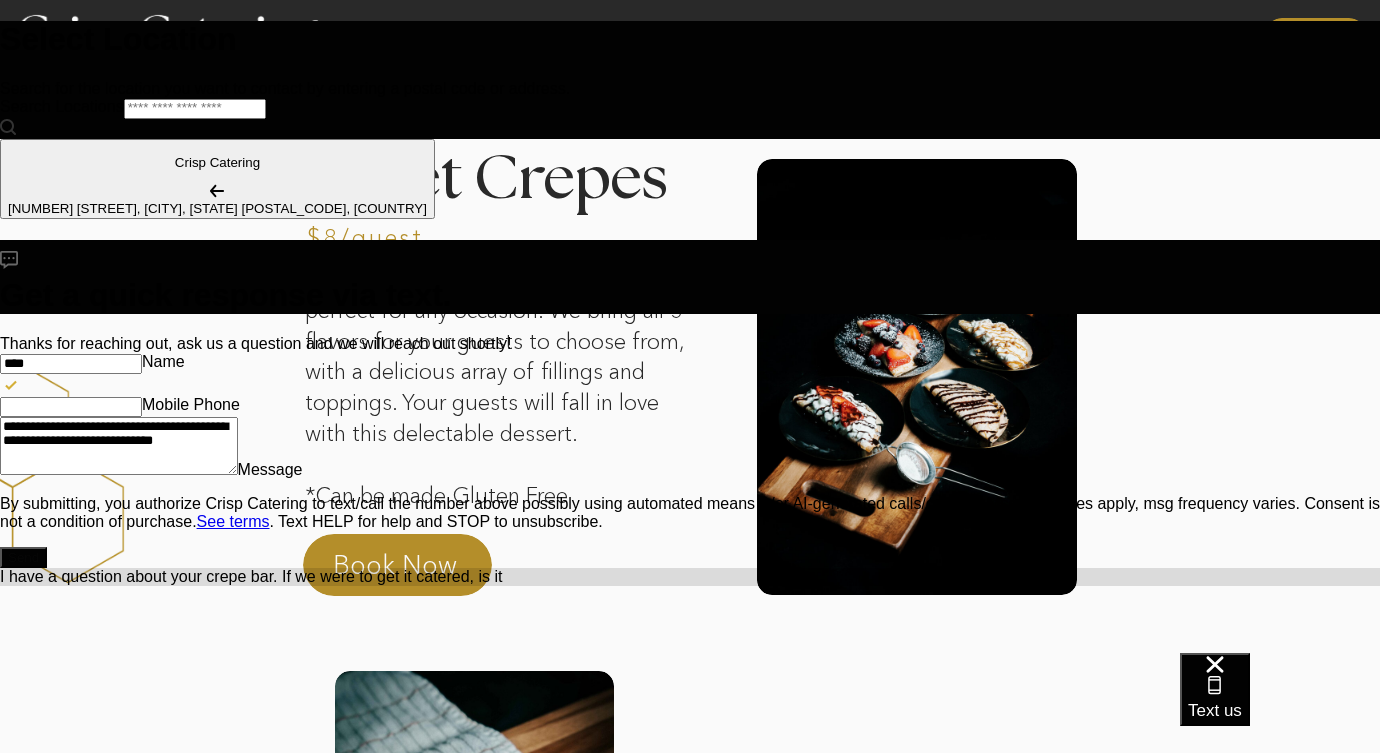 type on "**********" 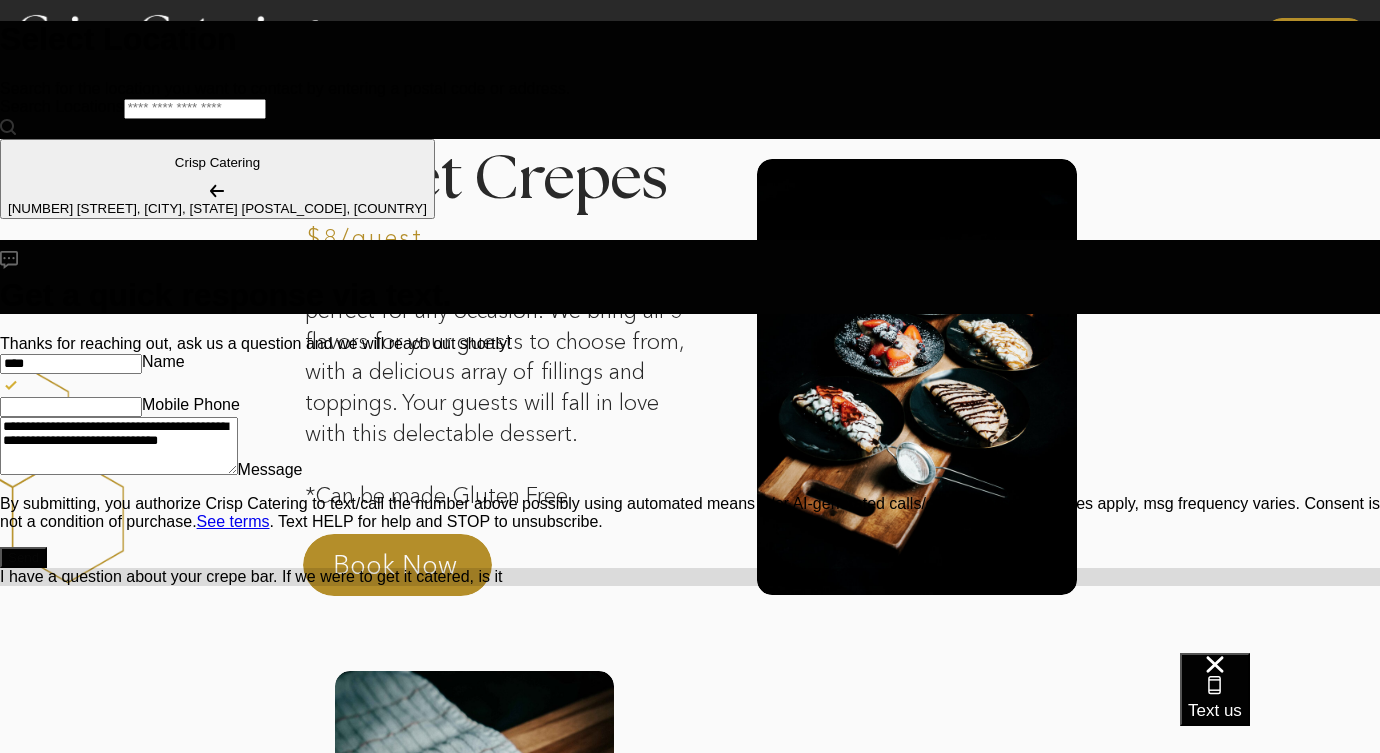 scroll, scrollTop: 12, scrollLeft: 0, axis: vertical 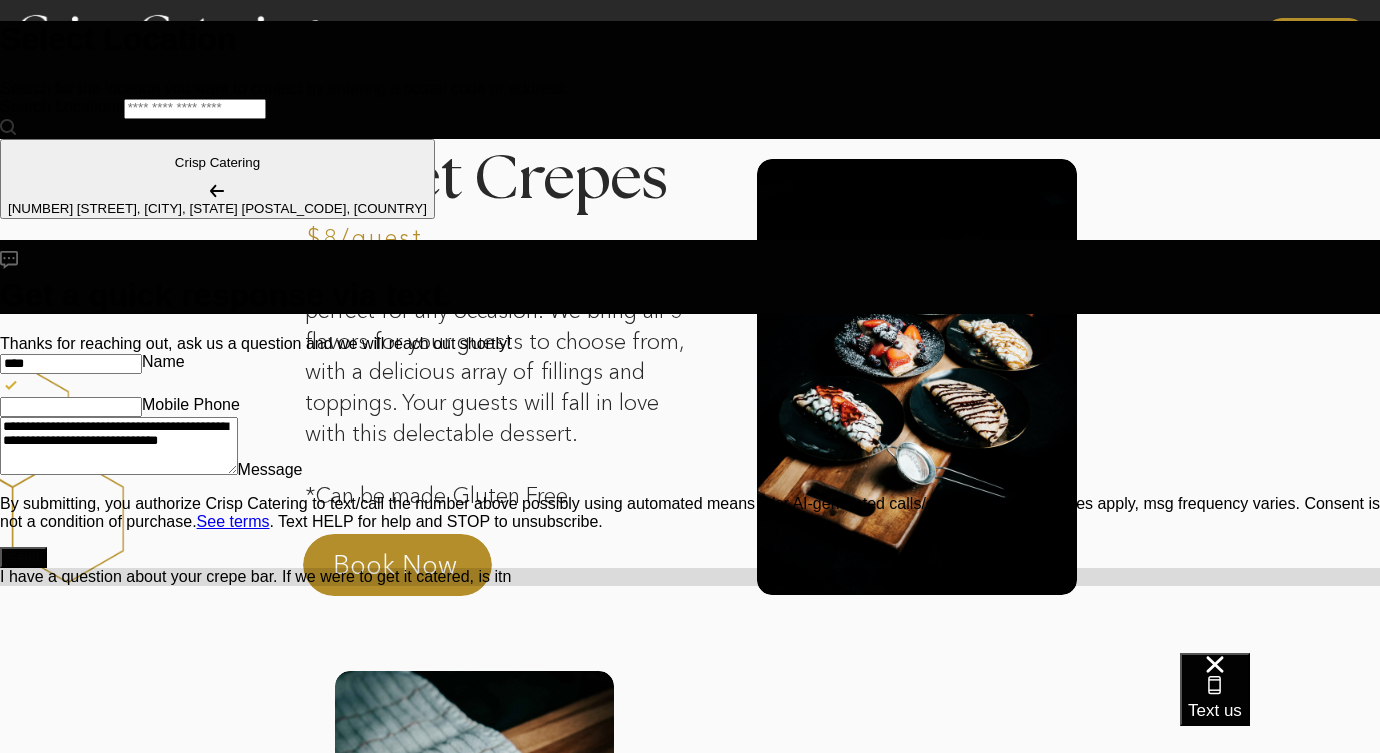 type on "**********" 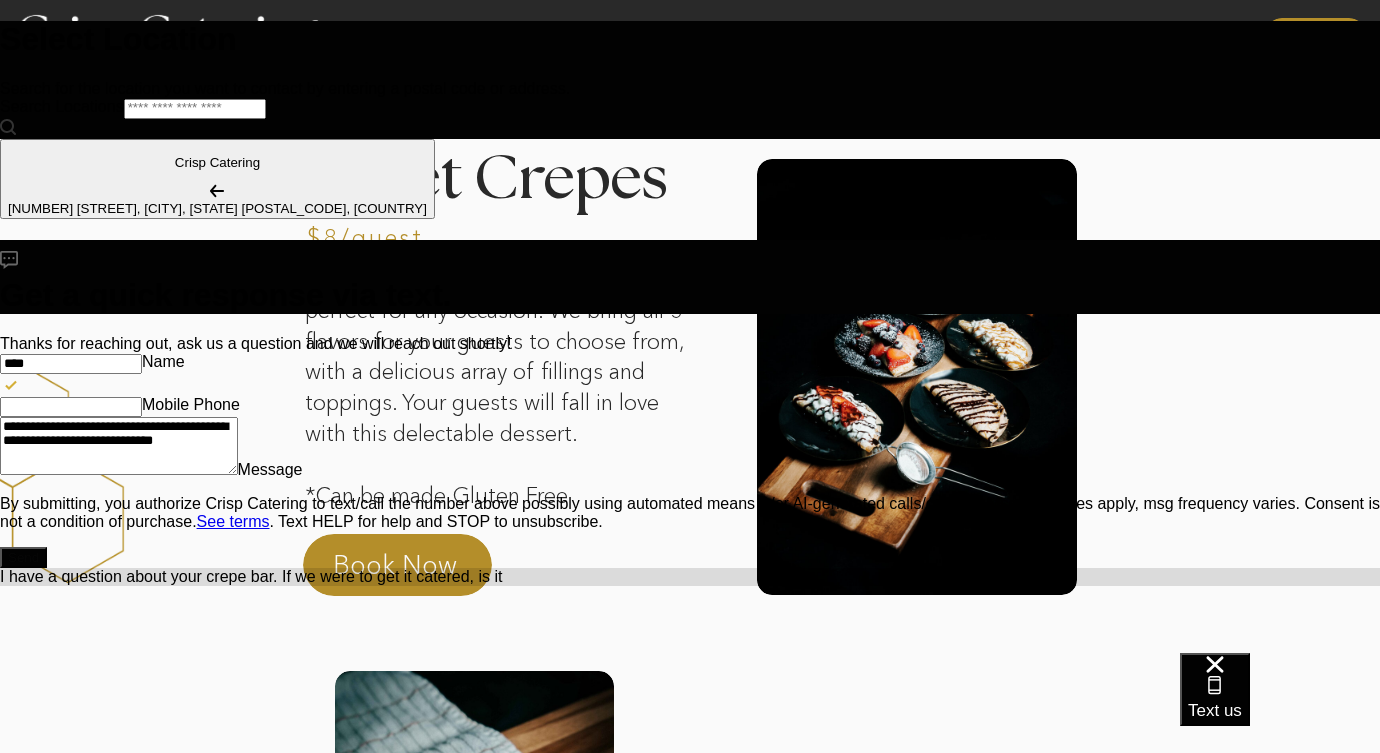 type on "**********" 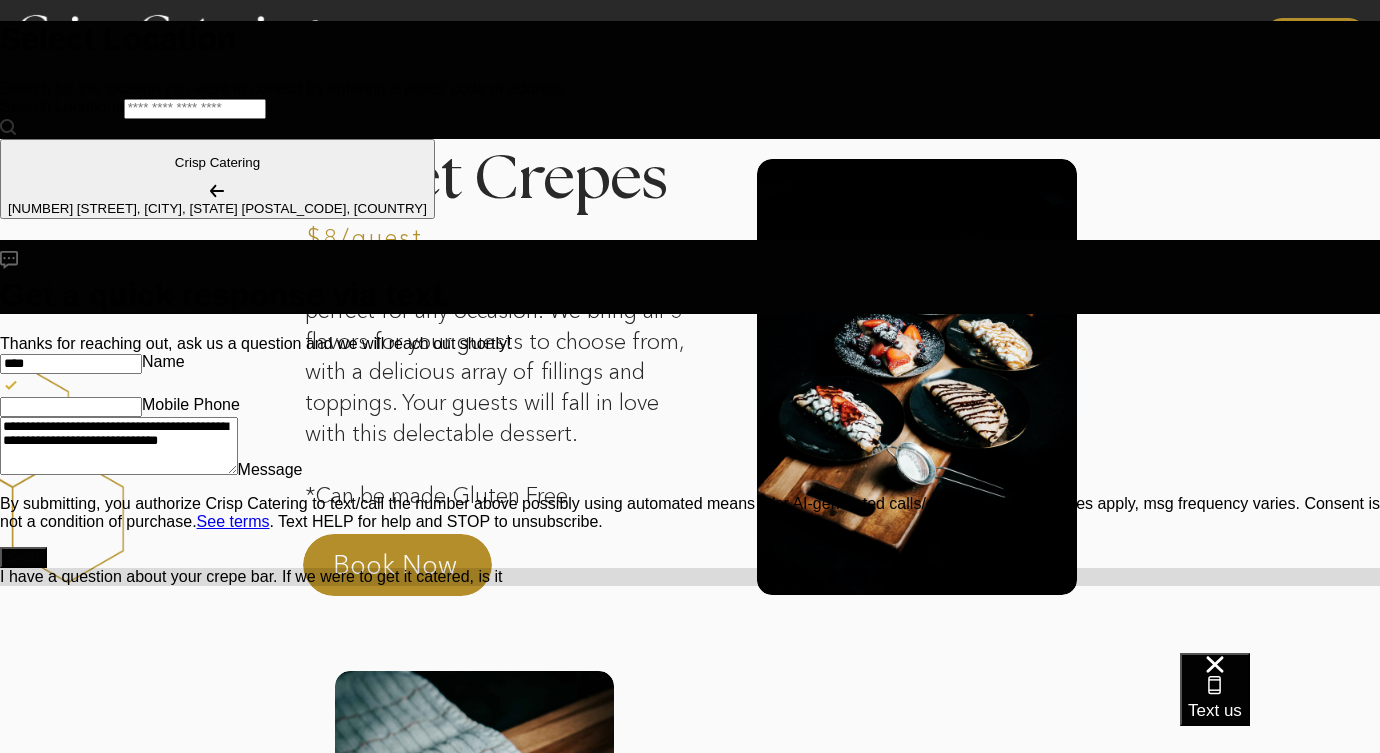 type on "**********" 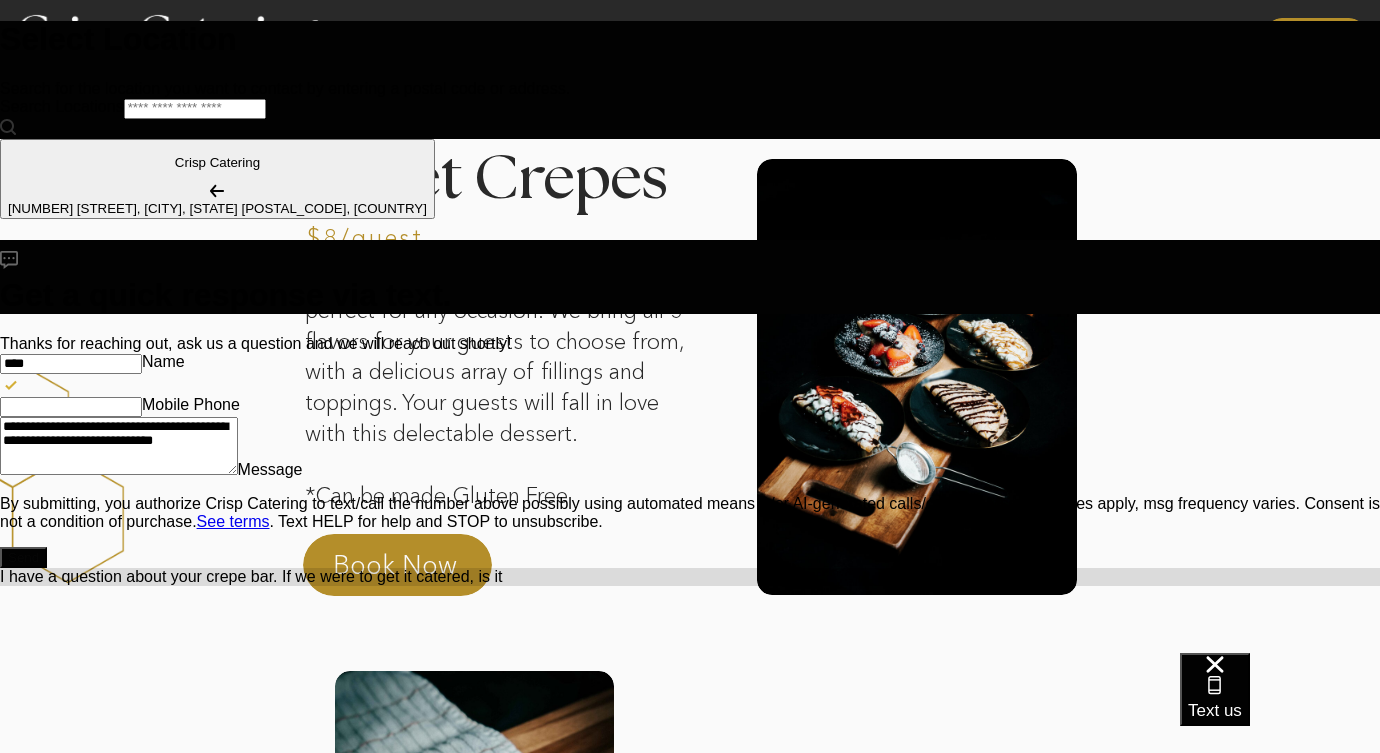 type on "*" 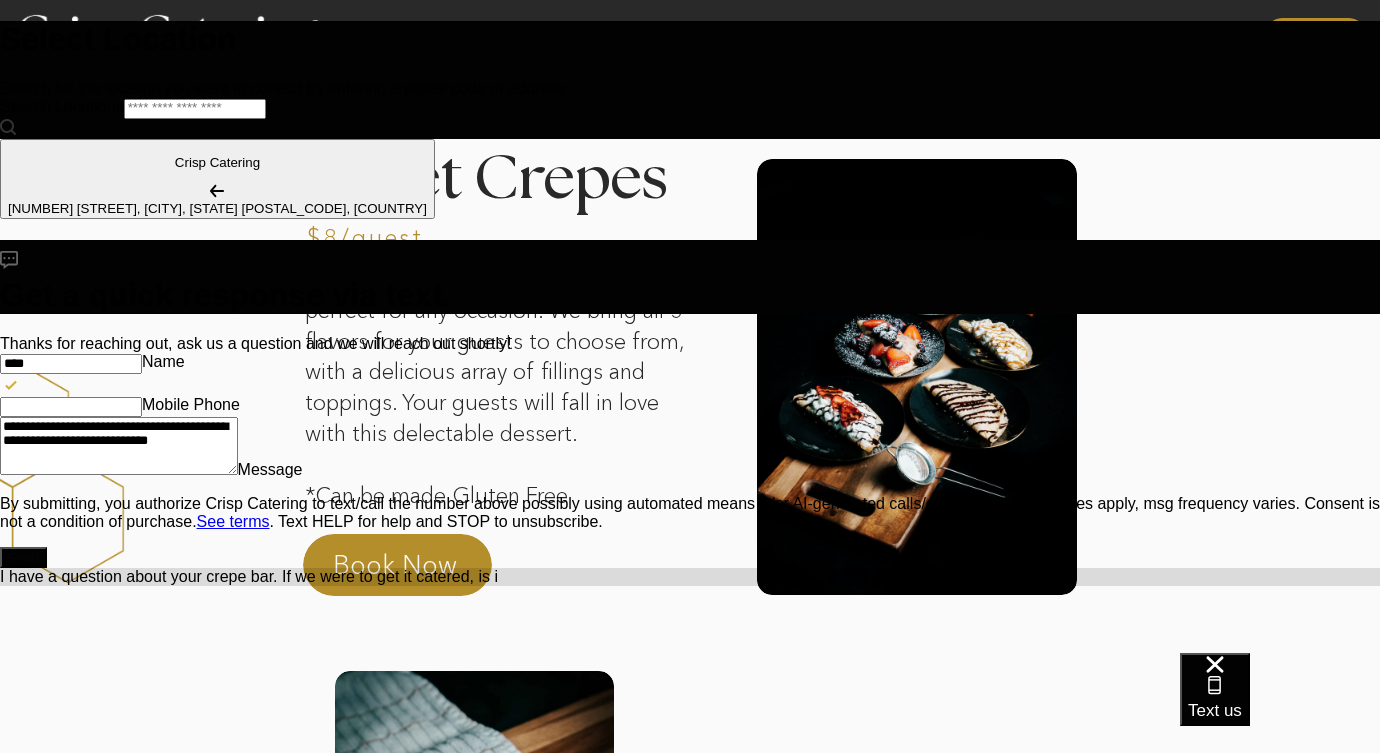 type on "*" 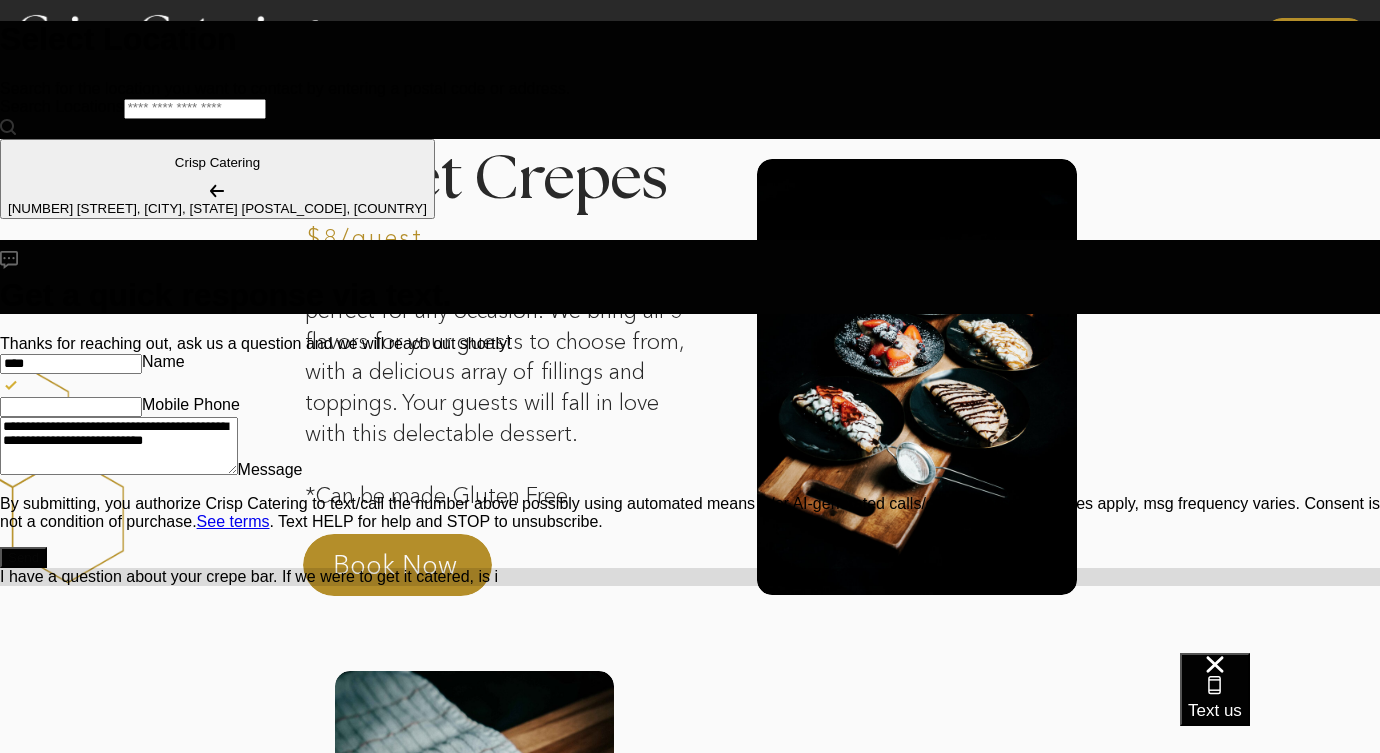 scroll, scrollTop: 0, scrollLeft: 0, axis: both 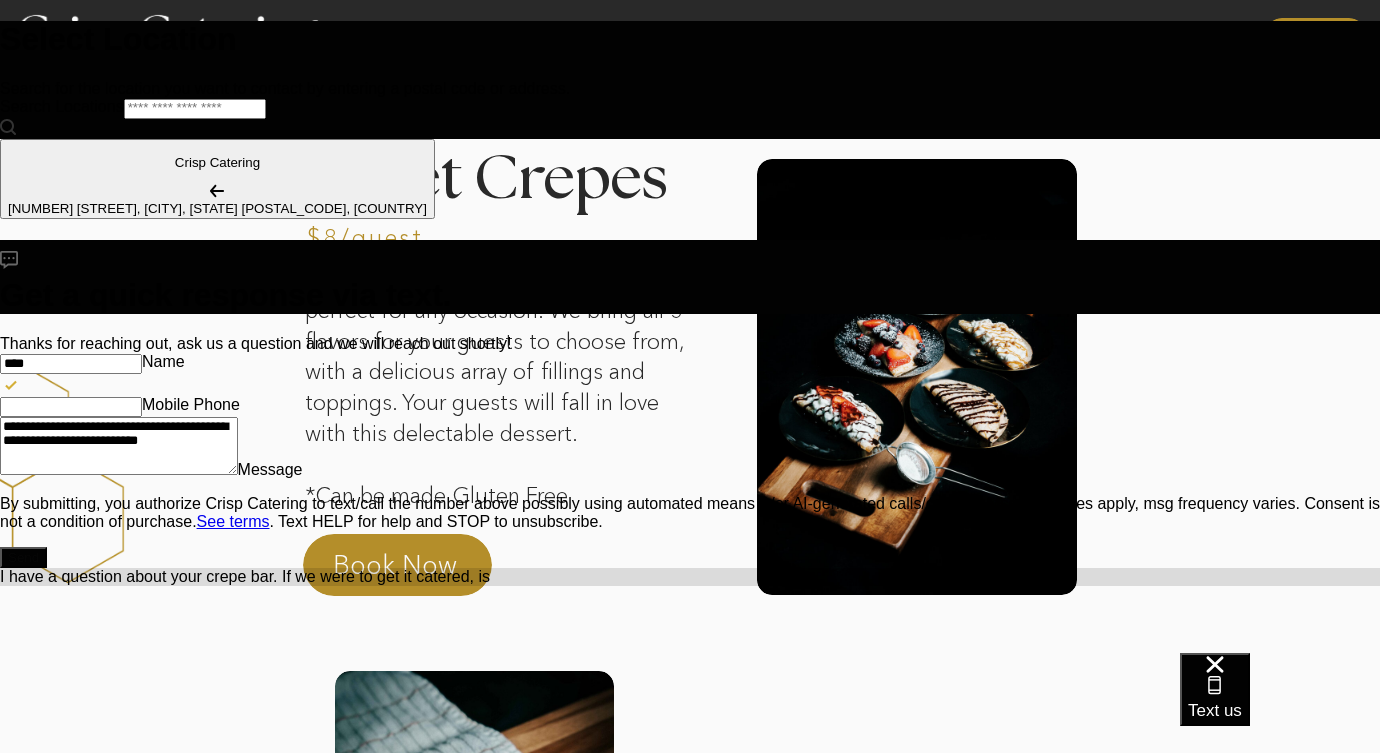 type on "**********" 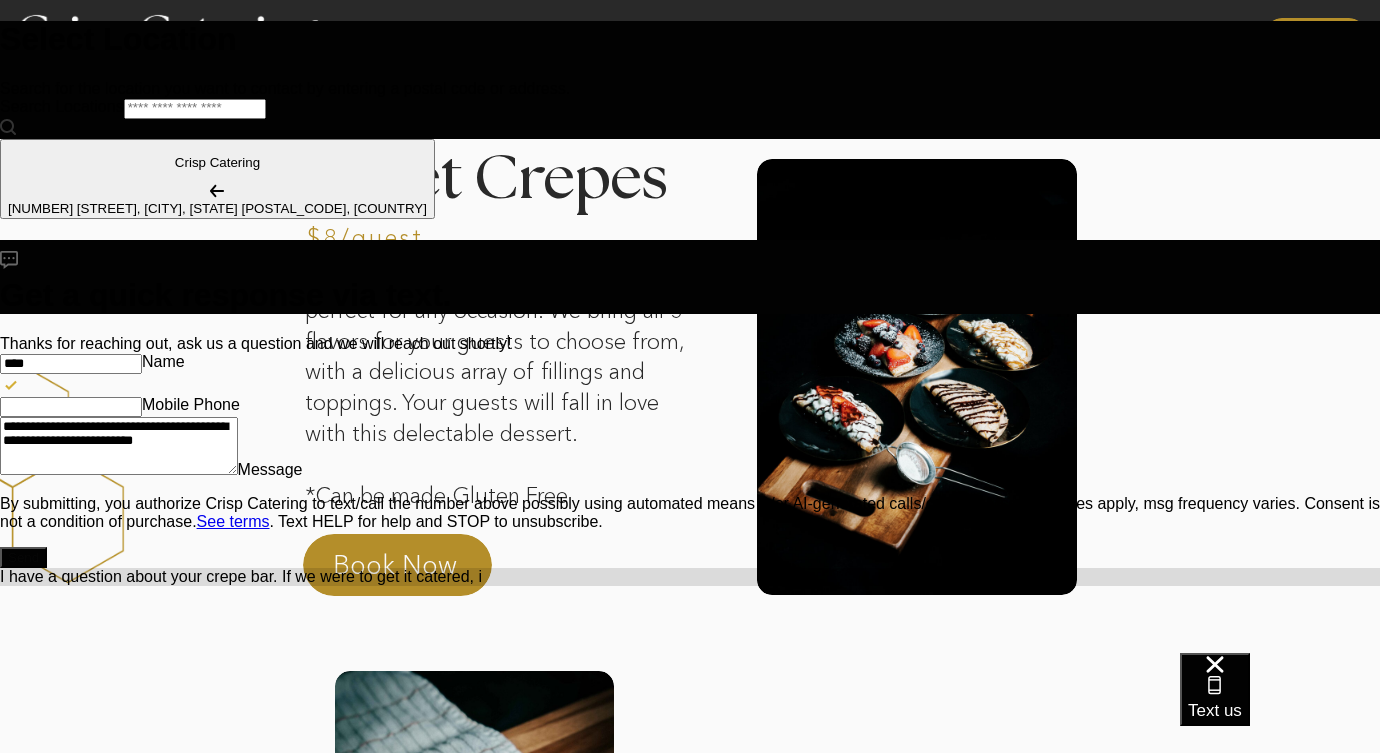 type on "**********" 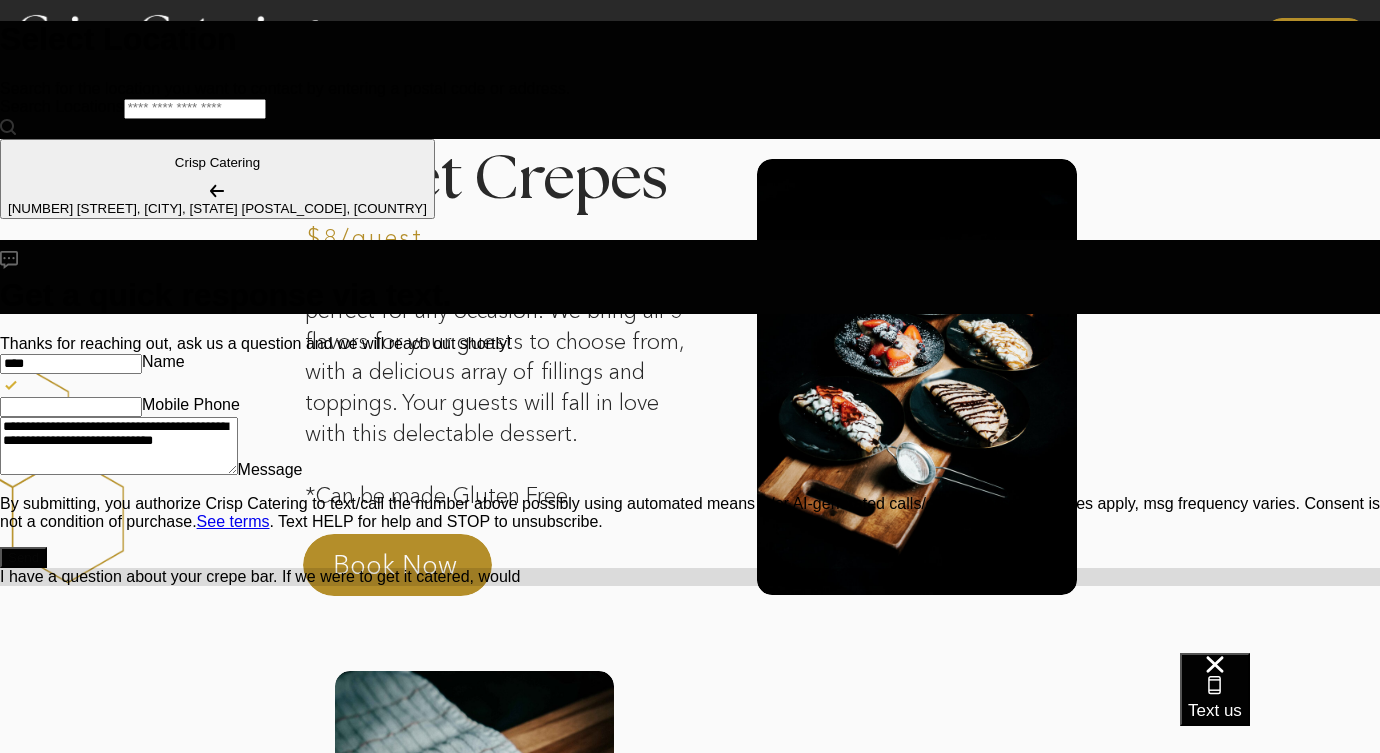 scroll, scrollTop: 0, scrollLeft: 0, axis: both 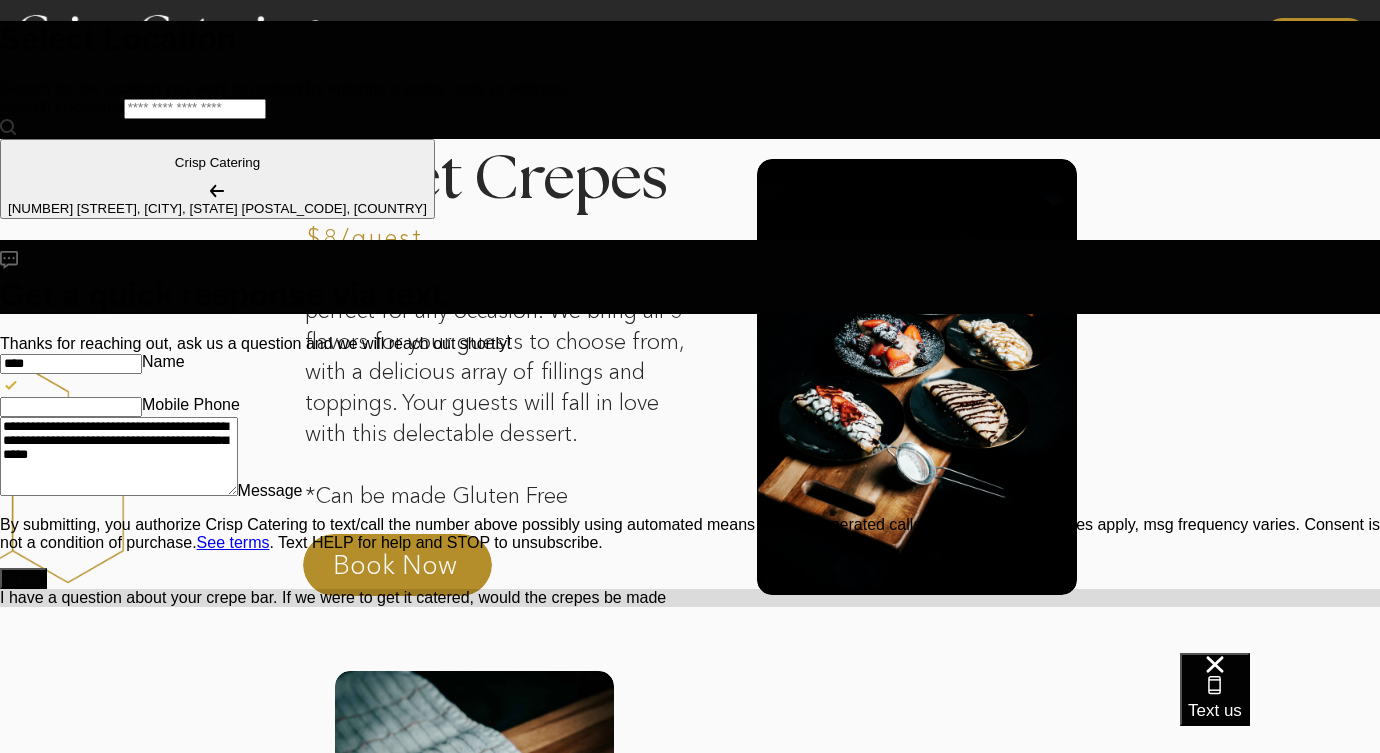 click on "Mobile Phone" at bounding box center (71, 407) 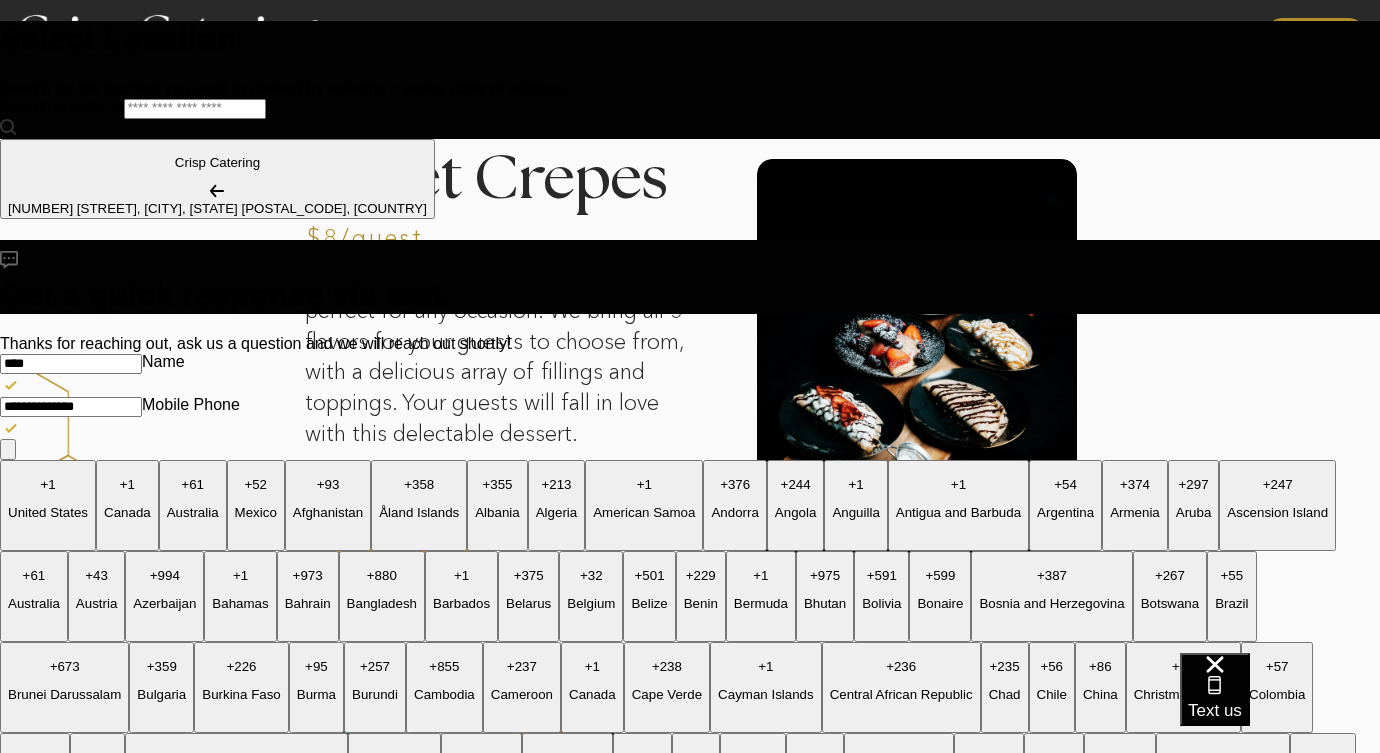 click on "**********" at bounding box center [119, 1864] 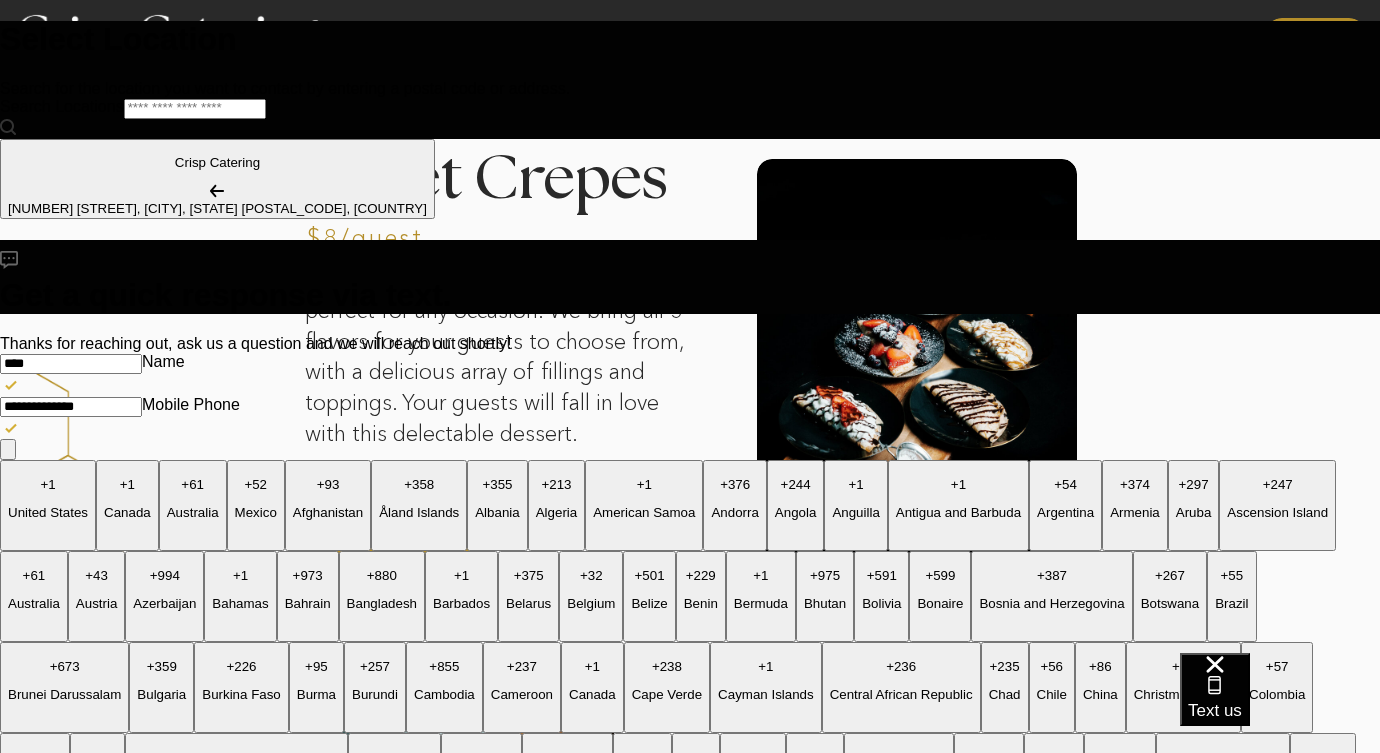 scroll, scrollTop: 12, scrollLeft: 0, axis: vertical 